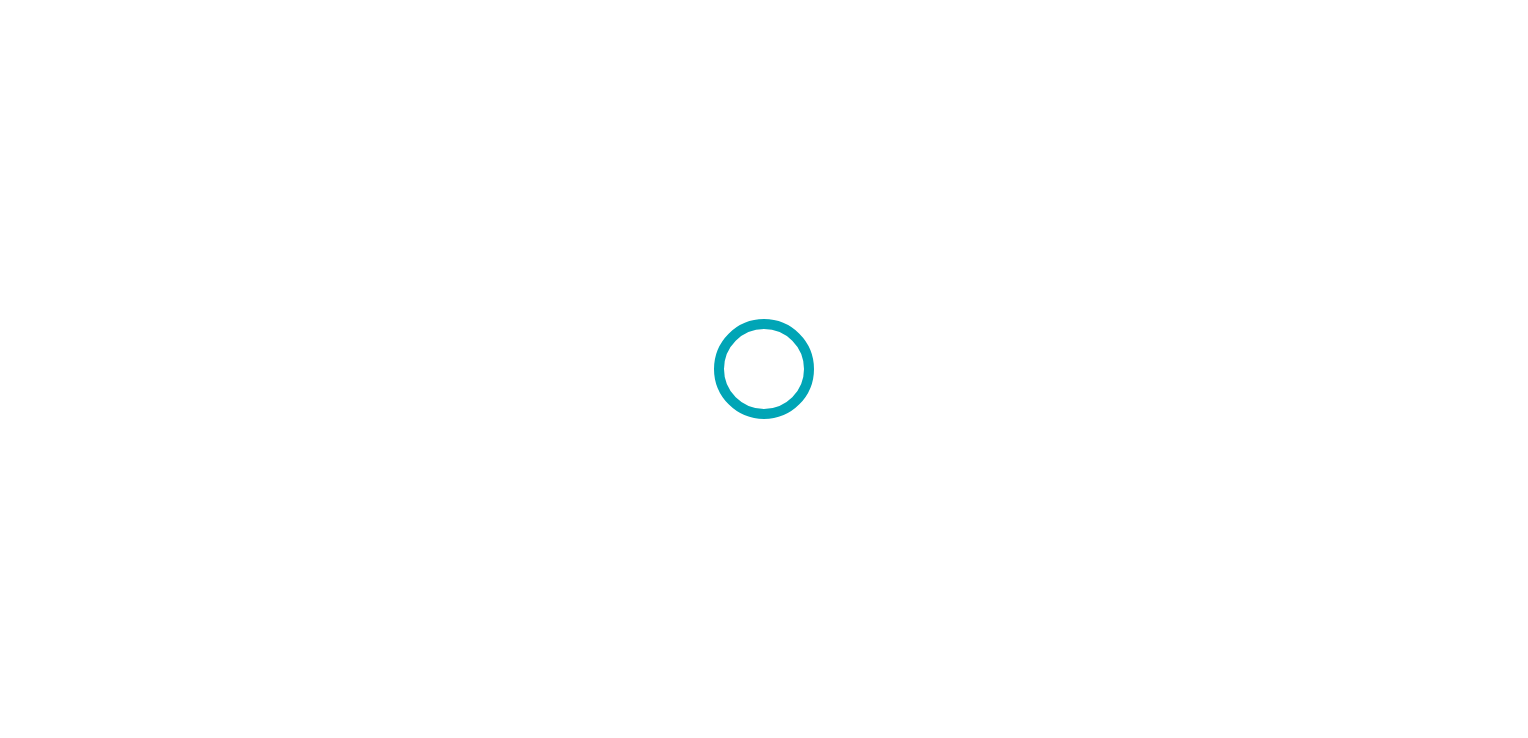 scroll, scrollTop: 0, scrollLeft: 0, axis: both 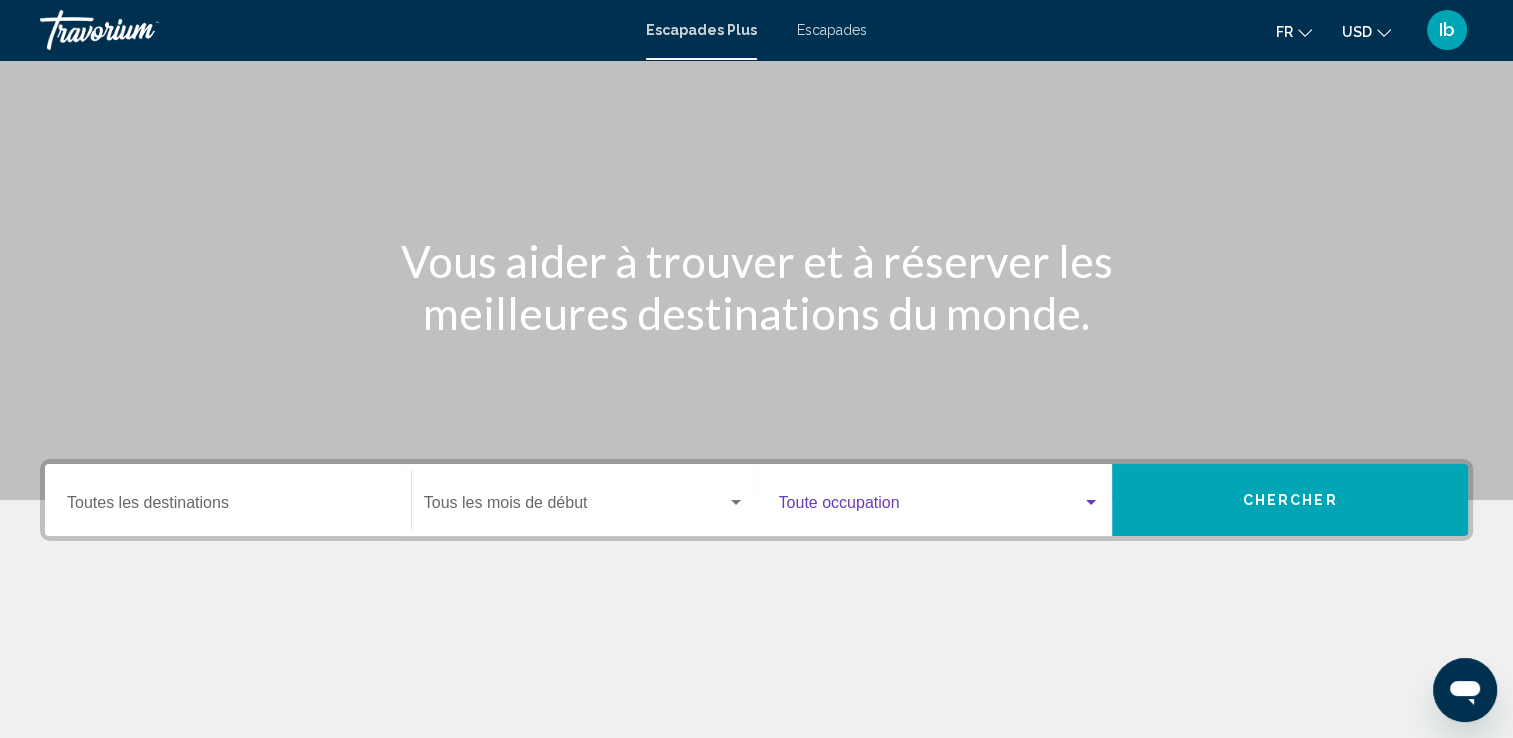 click at bounding box center [1091, 503] 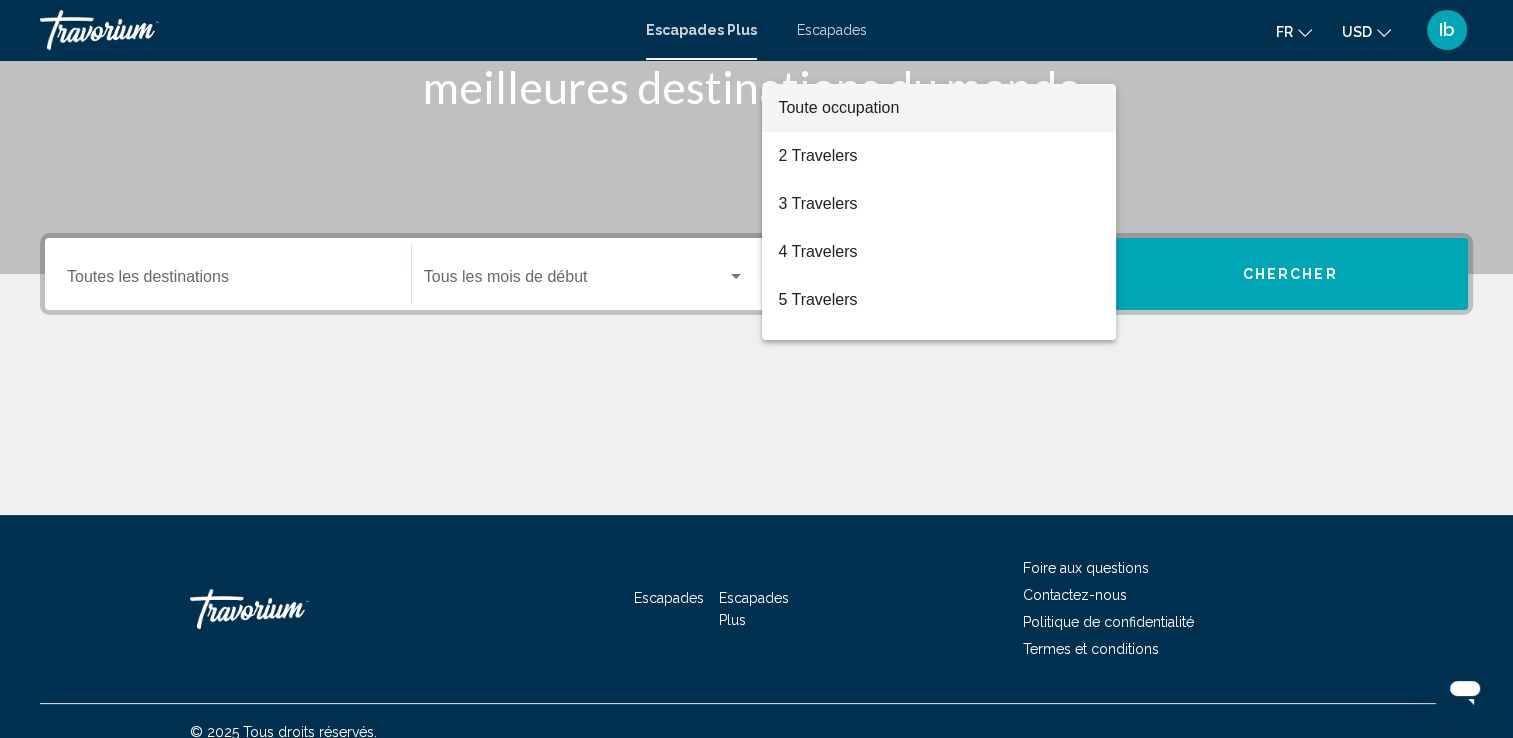 scroll, scrollTop: 347, scrollLeft: 0, axis: vertical 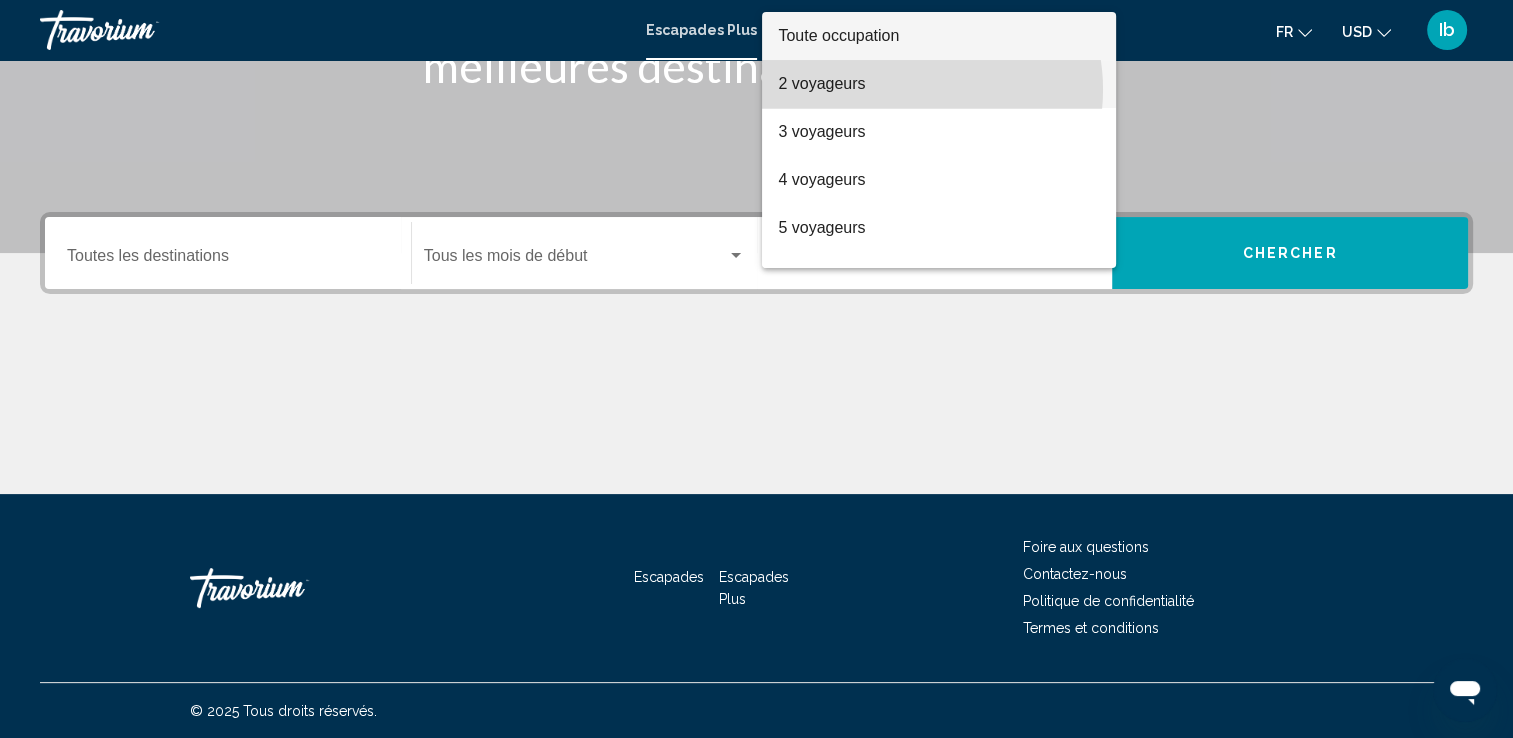 click on "2 voyageurs" at bounding box center [939, 84] 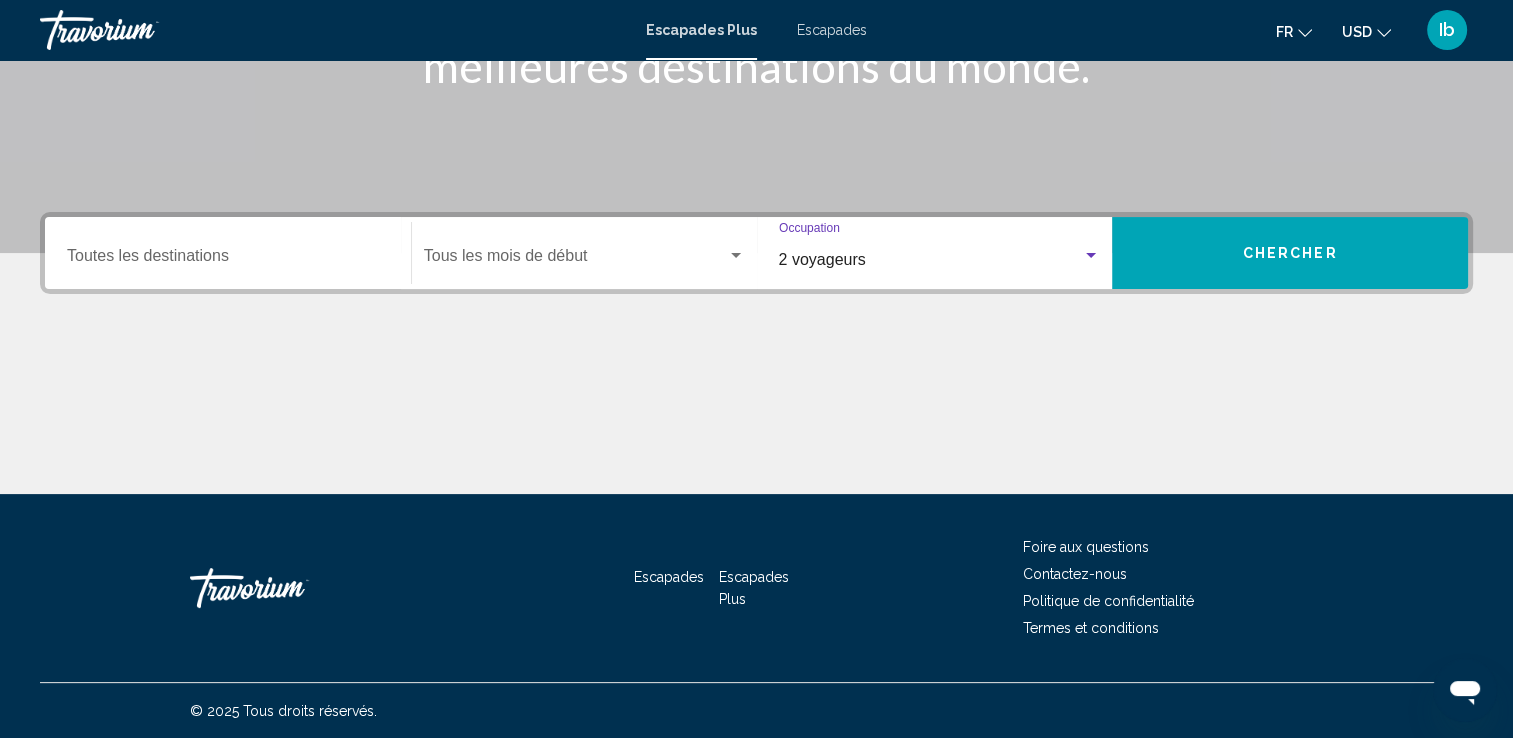 click at bounding box center (736, 255) 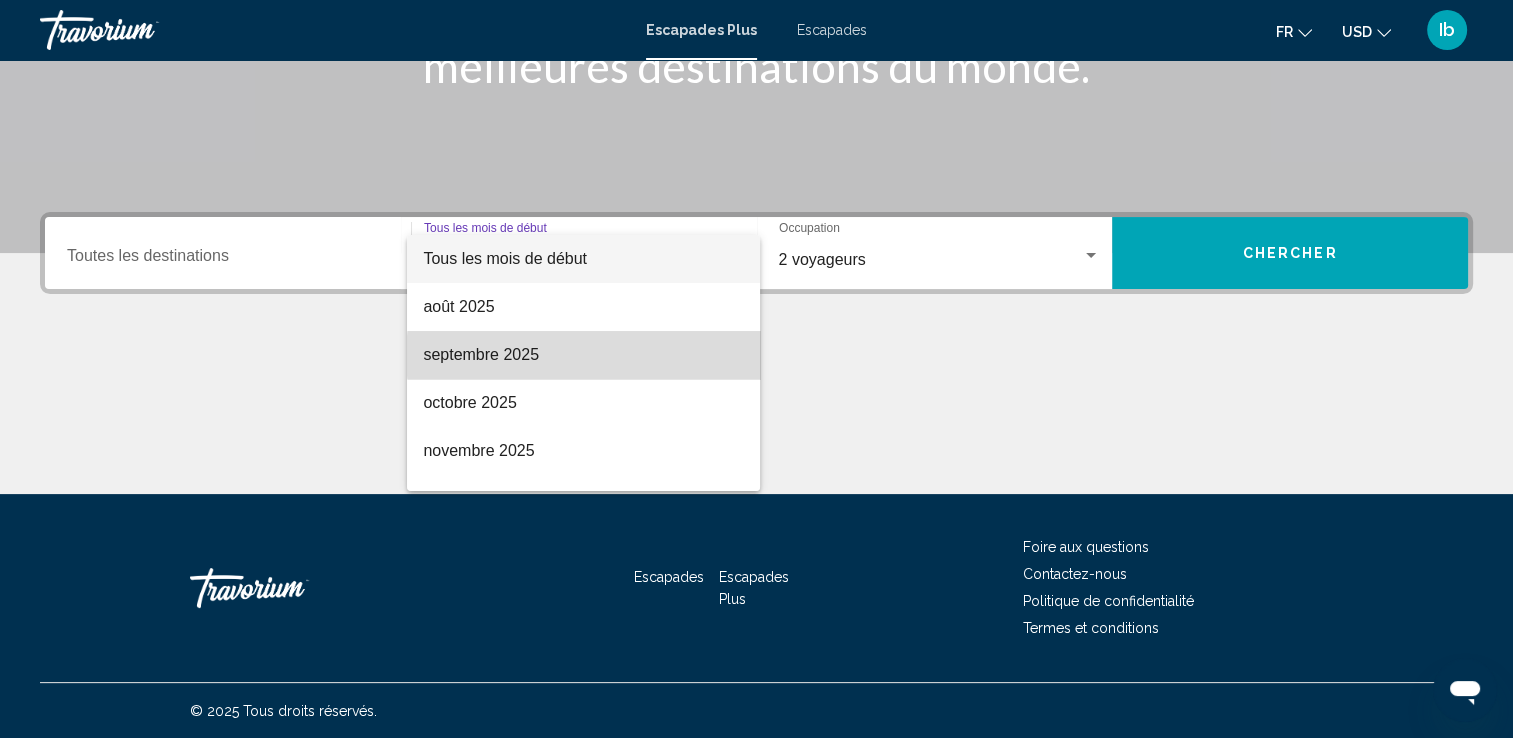 click on "septembre 2025" at bounding box center [583, 355] 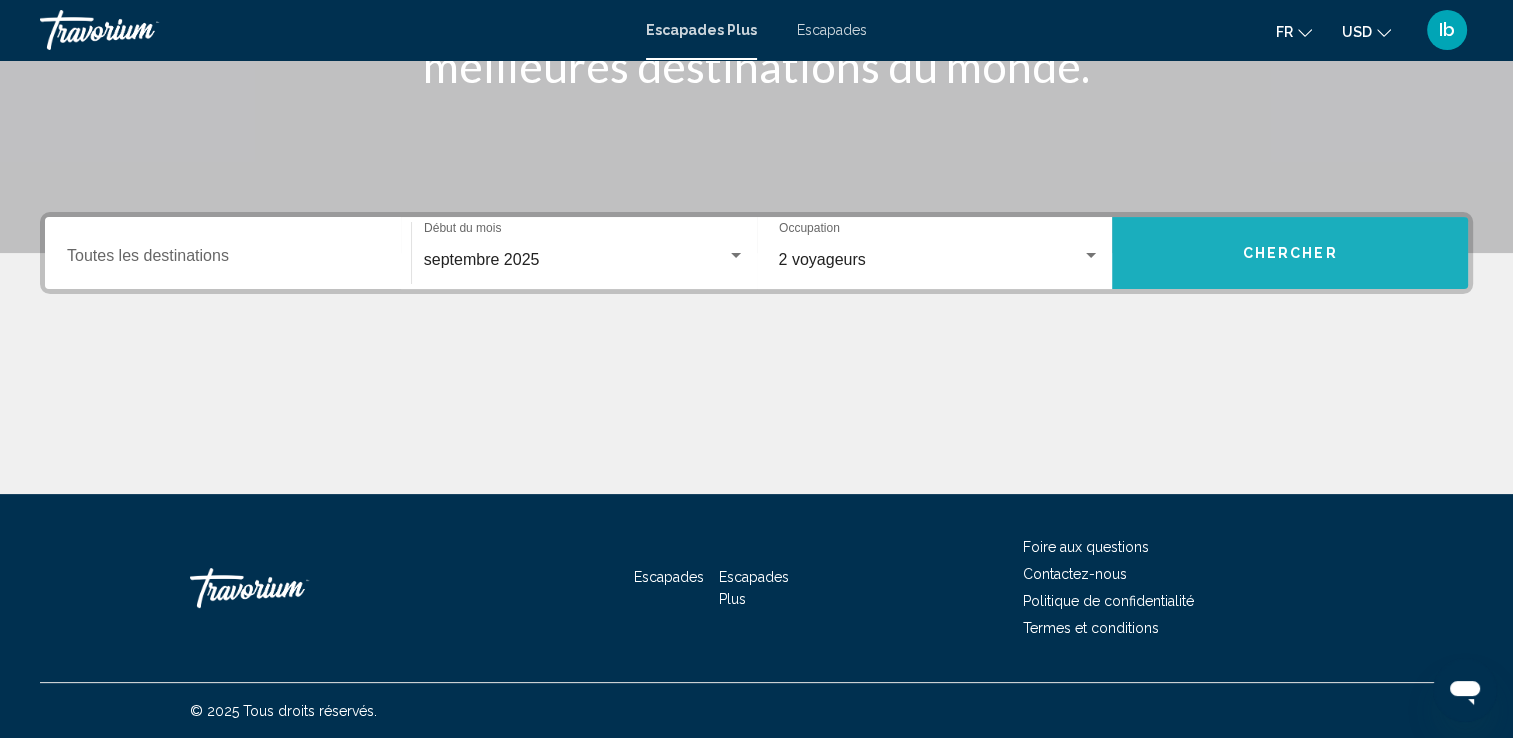 click on "Chercher" at bounding box center [1290, 254] 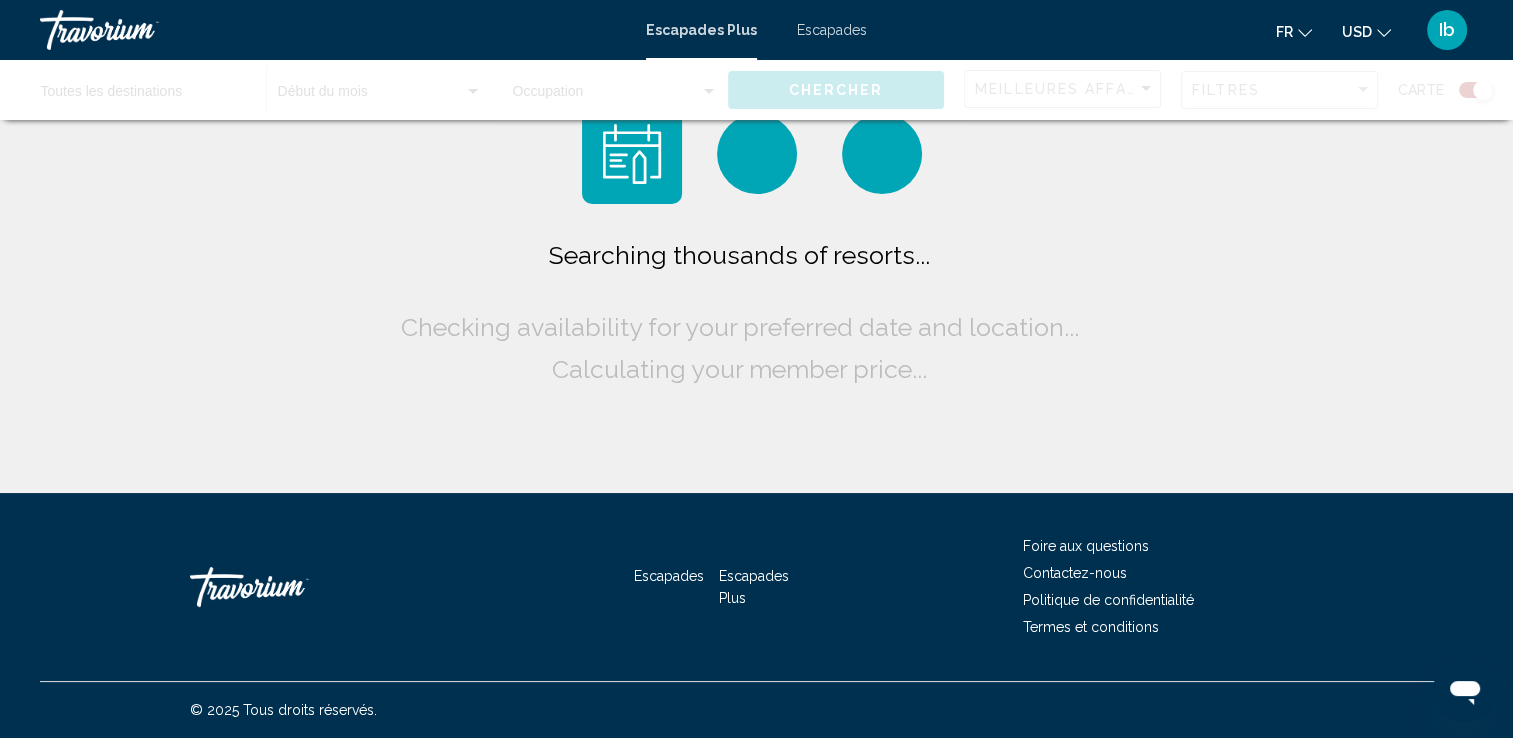 scroll, scrollTop: 0, scrollLeft: 0, axis: both 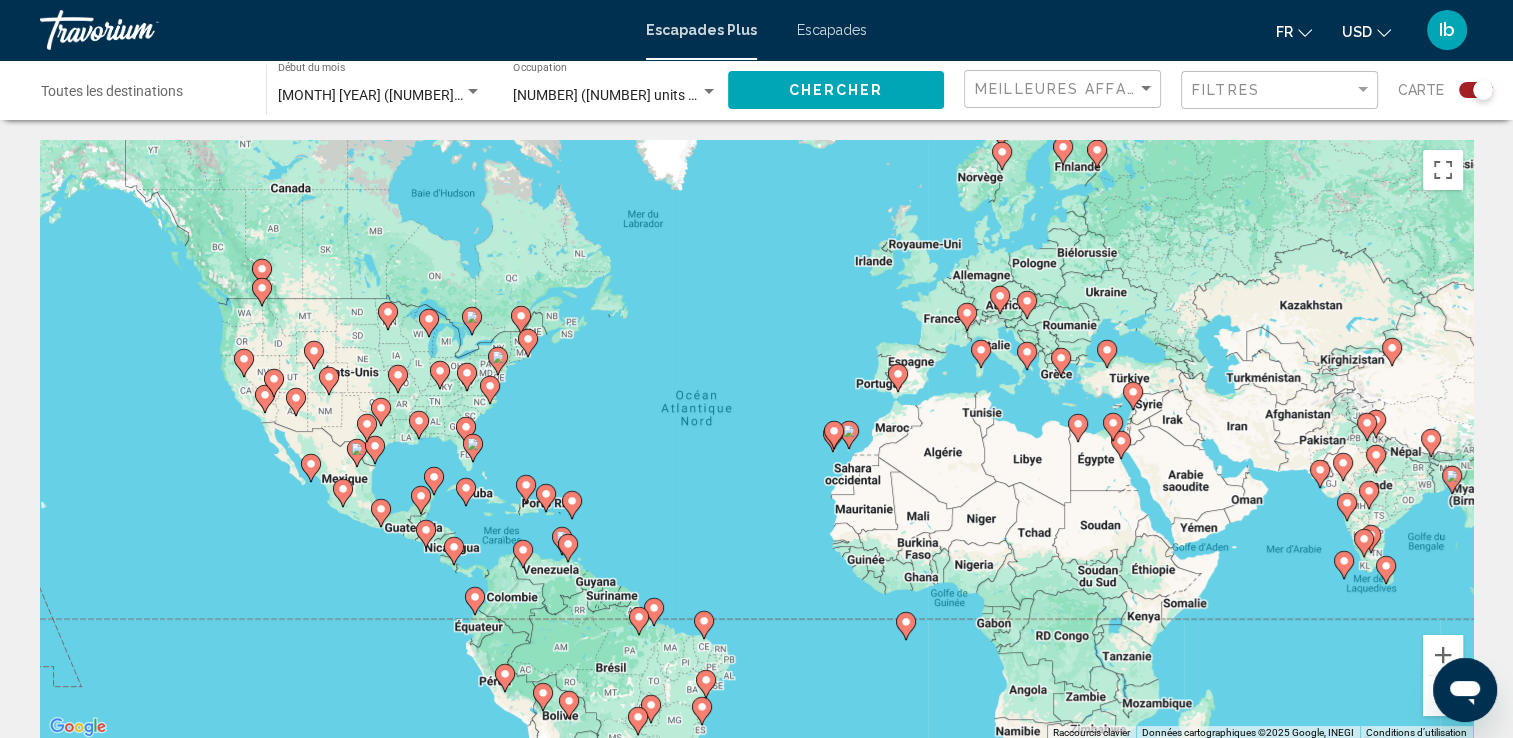 click 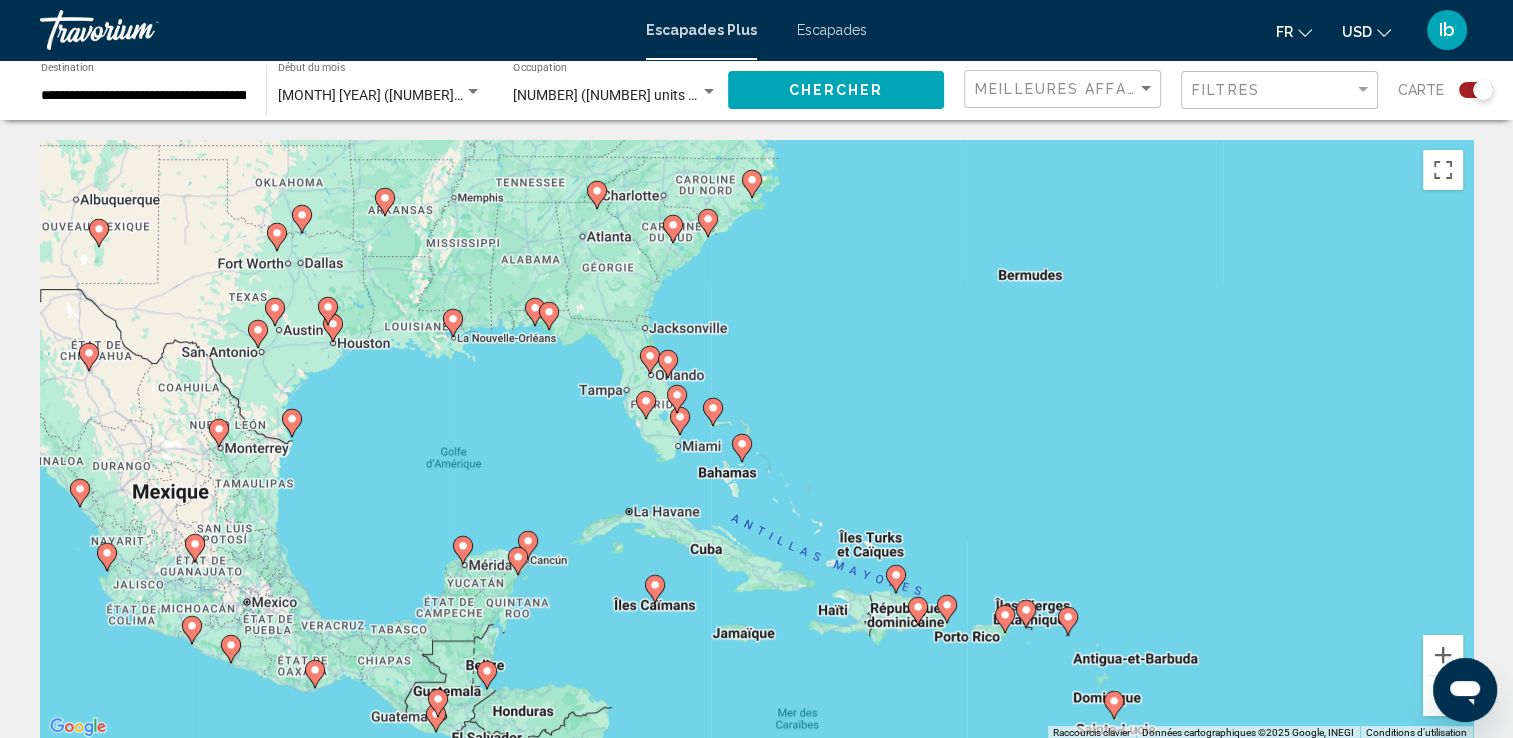 drag, startPoint x: 489, startPoint y: 527, endPoint x: 768, endPoint y: 721, distance: 339.81906 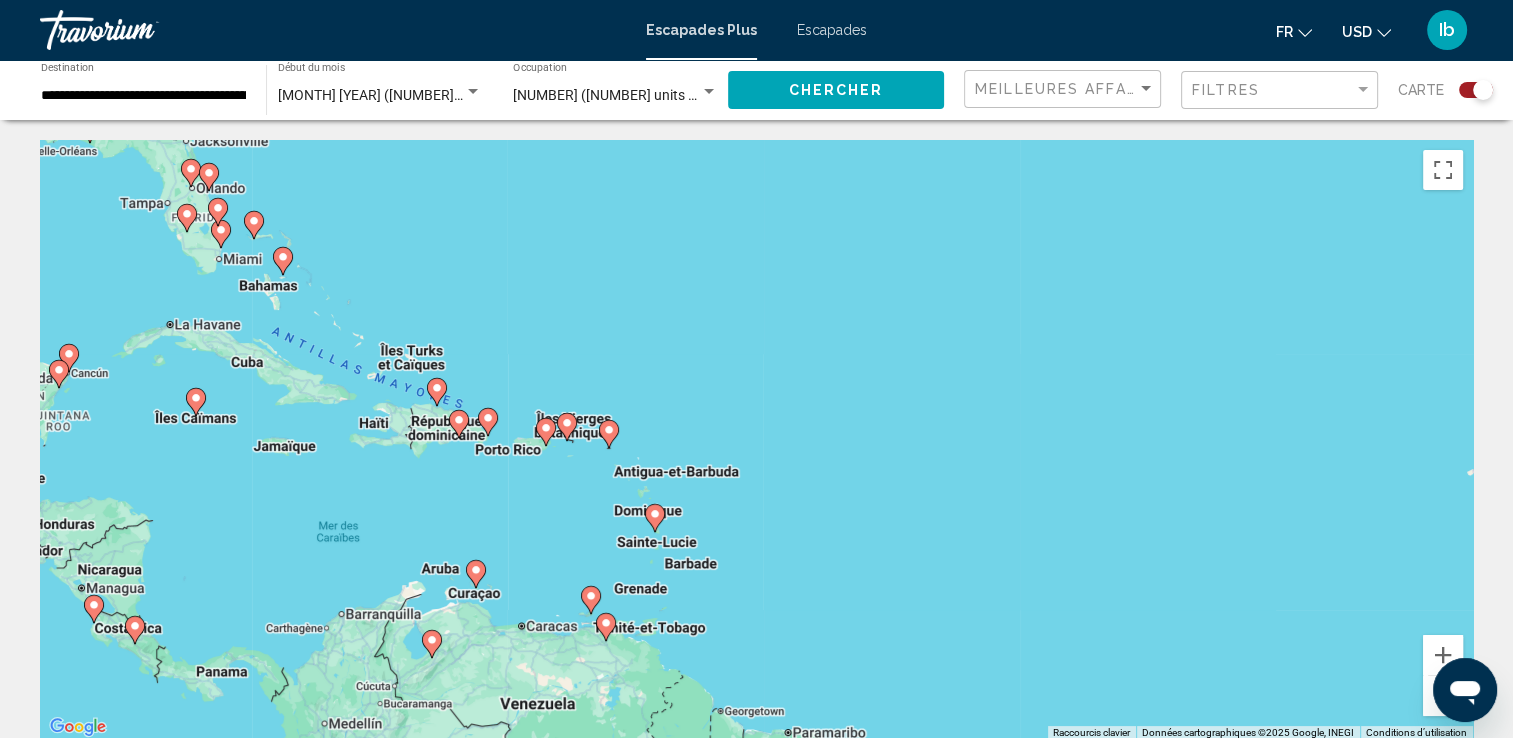drag, startPoint x: 1080, startPoint y: 502, endPoint x: 621, endPoint y: 315, distance: 495.63092 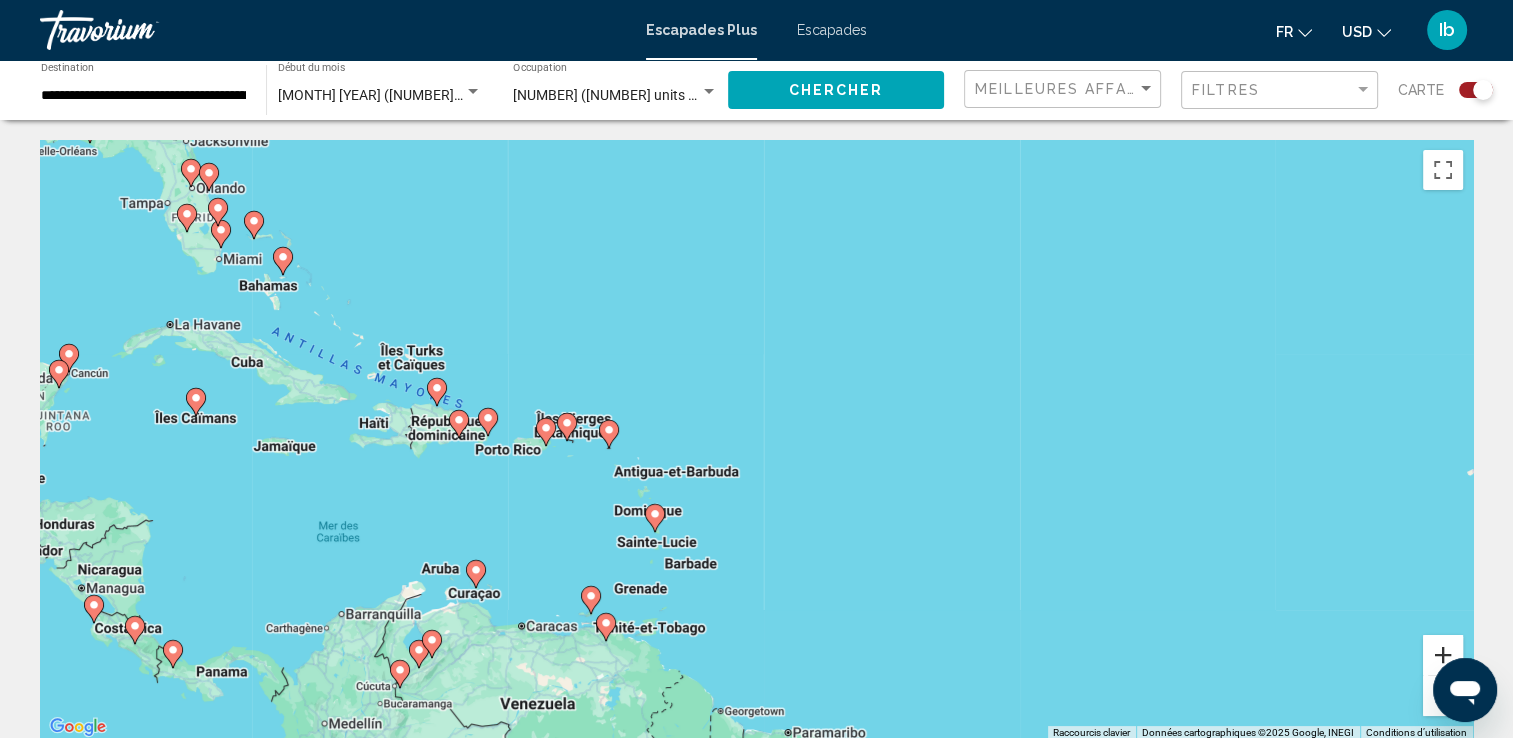 click at bounding box center [1443, 655] 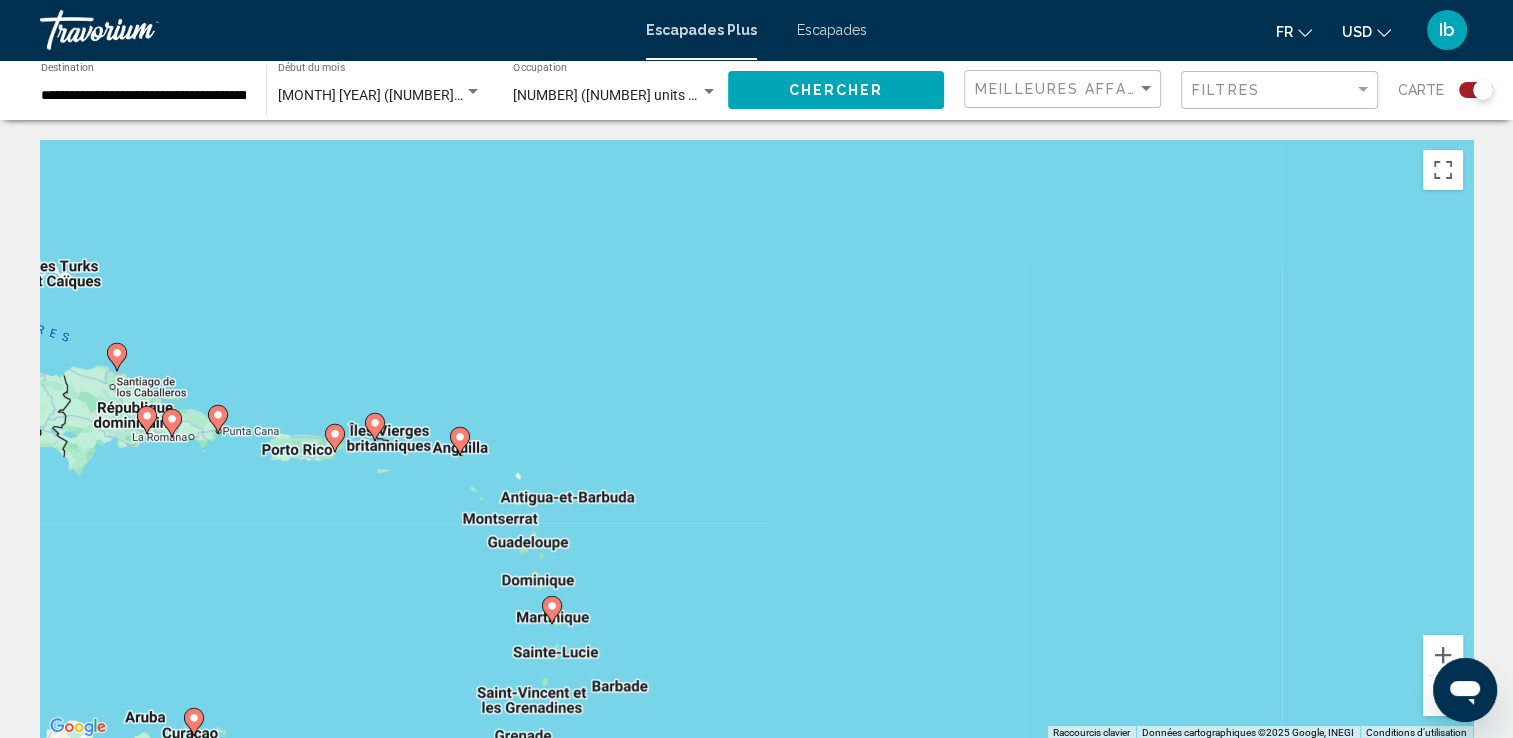 click at bounding box center (1443, 696) 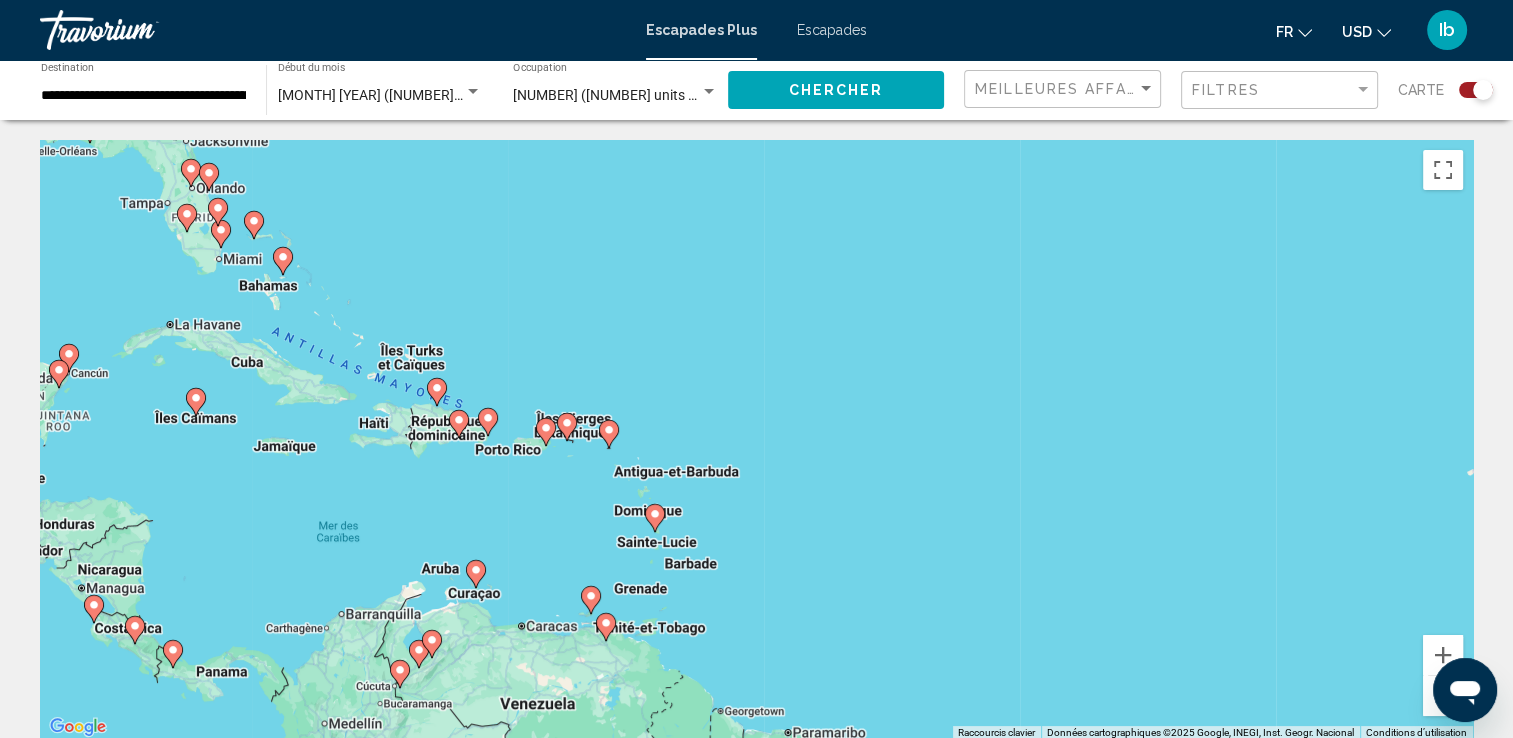 click at bounding box center [1443, 696] 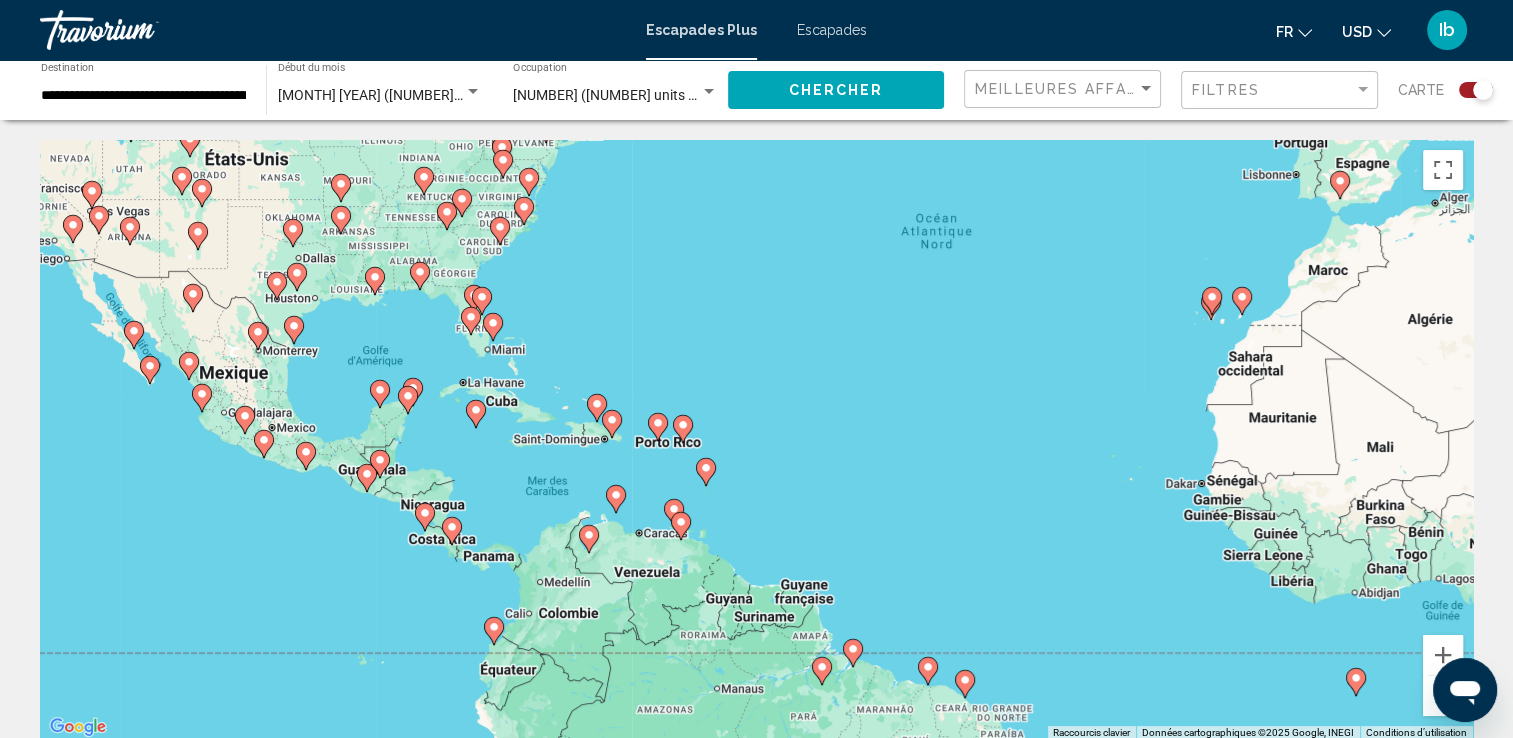 click at bounding box center [1443, 696] 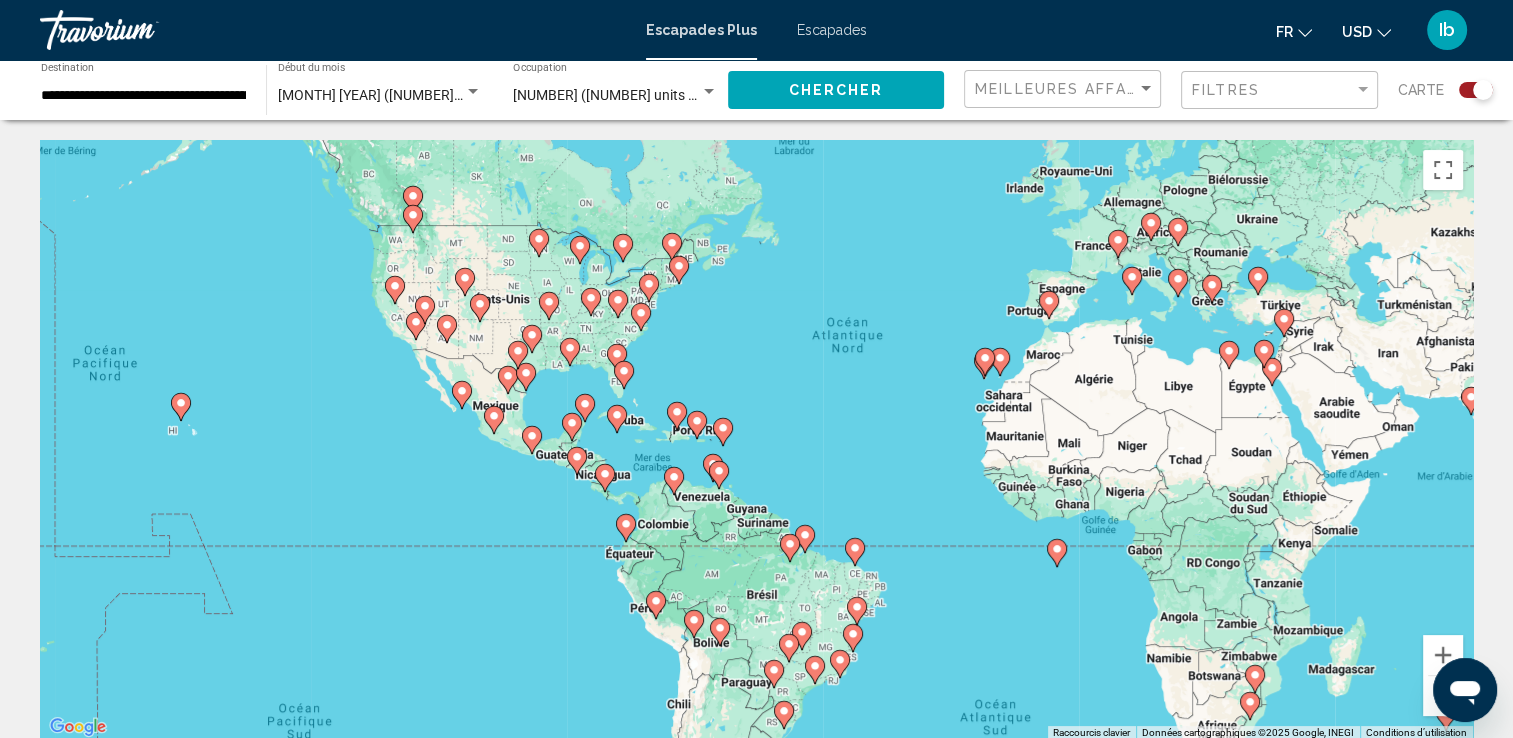 click on "Pour activer le glissement avec le clavier, appuyez sur Alt+Entrée. Une fois ce mode activé, utilisez les touches fléchées pour déplacer le repère. Pour valider le déplacement, appuyez sur Entrée. Pour annuler, appuyez sur Échap." at bounding box center [756, 440] 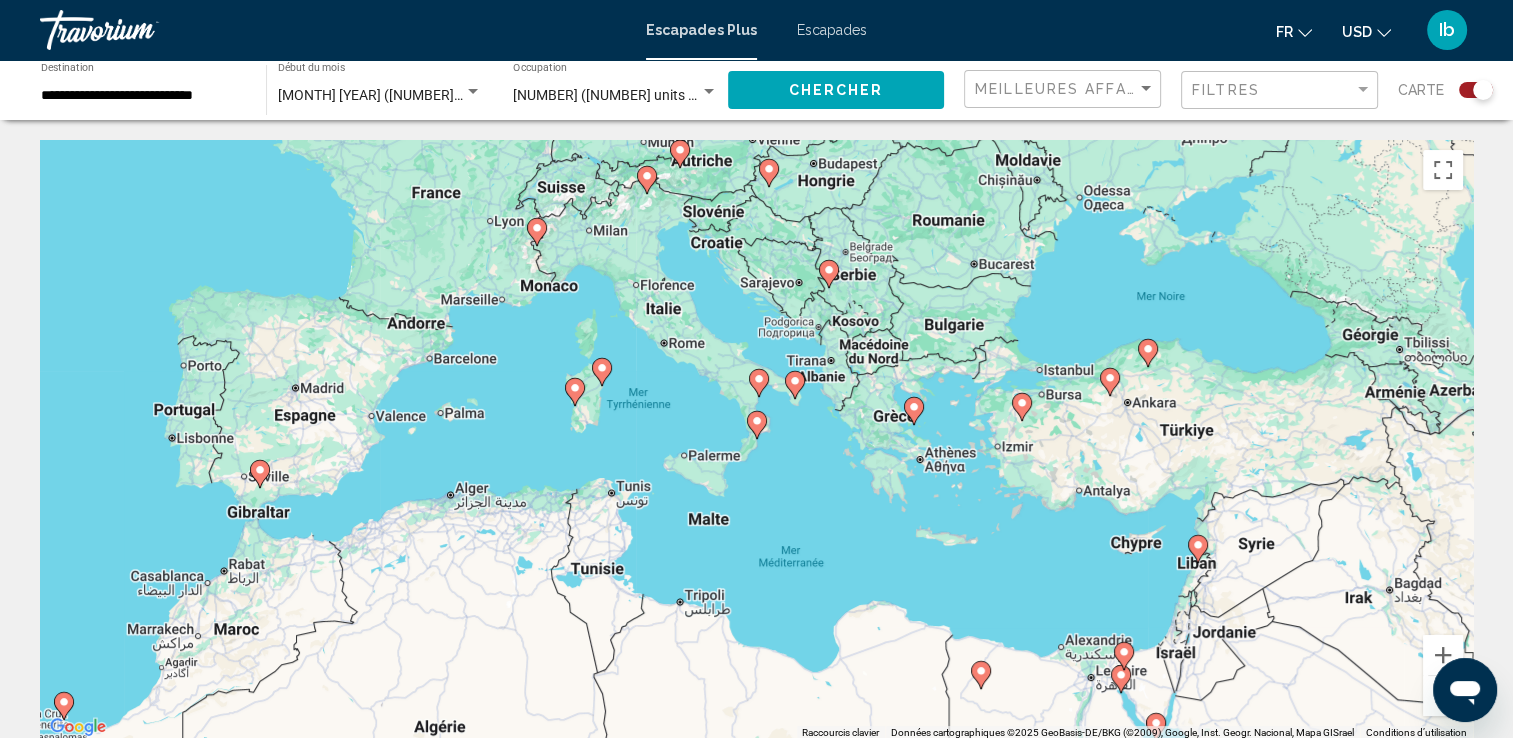 click 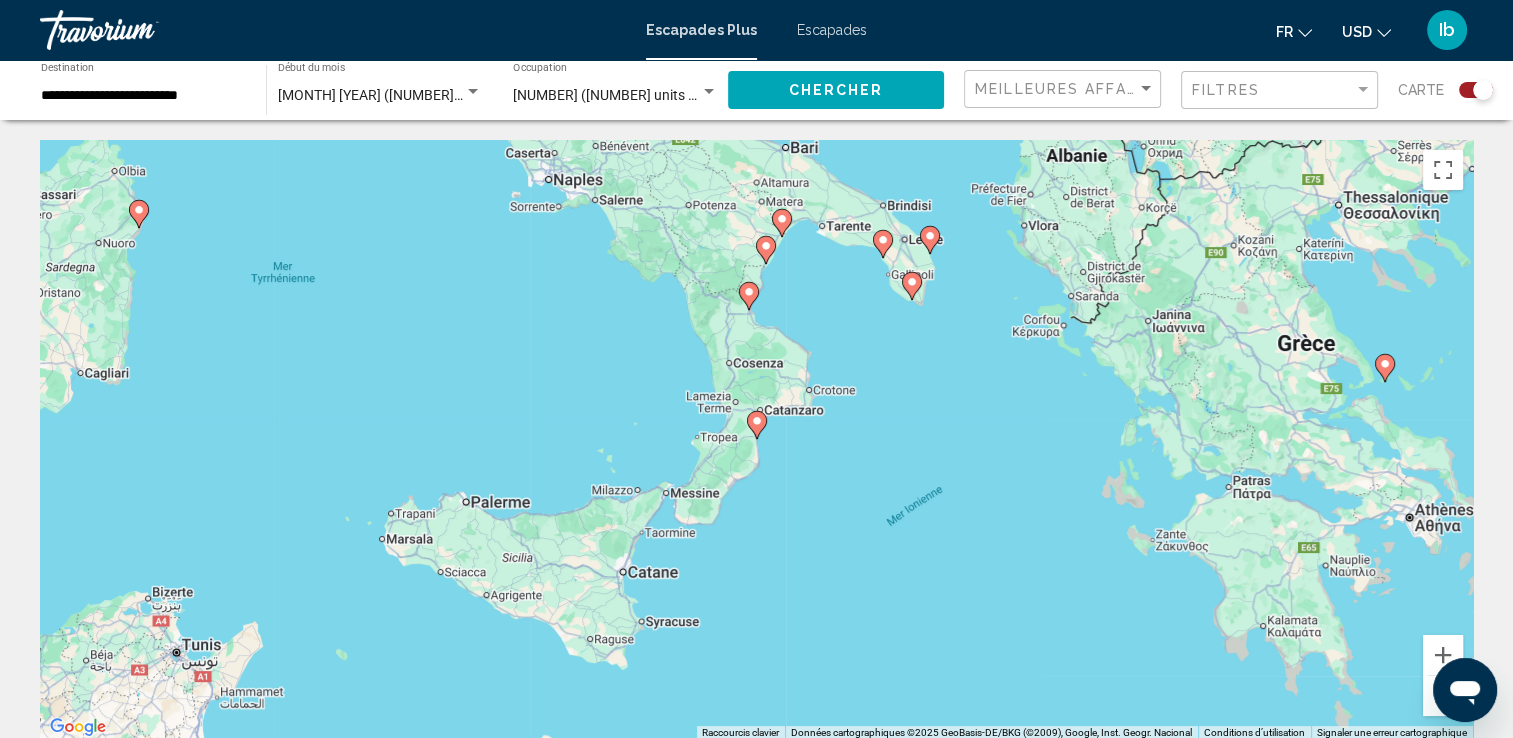 click 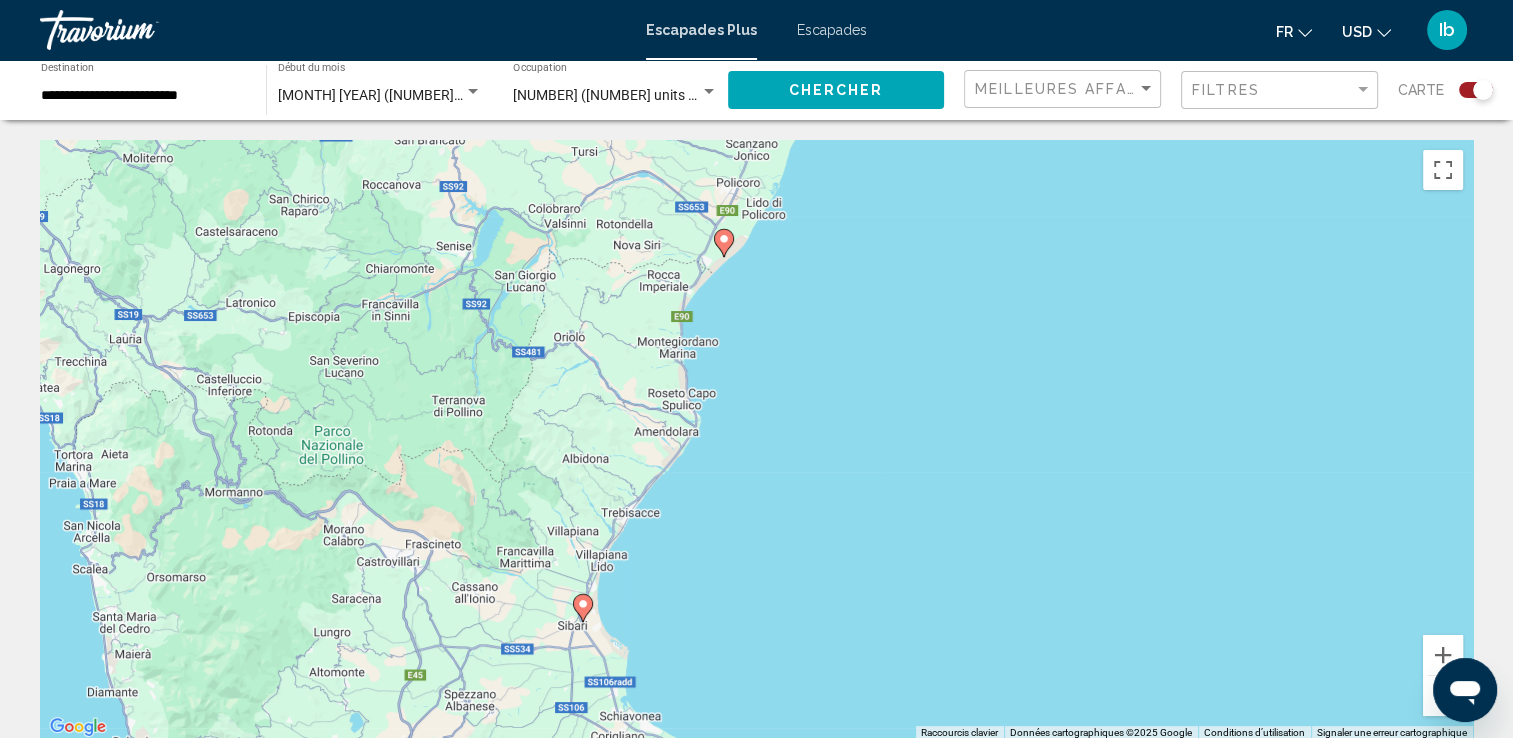 drag, startPoint x: 984, startPoint y: 414, endPoint x: 808, endPoint y: 603, distance: 258.25763 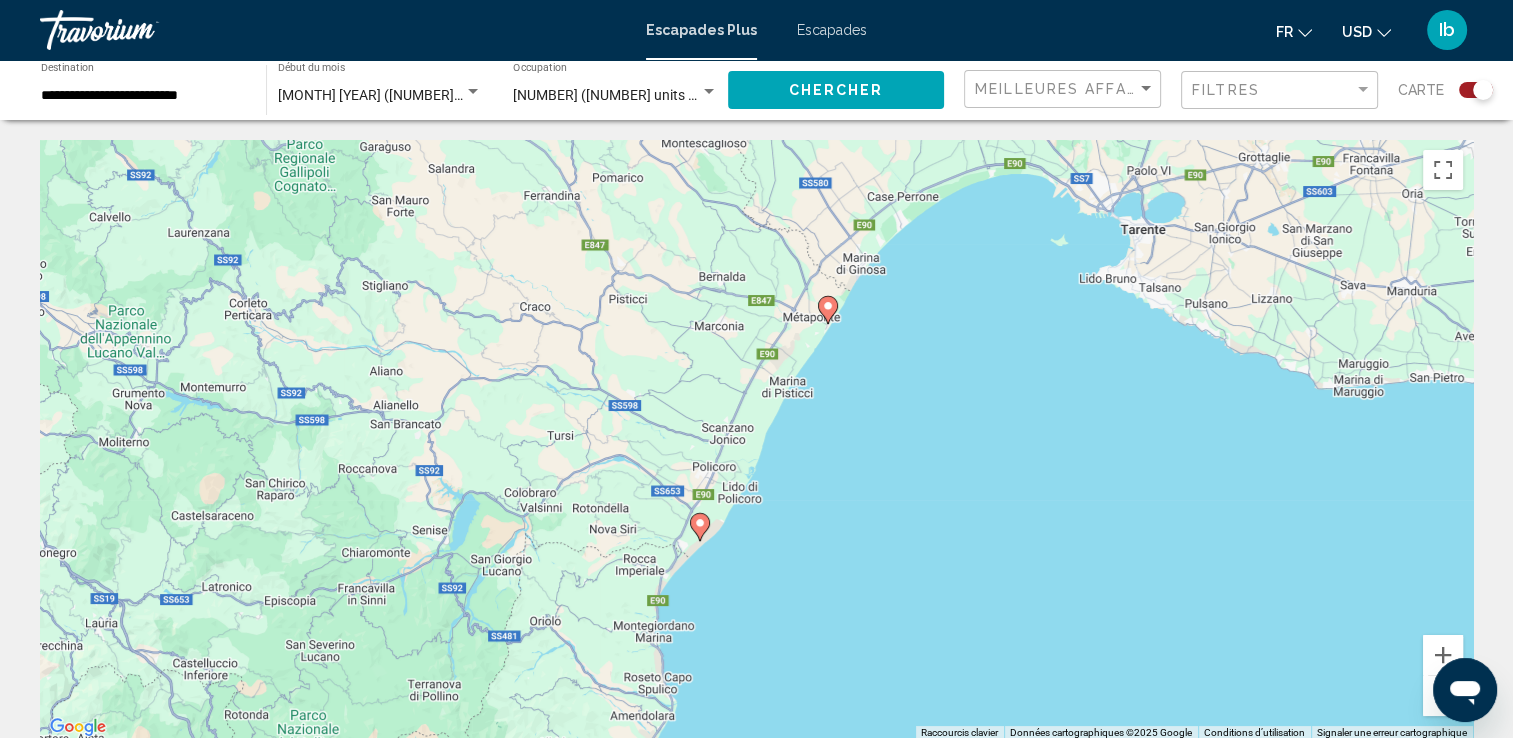drag, startPoint x: 855, startPoint y: 358, endPoint x: 834, endPoint y: 646, distance: 288.76462 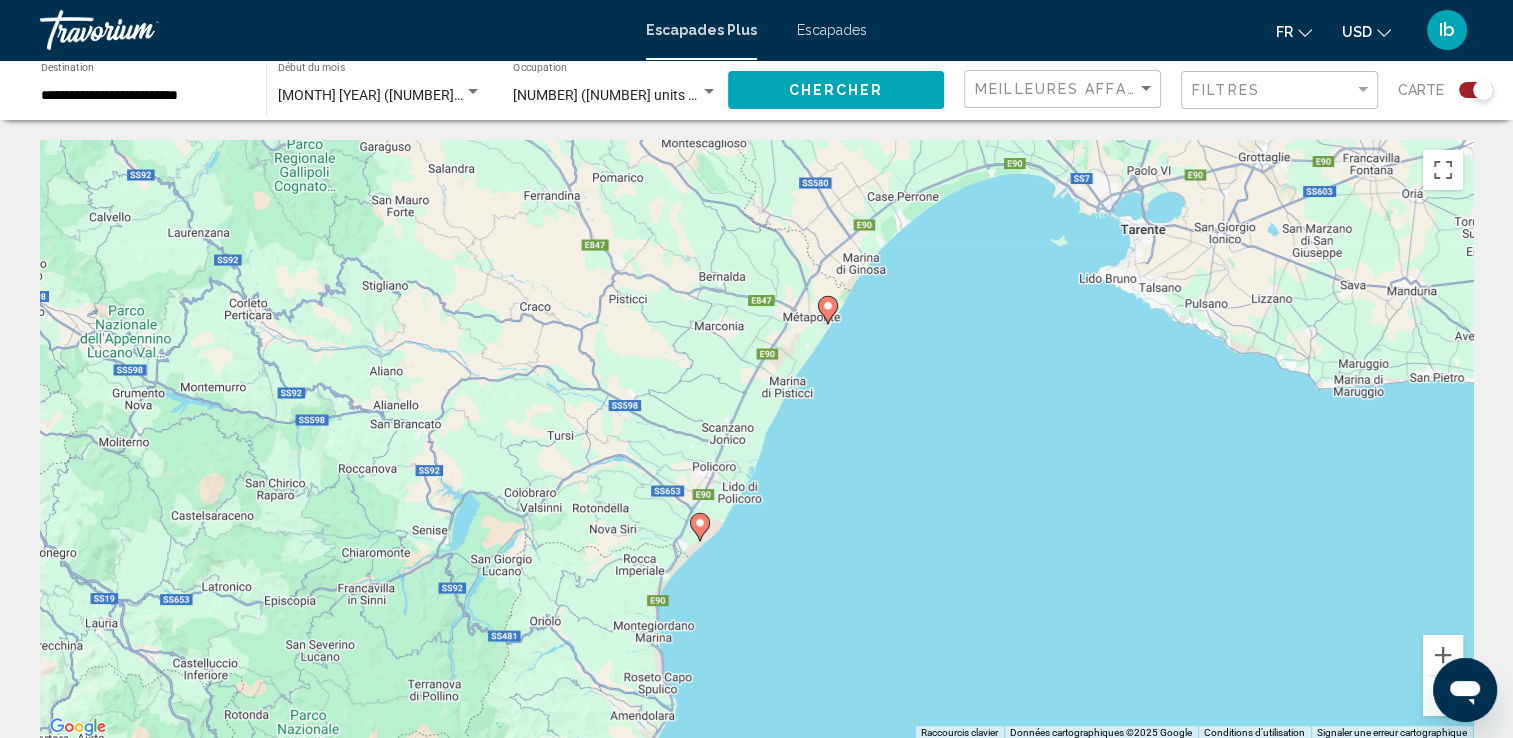 click on "Pour activer le glissement avec le clavier, appuyez sur Alt+Entrée. Une fois ce mode activé, utilisez les touches fléchées pour déplacer le repère. Pour valider le déplacement, appuyez sur Entrée. Pour annuler, appuyez sur Échap." at bounding box center (756, 440) 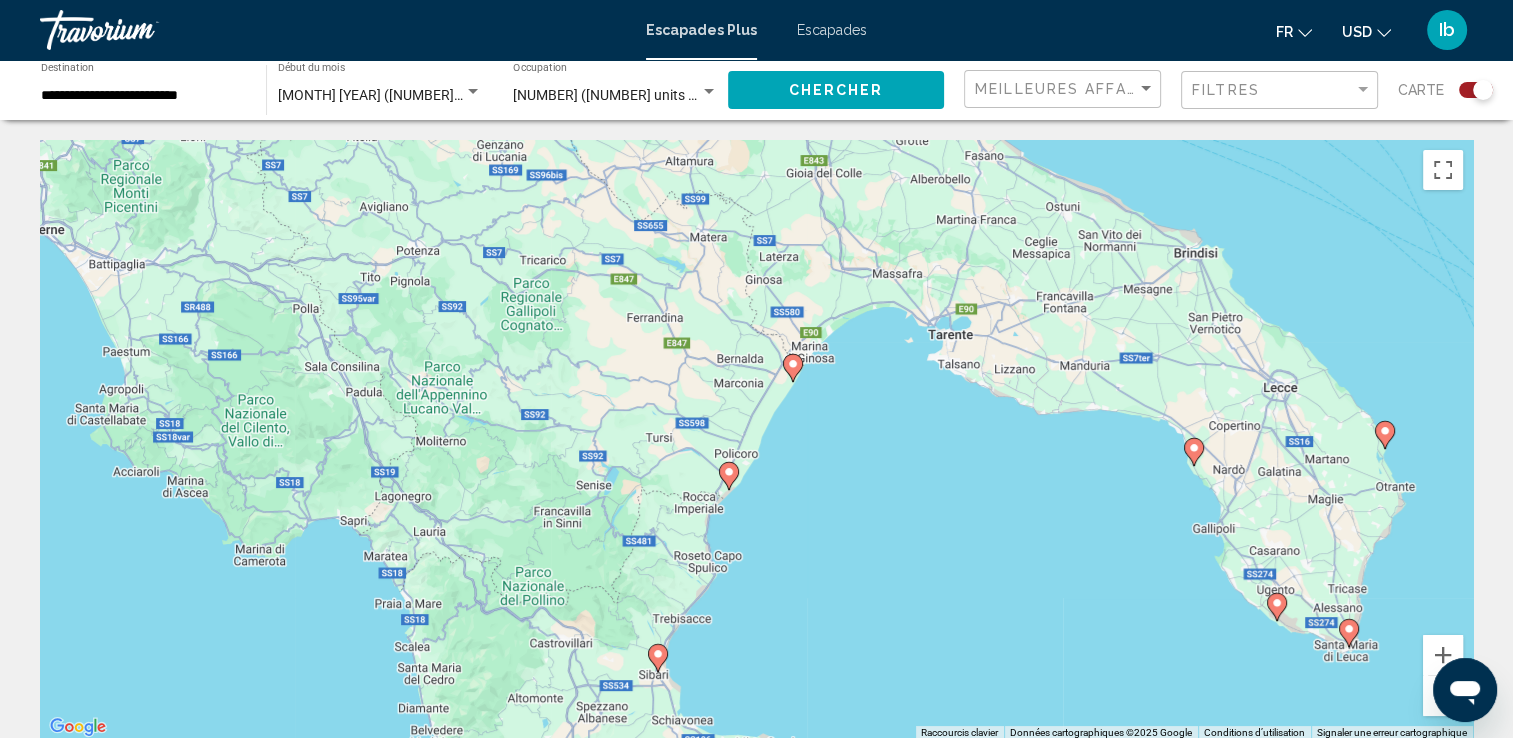 click at bounding box center [1443, 696] 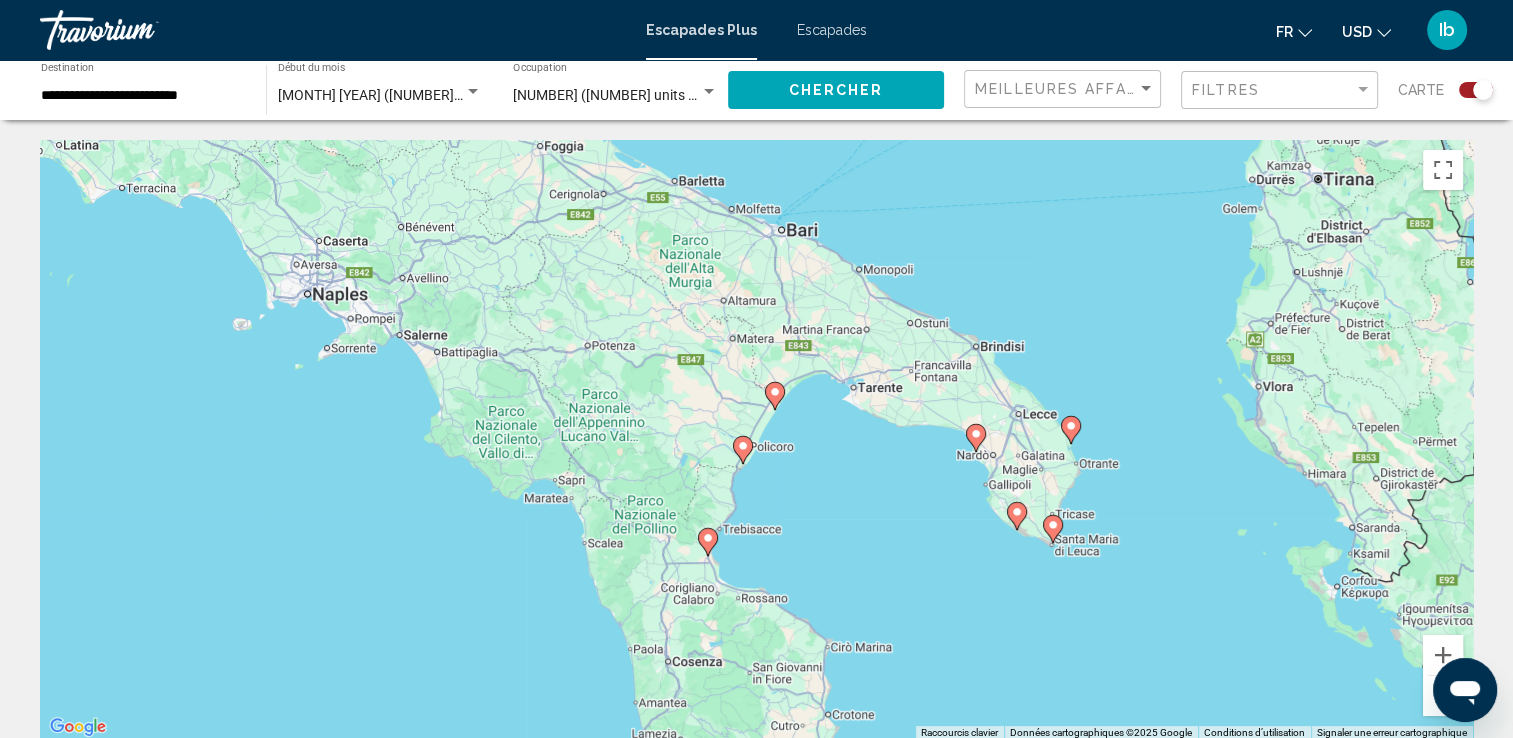 click 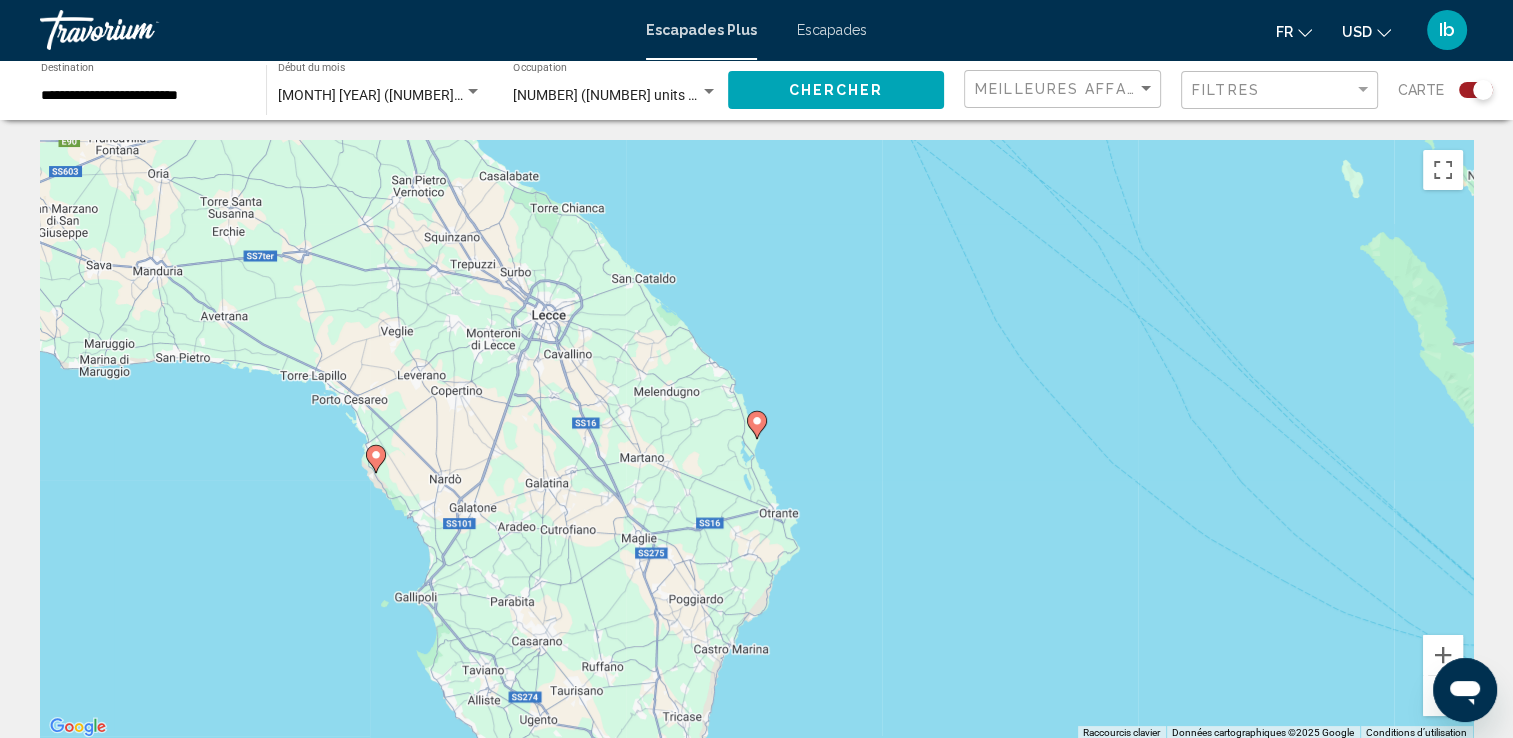 click 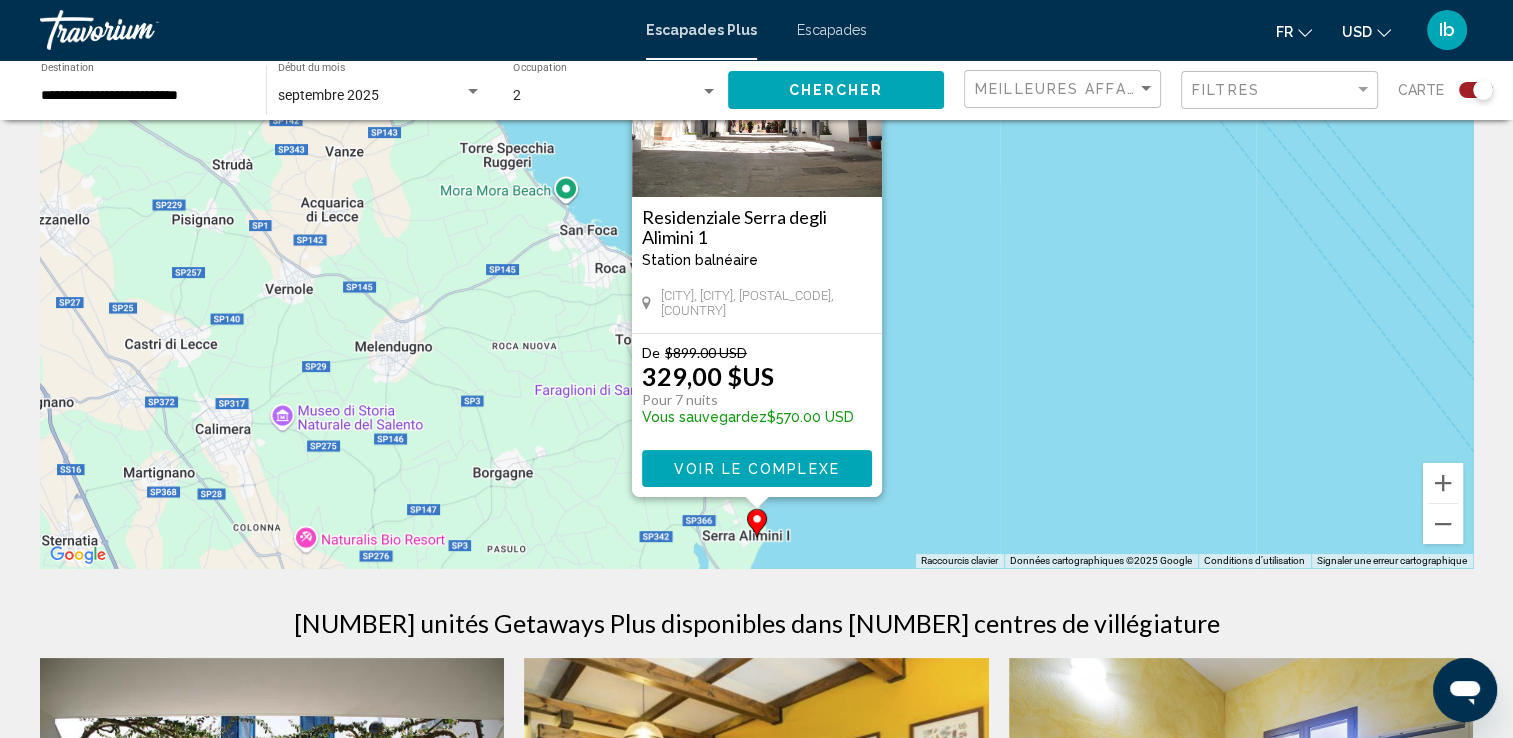 scroll, scrollTop: 200, scrollLeft: 0, axis: vertical 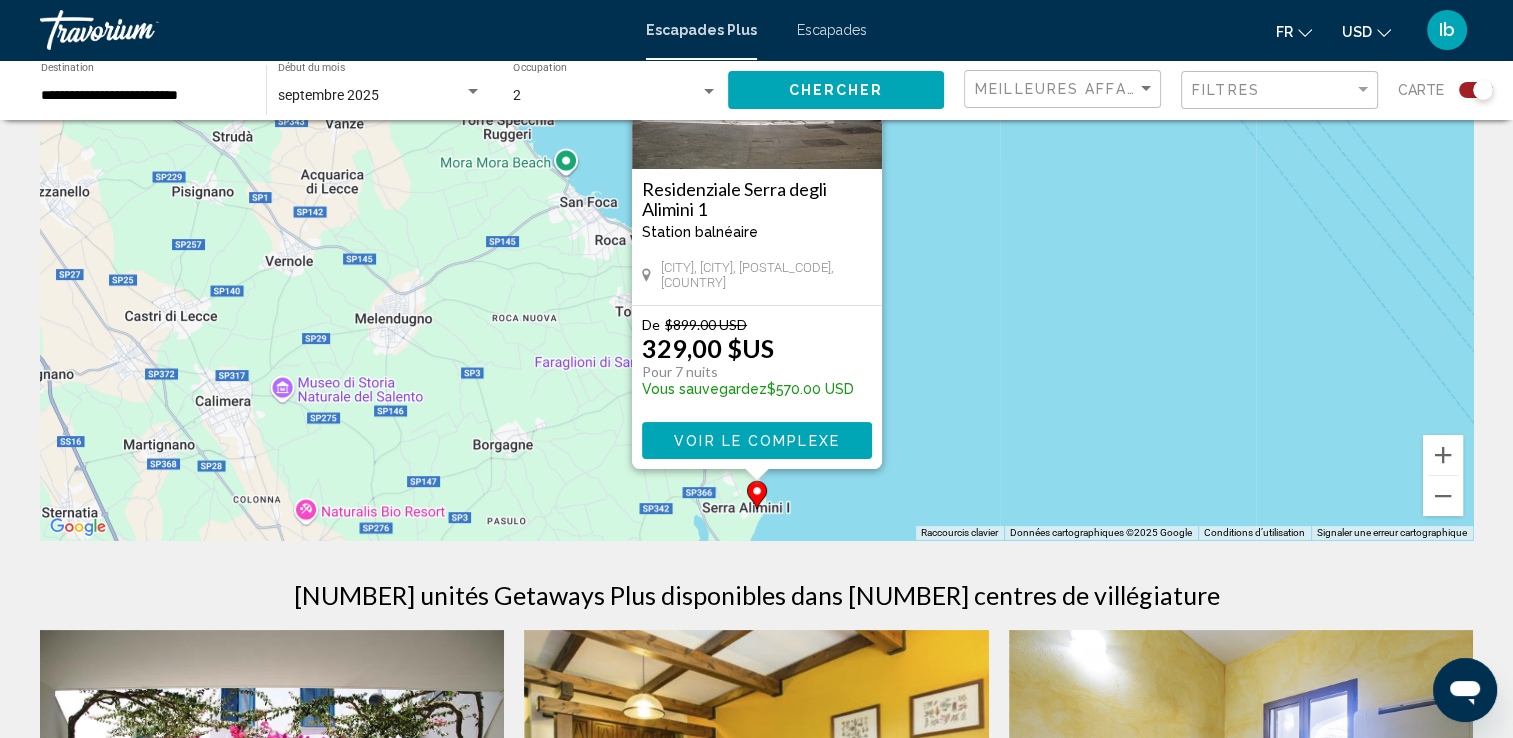 click on "Voir le complexe" at bounding box center (757, 440) 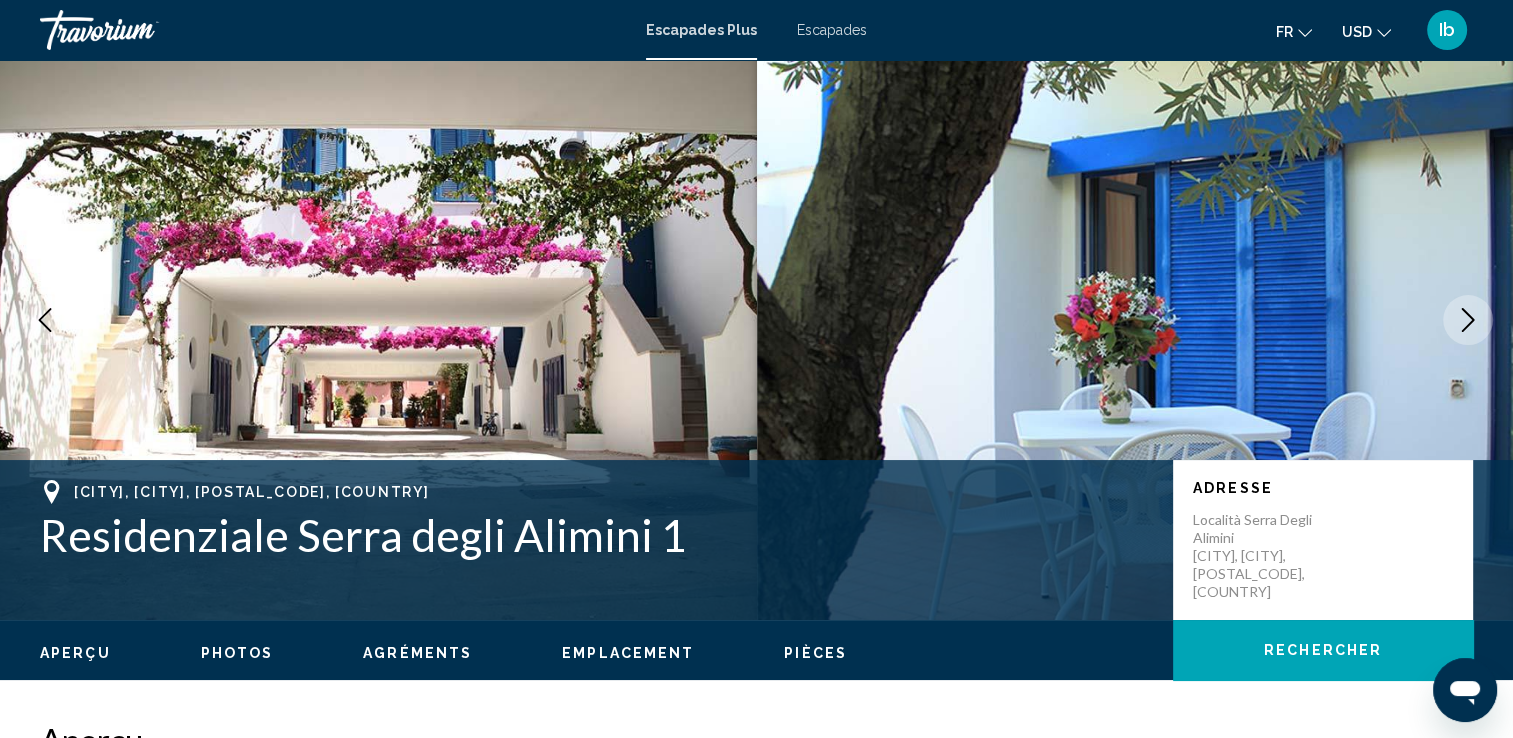 scroll, scrollTop: 0, scrollLeft: 0, axis: both 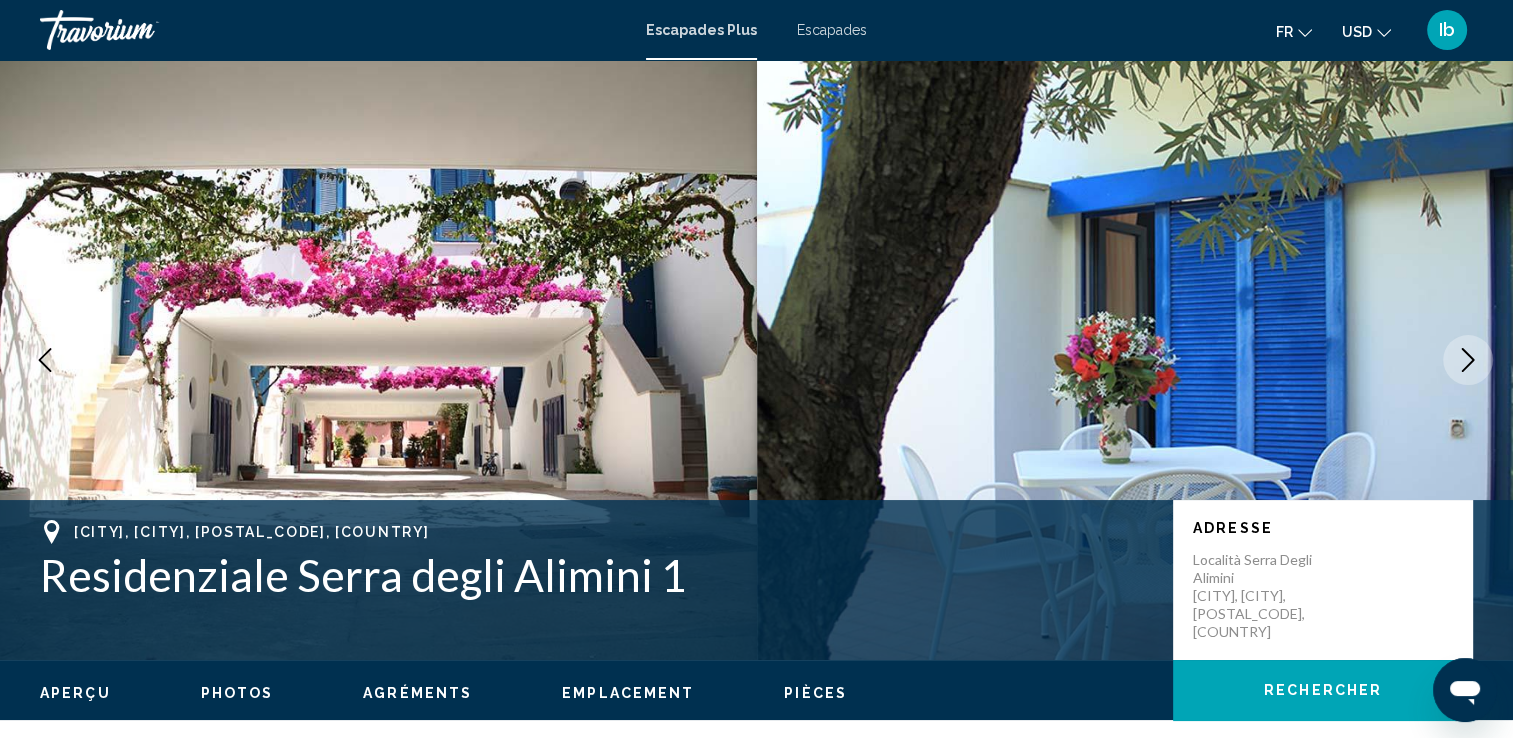 click on "Rechercher" 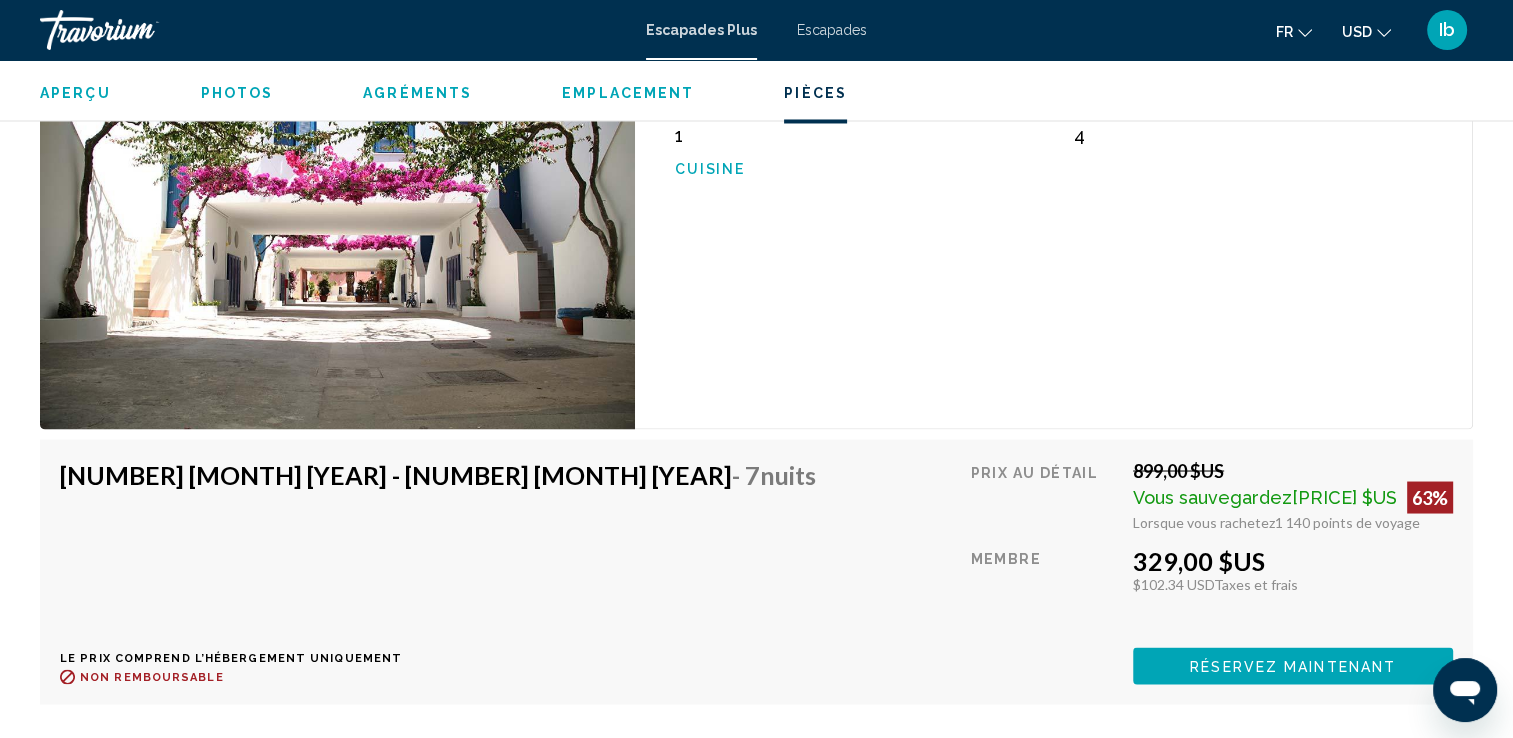 scroll, scrollTop: 3200, scrollLeft: 0, axis: vertical 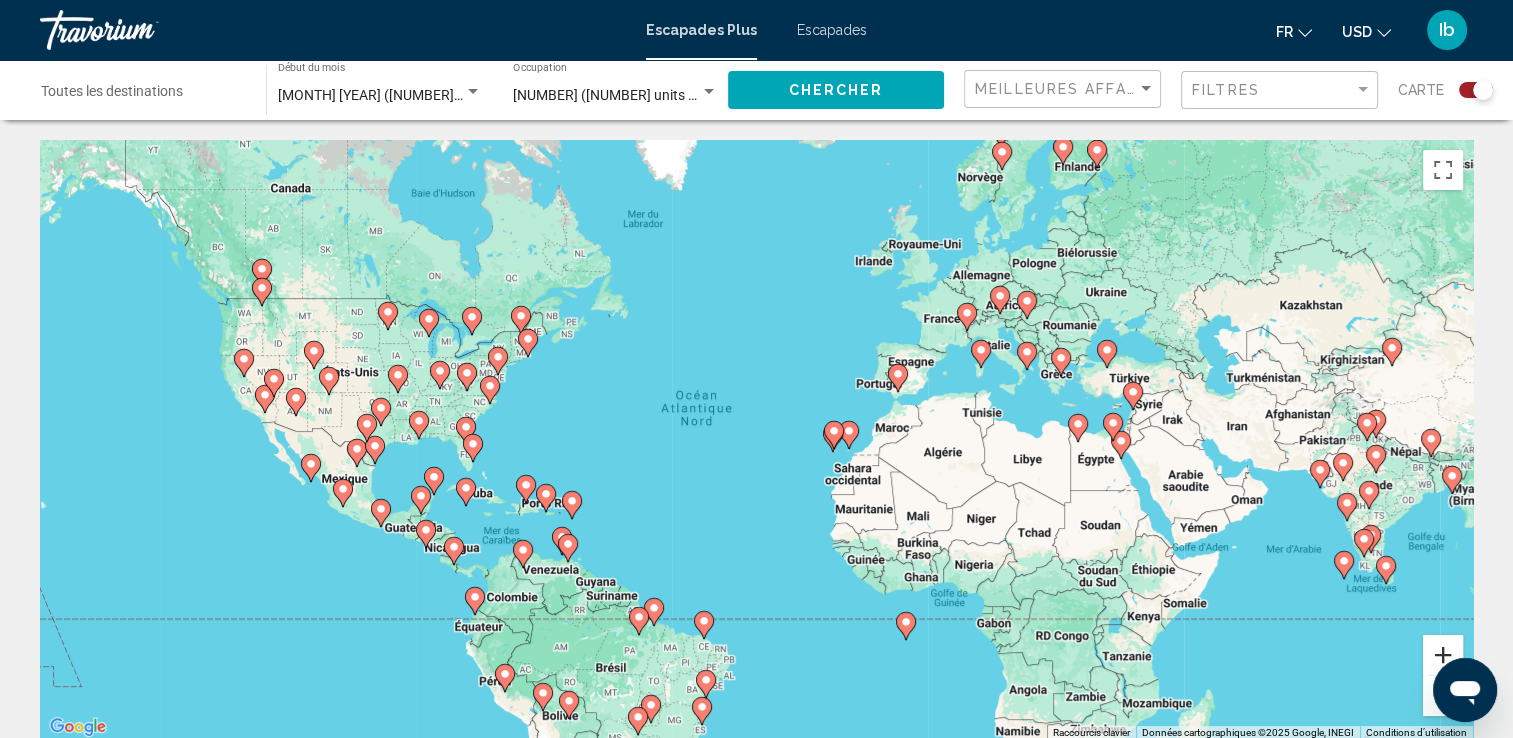 click at bounding box center [1443, 655] 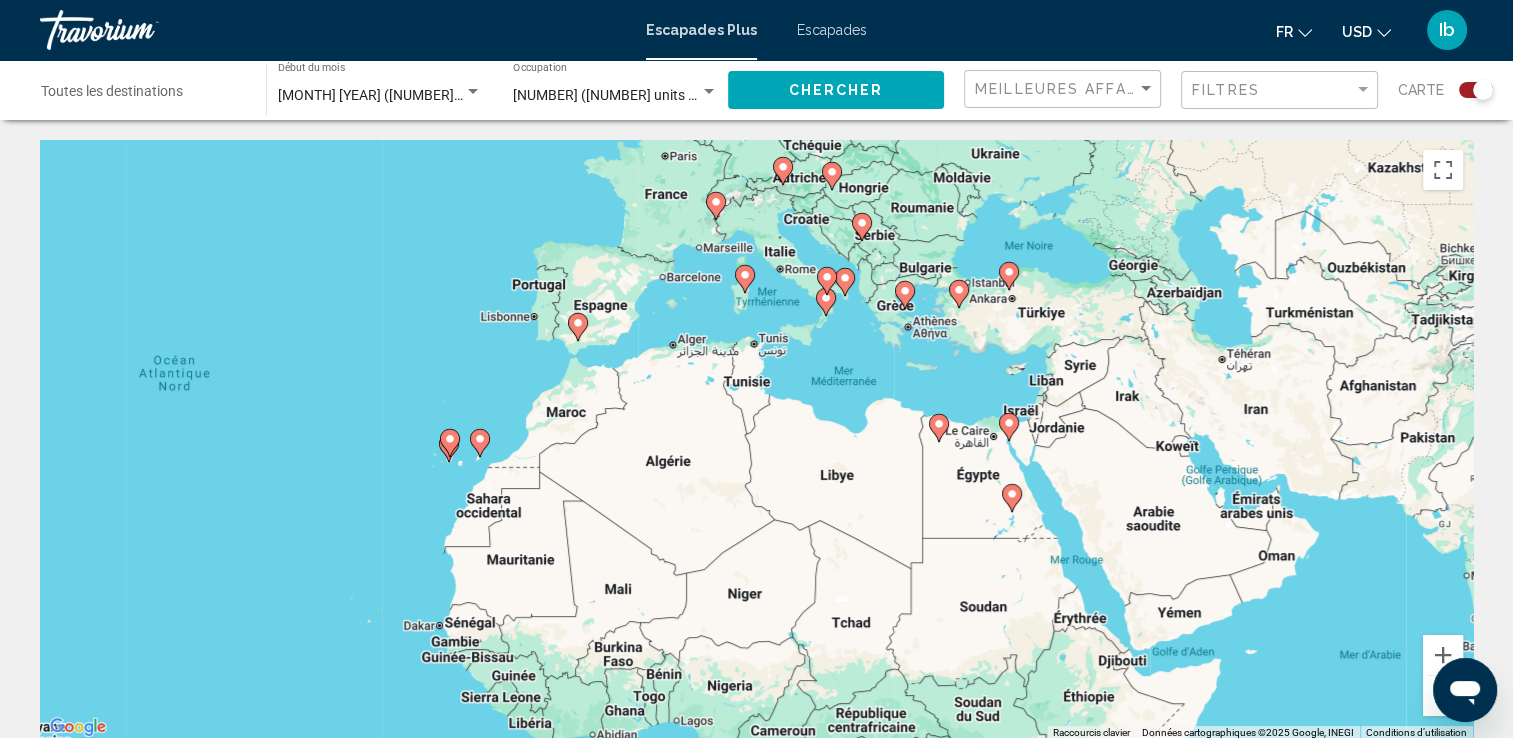 drag, startPoint x: 1283, startPoint y: 598, endPoint x: 820, endPoint y: 594, distance: 463.01727 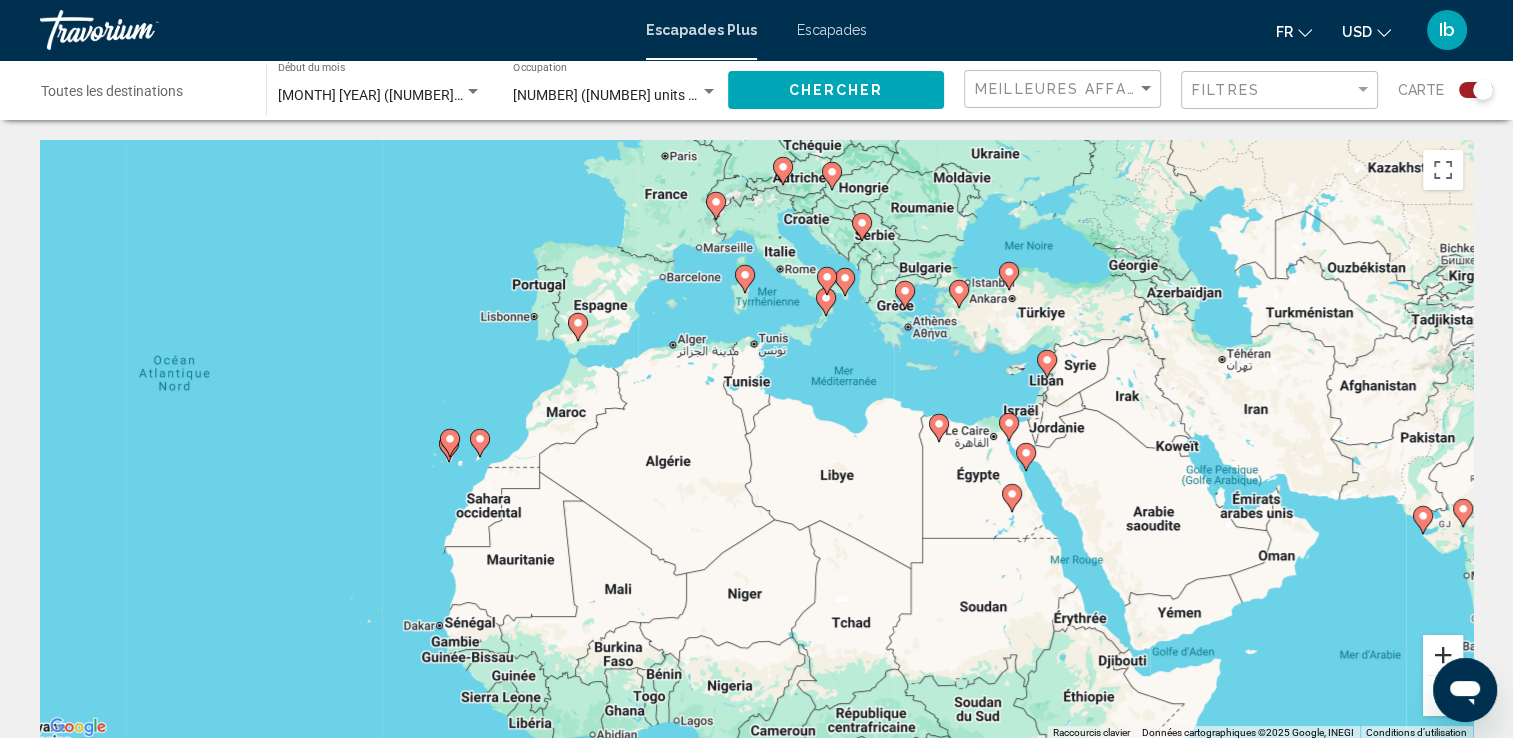 click at bounding box center (1443, 655) 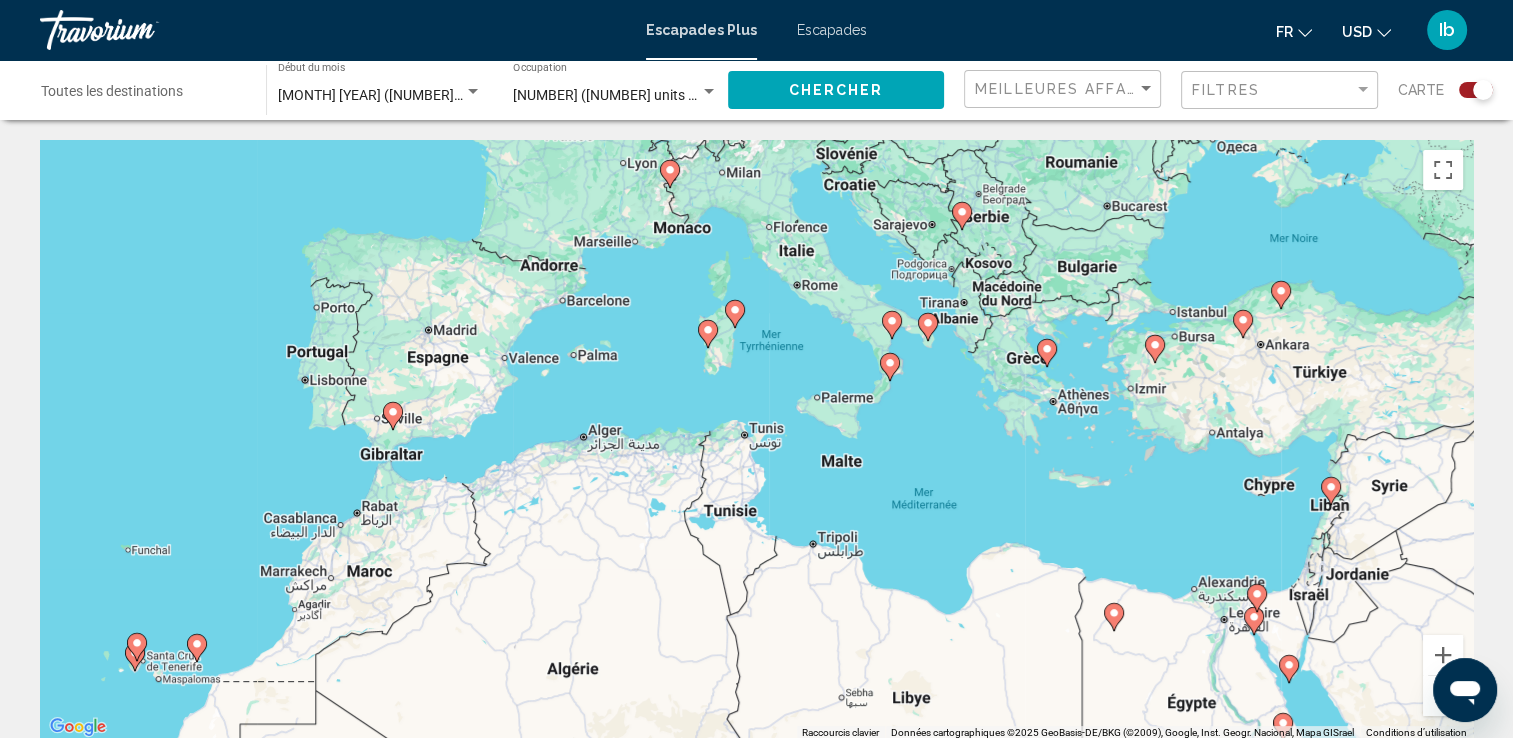 drag, startPoint x: 984, startPoint y: 555, endPoint x: 966, endPoint y: 789, distance: 234.69128 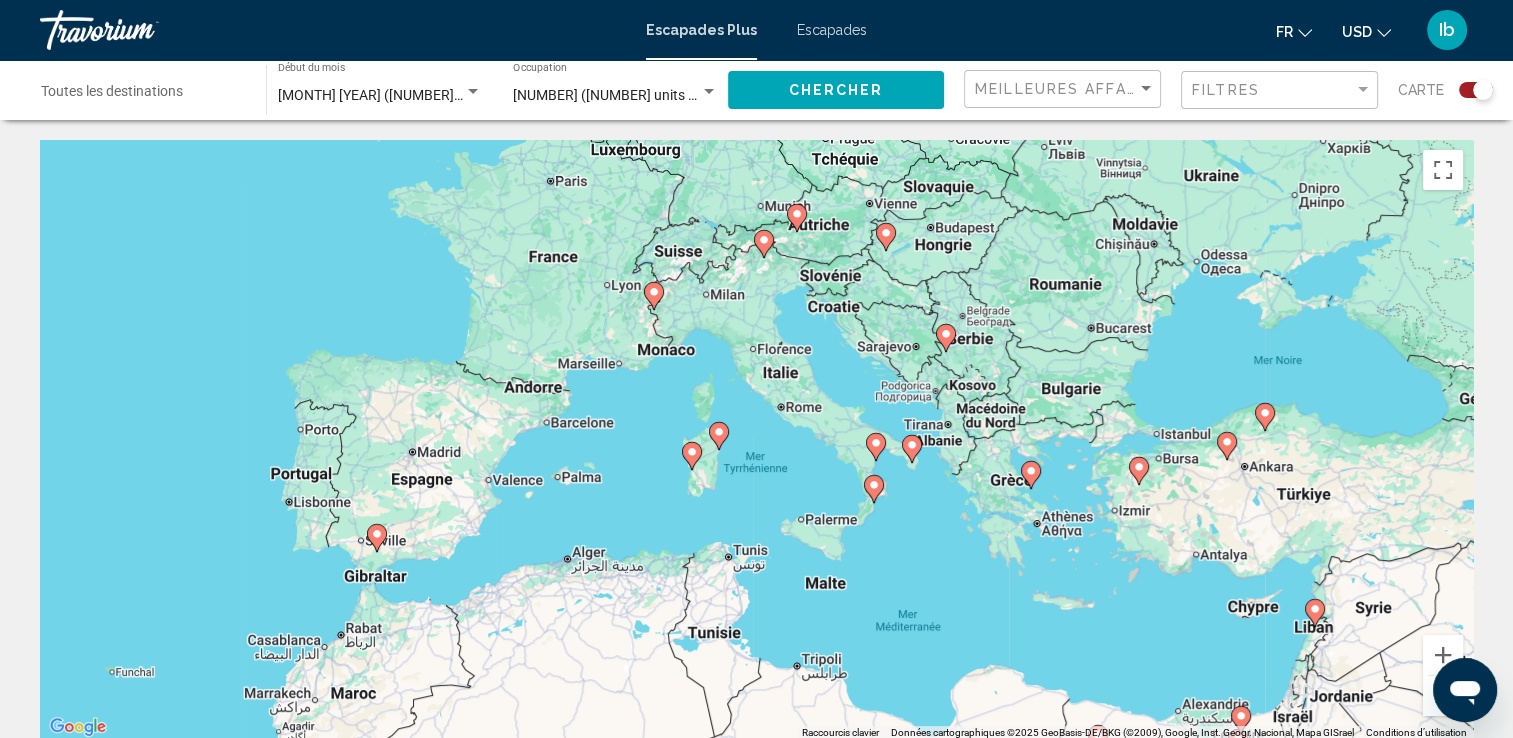 drag, startPoint x: 977, startPoint y: 559, endPoint x: 985, endPoint y: 603, distance: 44.72136 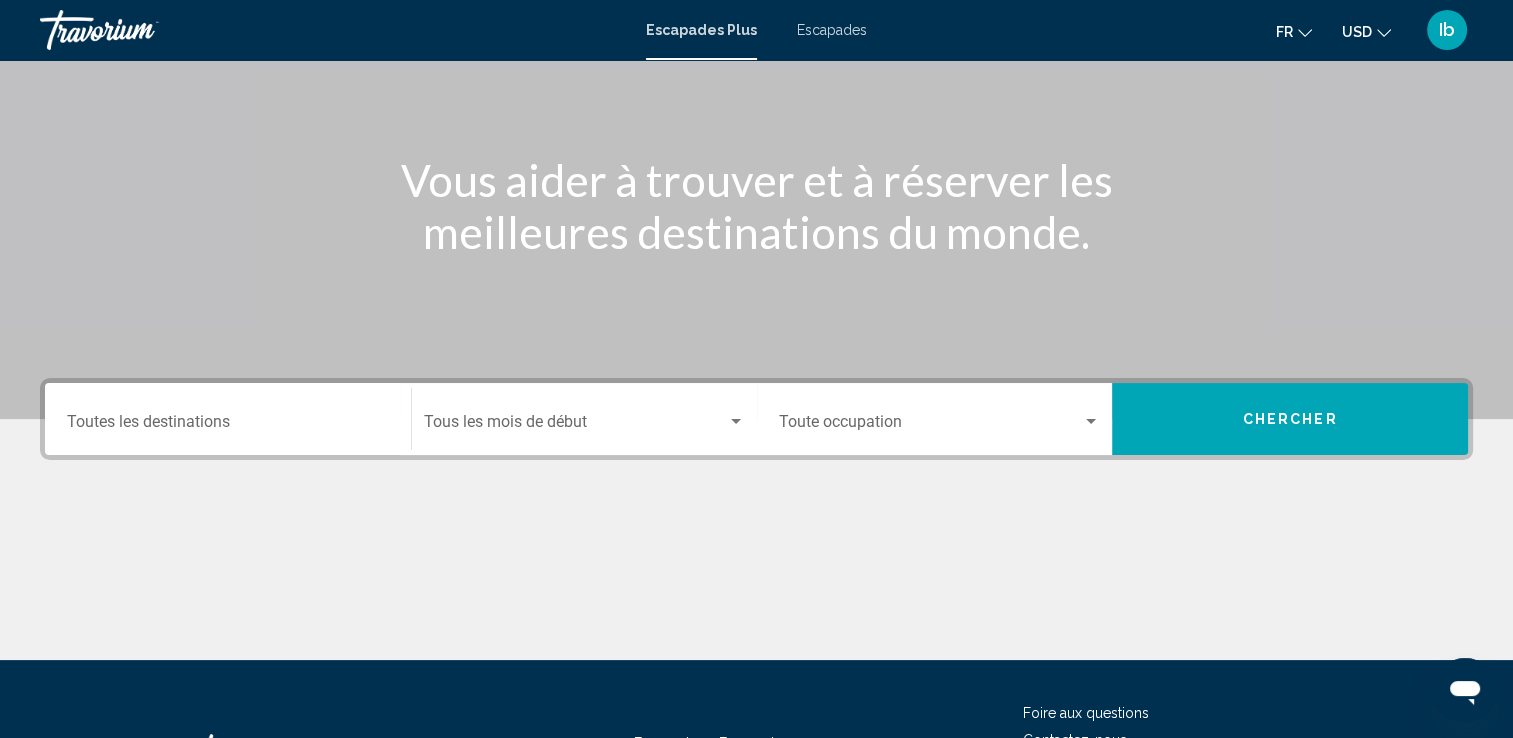 scroll, scrollTop: 200, scrollLeft: 0, axis: vertical 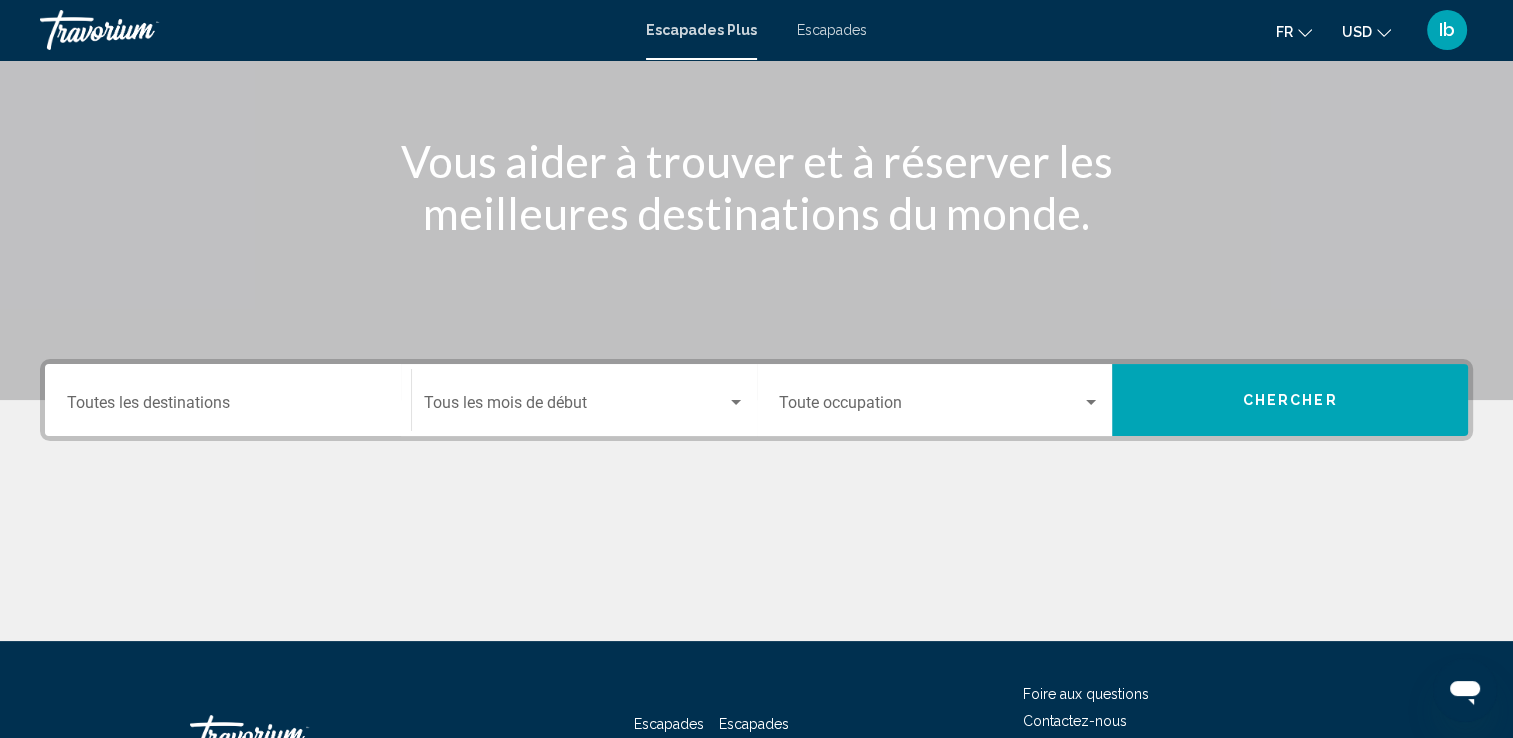 click on "Escapades" at bounding box center [832, 30] 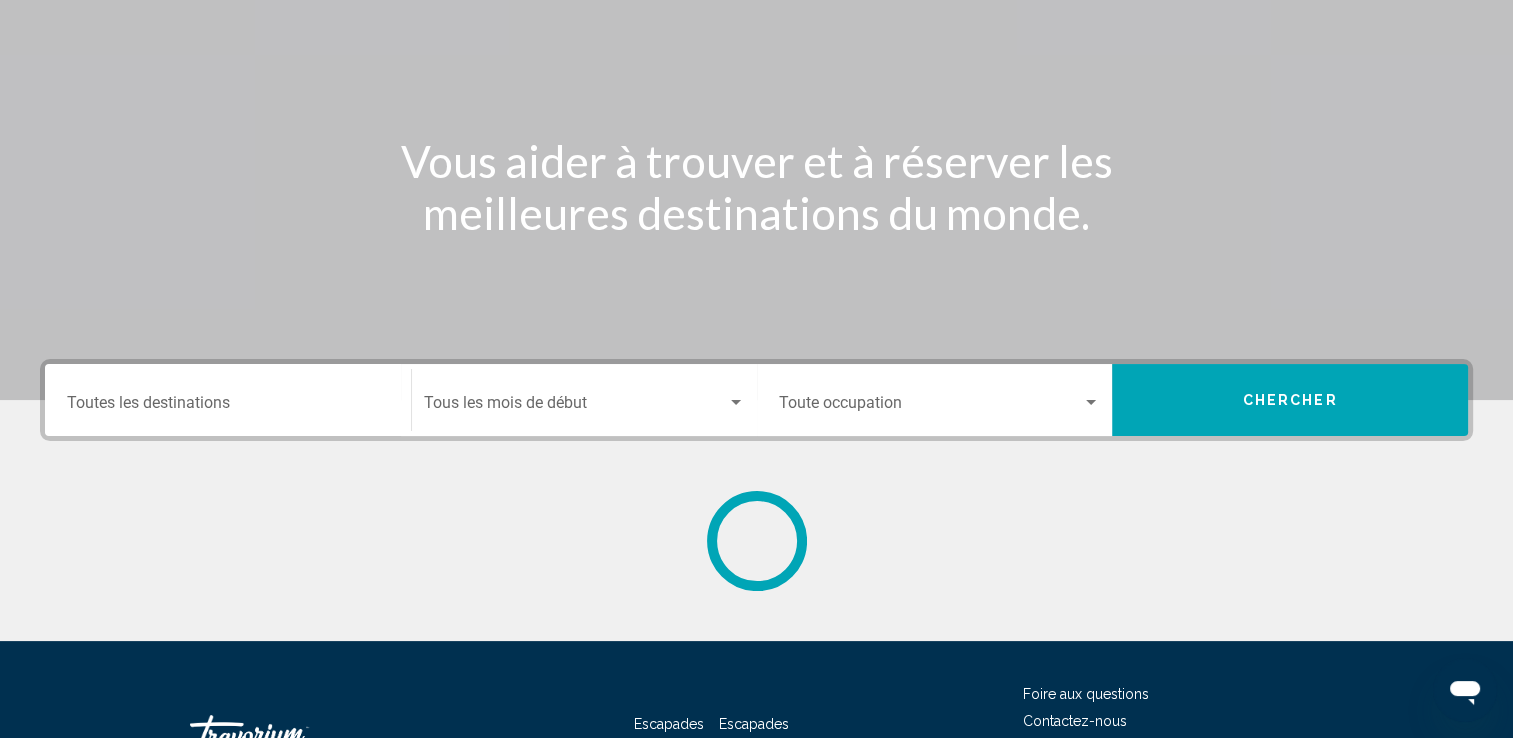 scroll, scrollTop: 0, scrollLeft: 0, axis: both 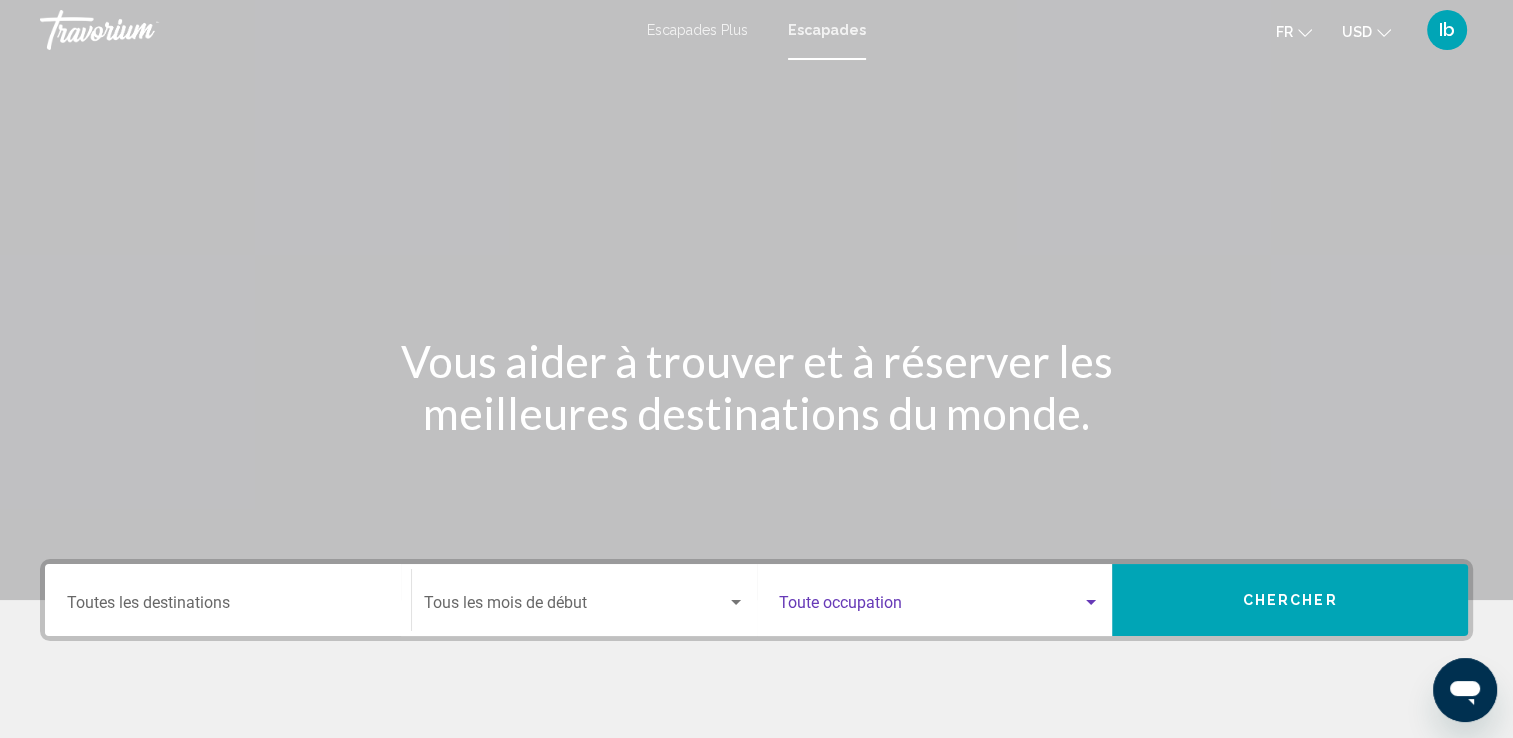click at bounding box center [1091, 602] 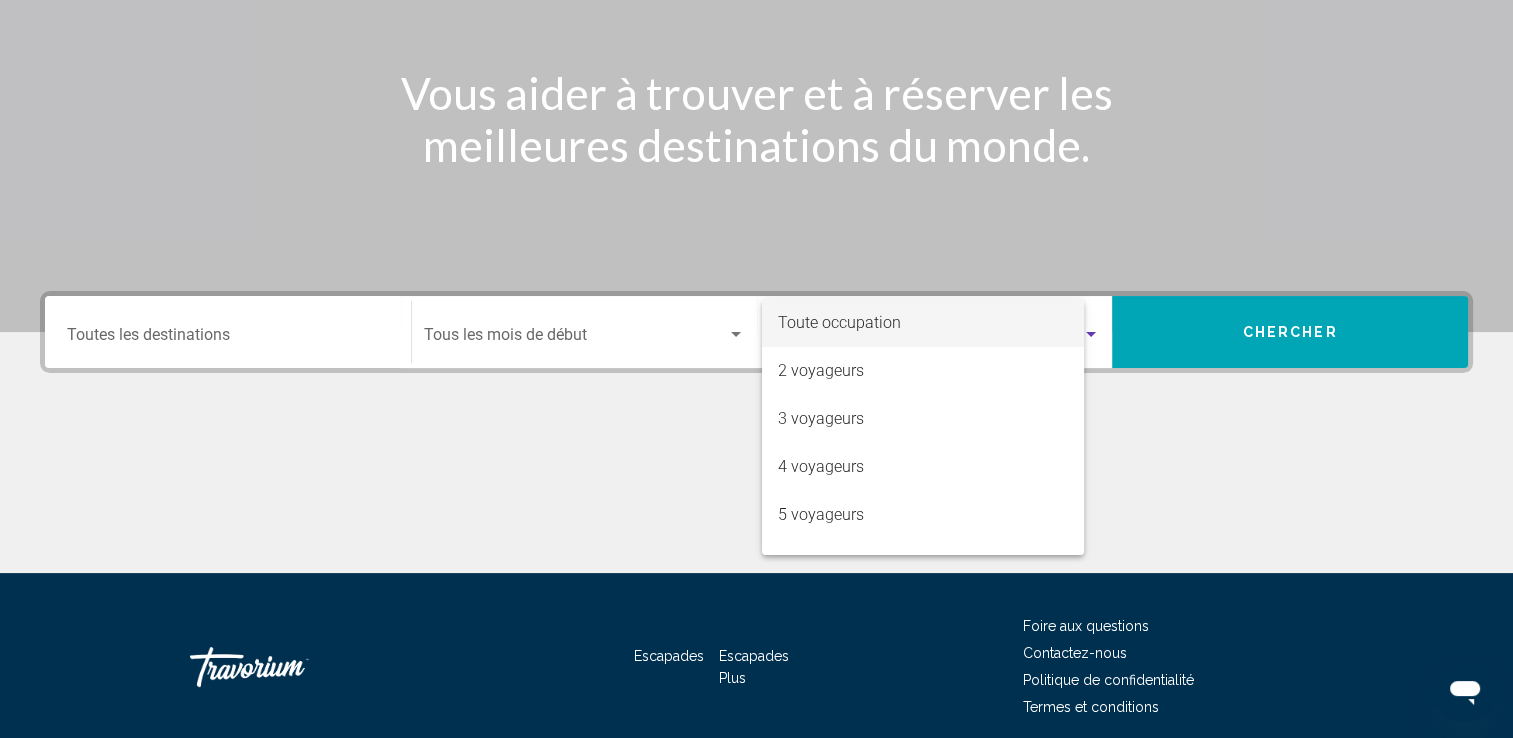 scroll, scrollTop: 347, scrollLeft: 0, axis: vertical 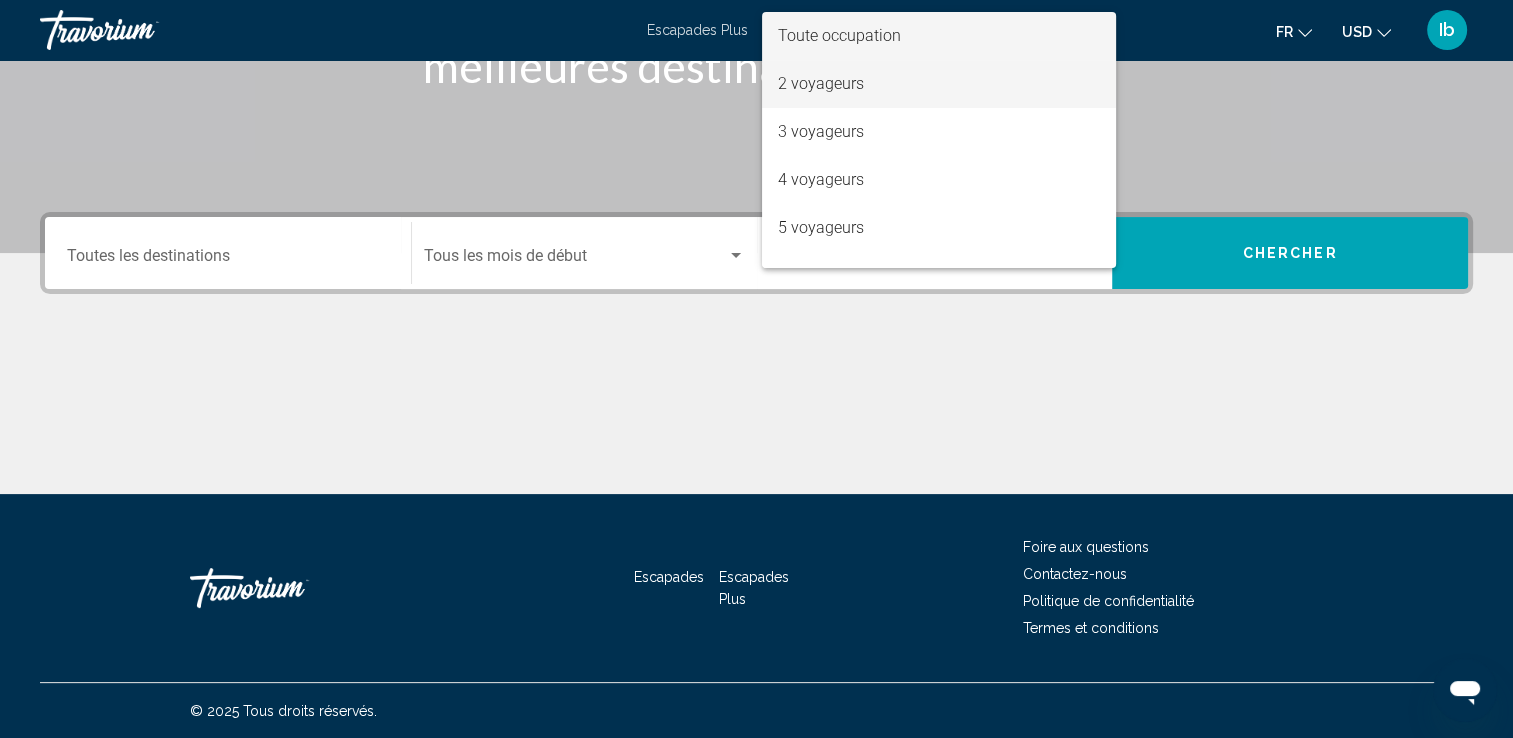 click on "2 voyageurs" at bounding box center (939, 84) 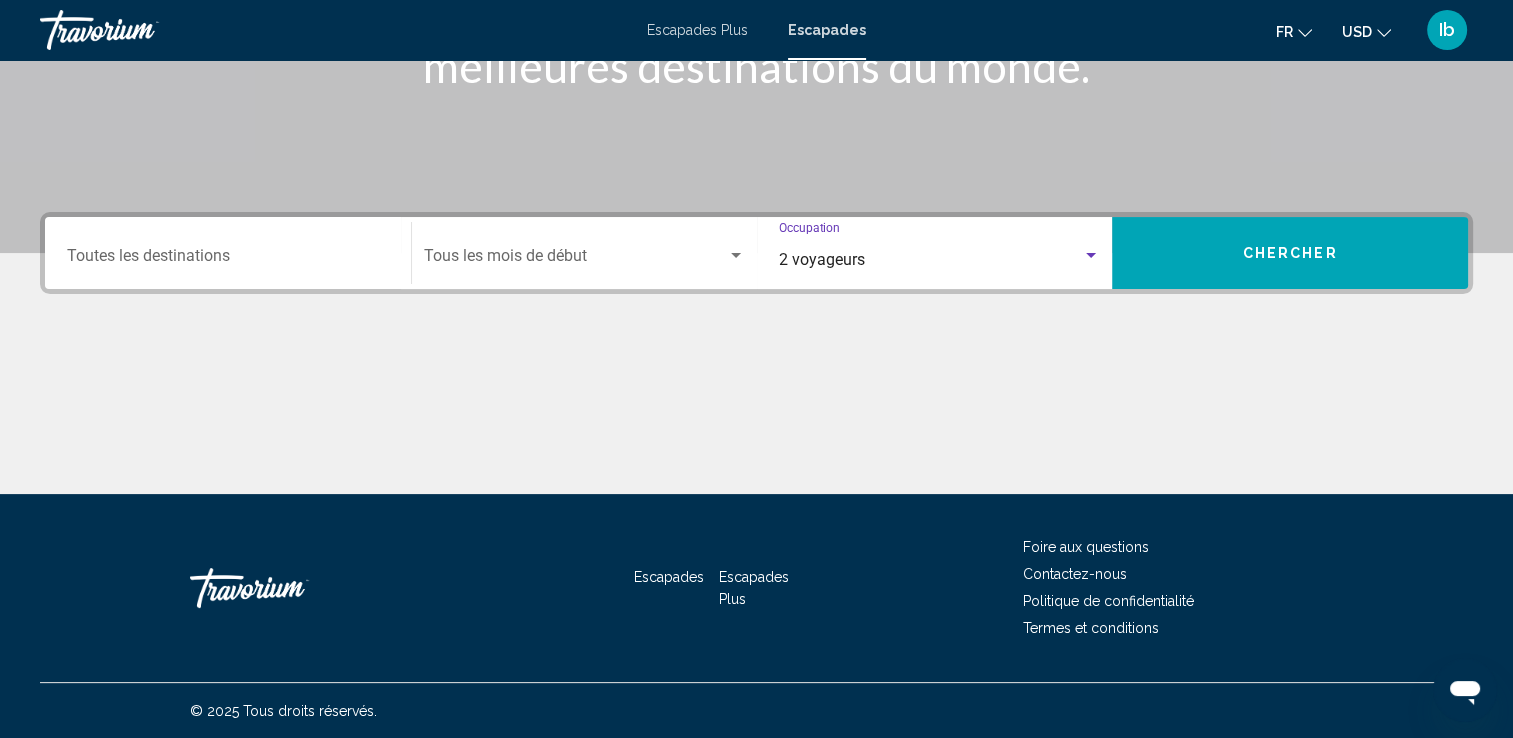 click at bounding box center (736, 255) 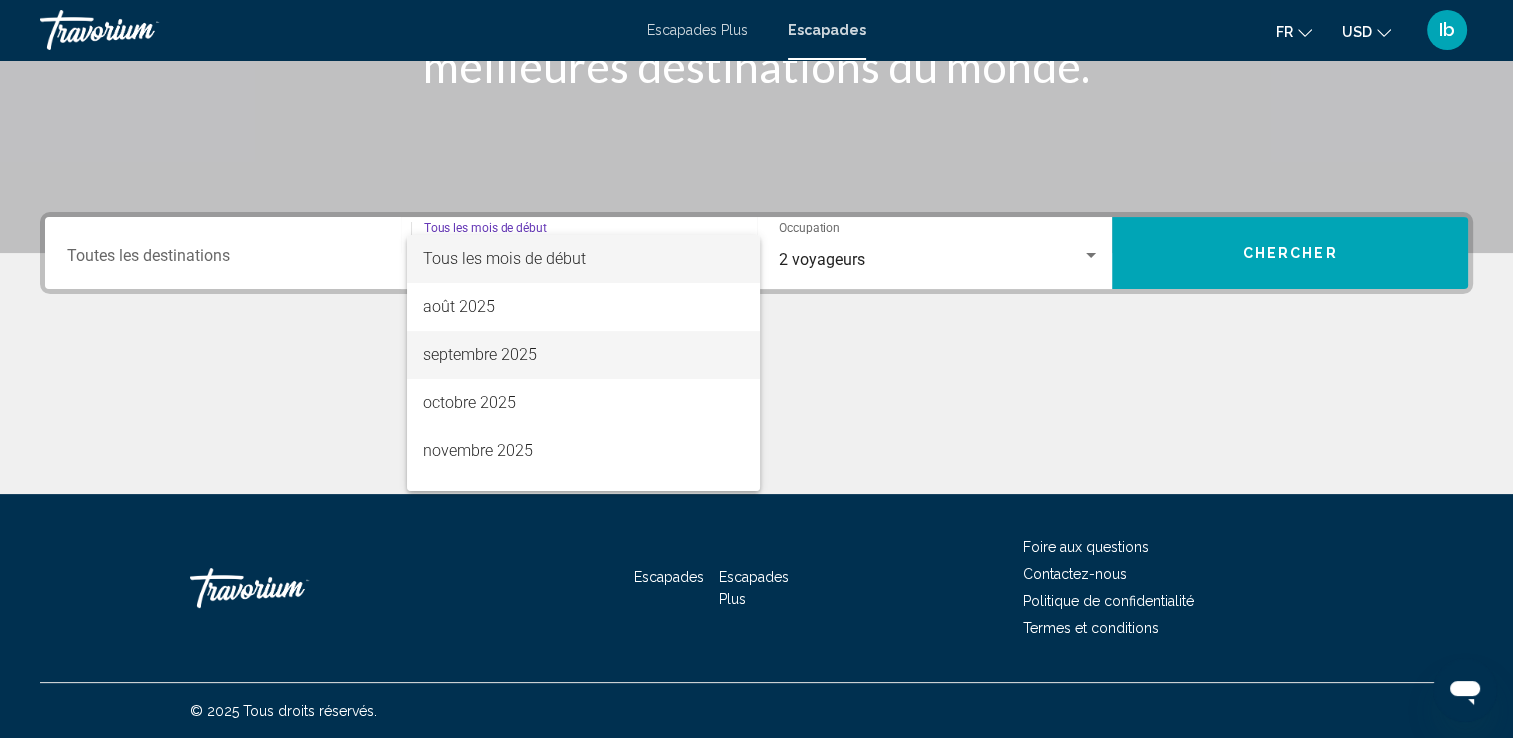 click on "septembre 2025" at bounding box center (583, 355) 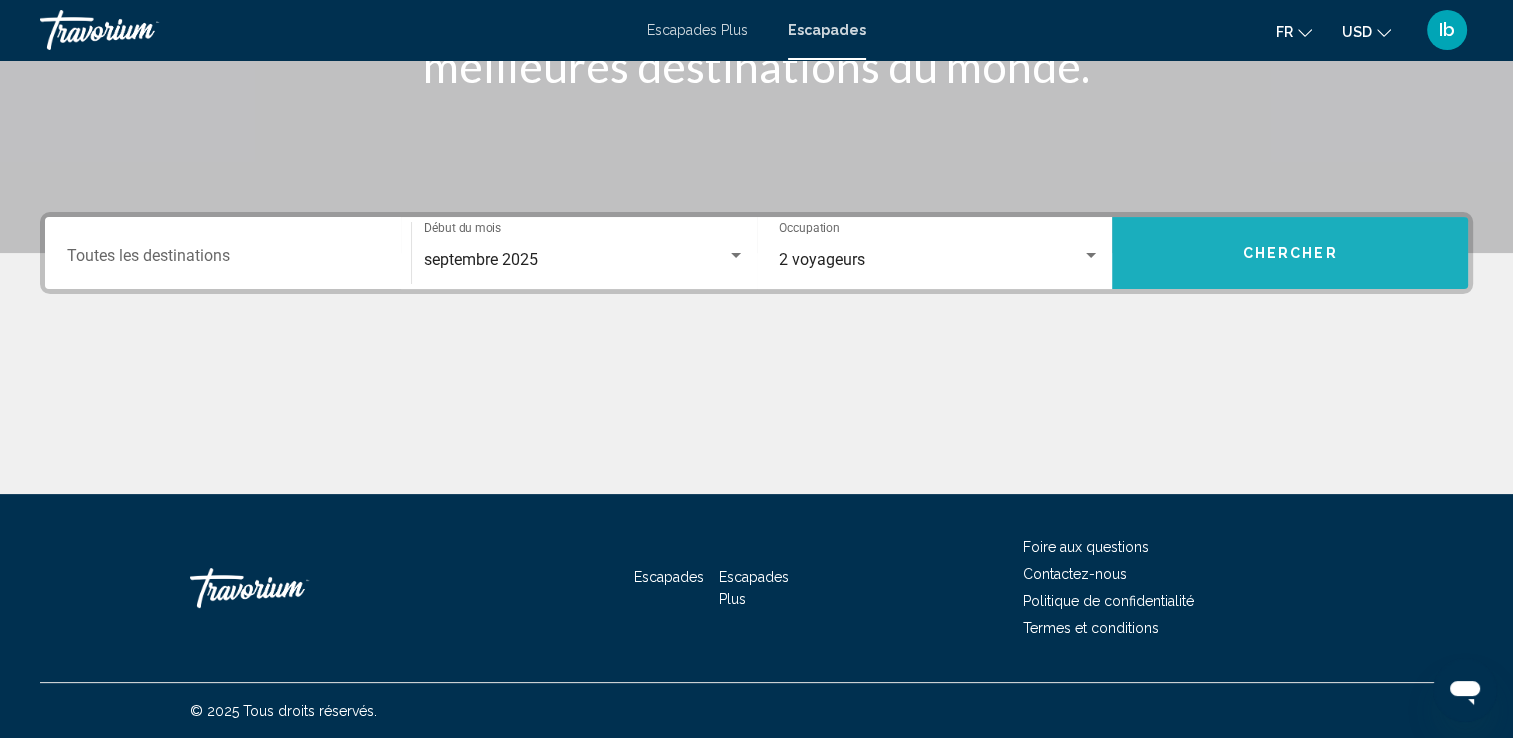 click on "Chercher" at bounding box center (1290, 253) 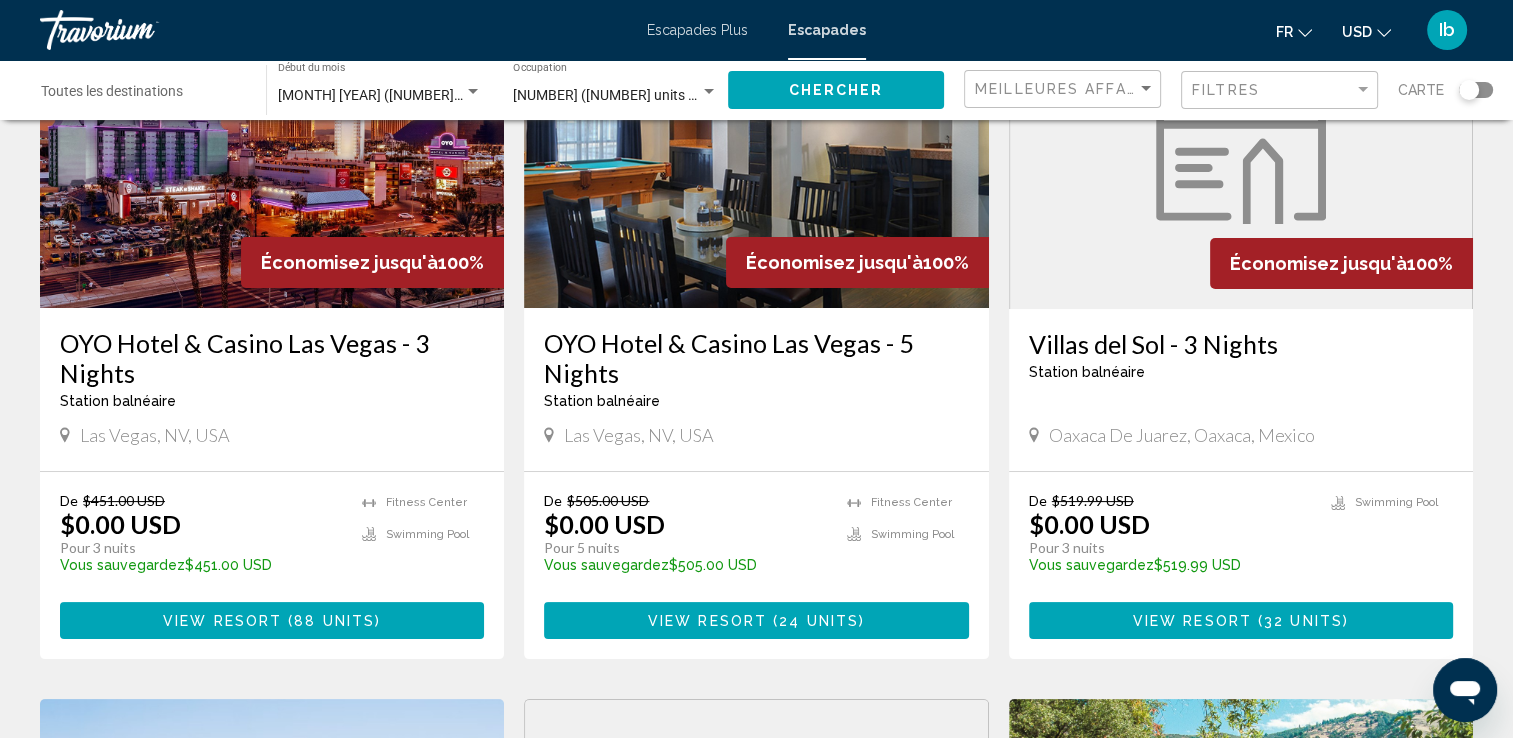 scroll, scrollTop: 0, scrollLeft: 0, axis: both 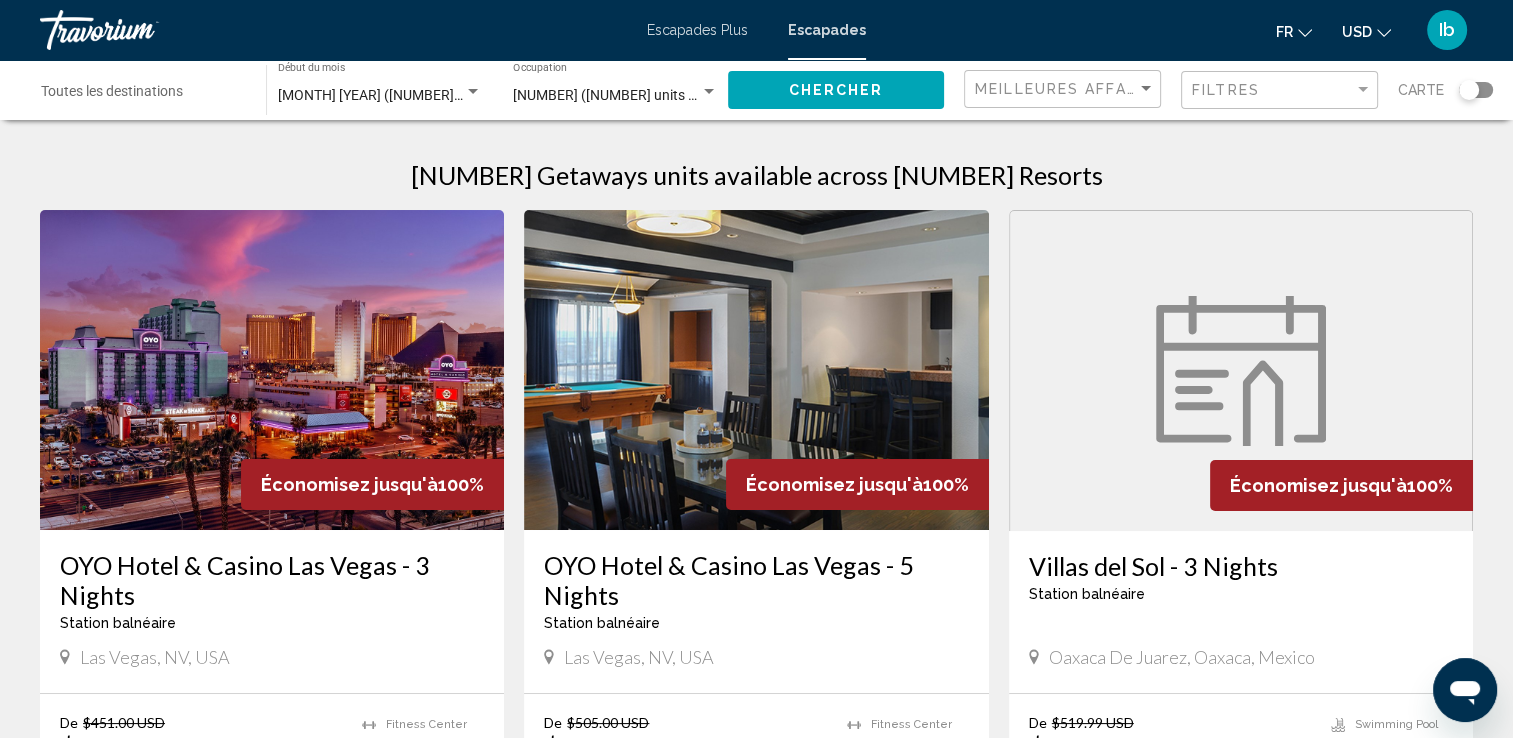 click at bounding box center [272, 370] 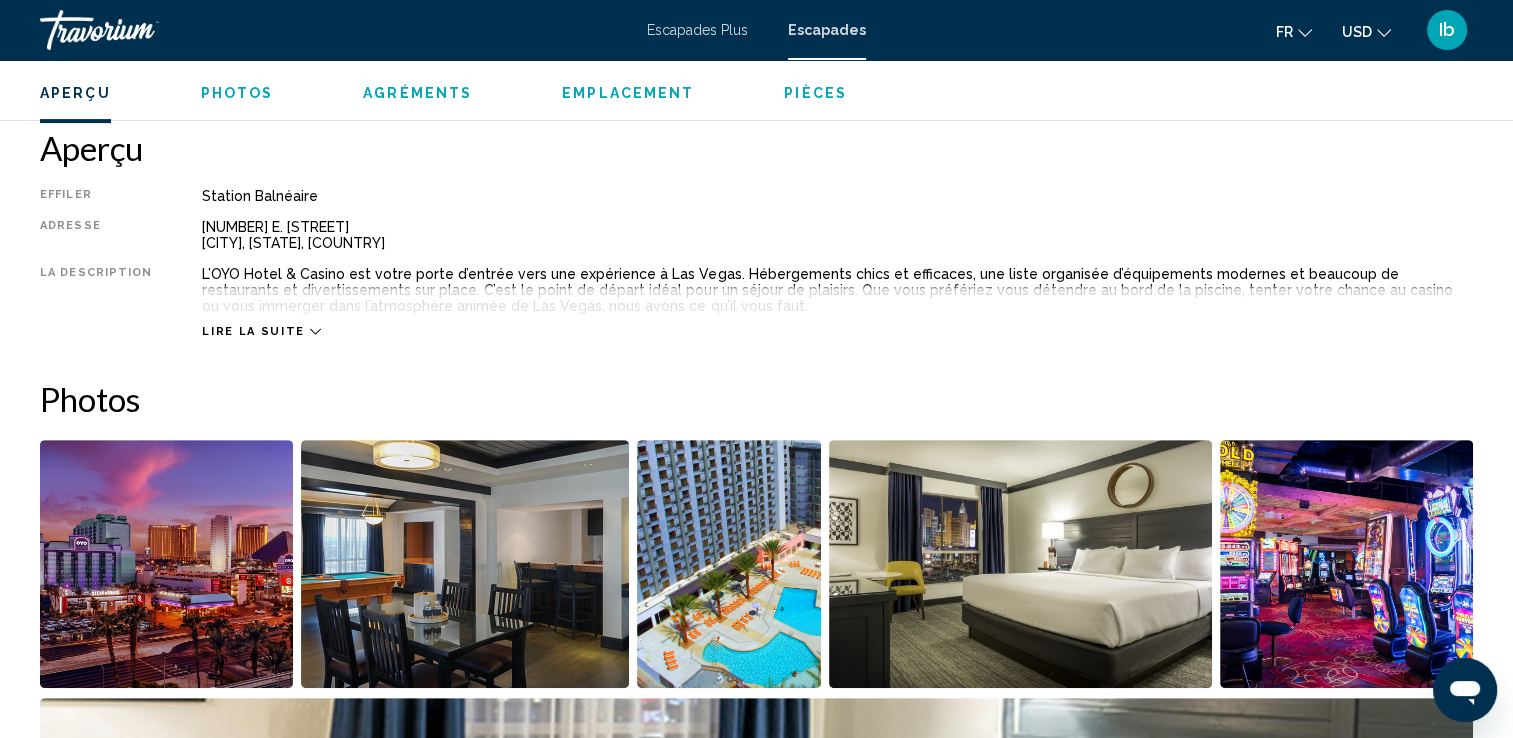 scroll, scrollTop: 600, scrollLeft: 0, axis: vertical 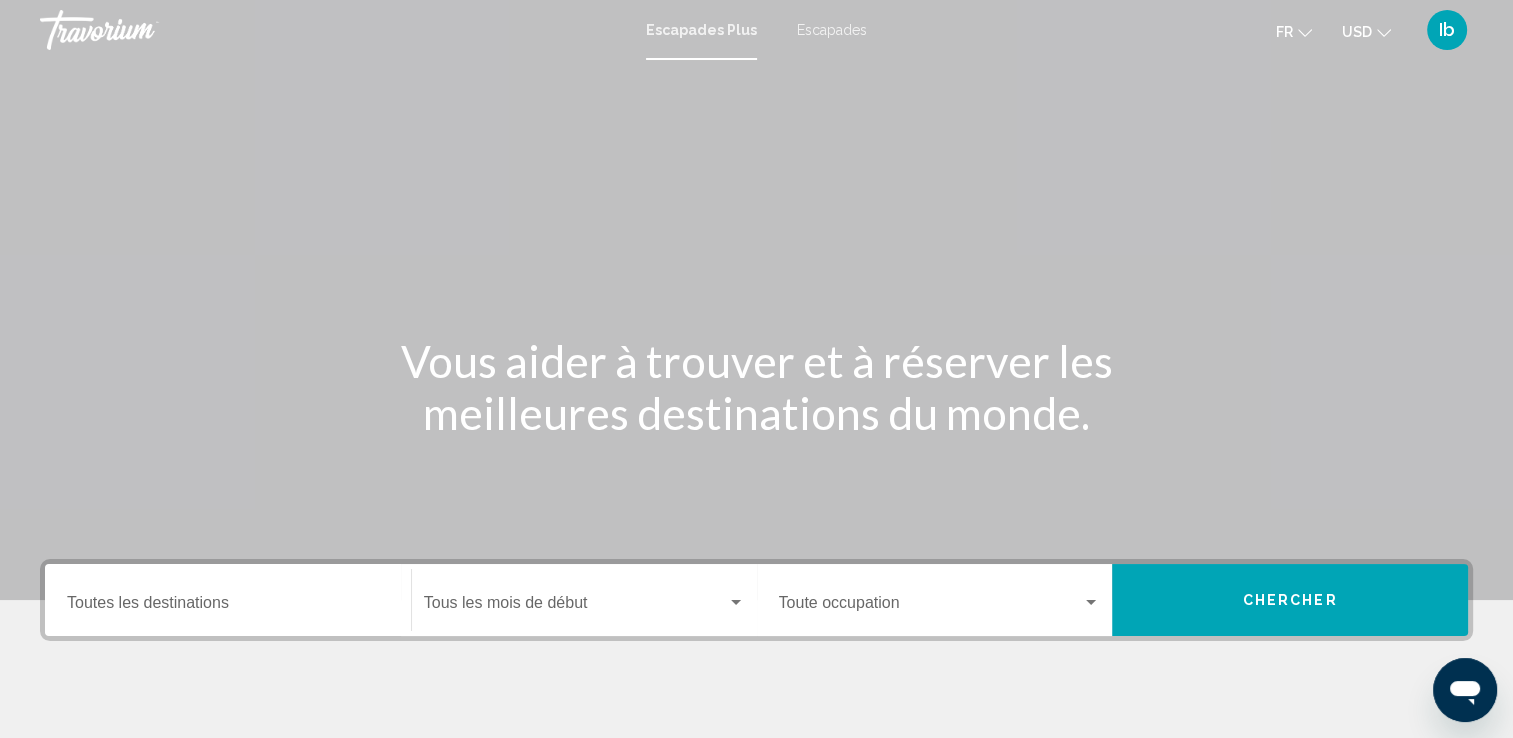 click on "Destination Toutes les destinations" at bounding box center (228, 607) 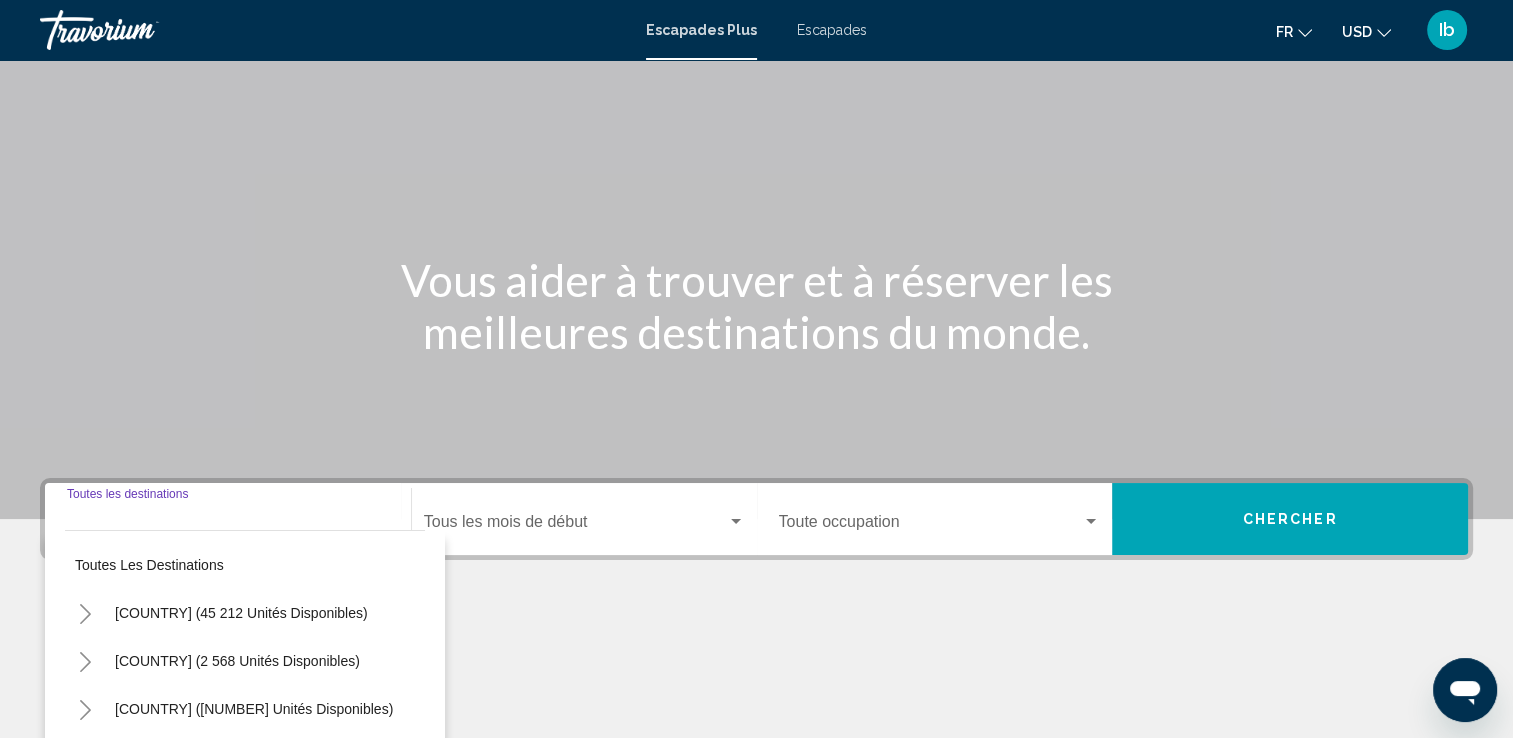 scroll, scrollTop: 347, scrollLeft: 0, axis: vertical 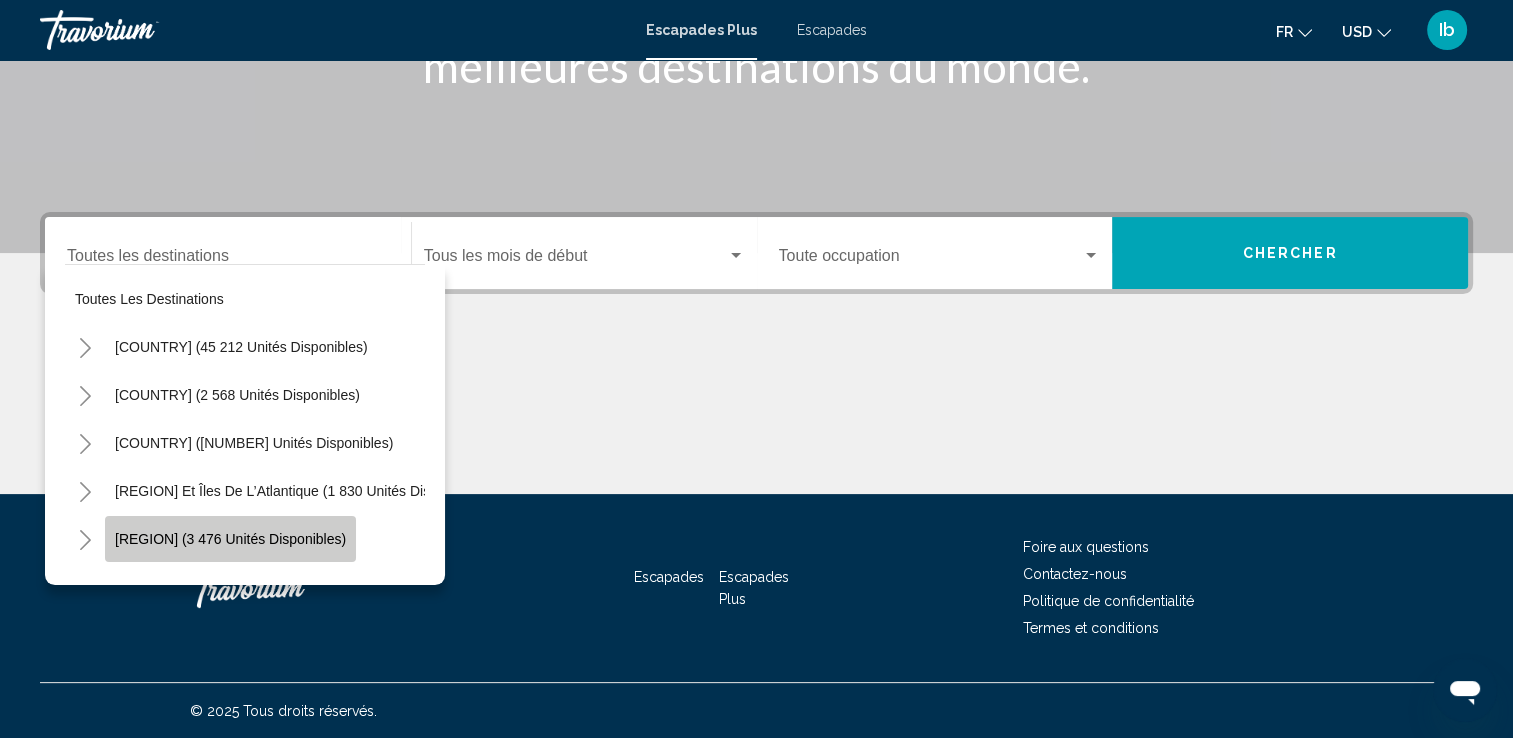 click on "[REGION] (3 476 unités disponibles)" 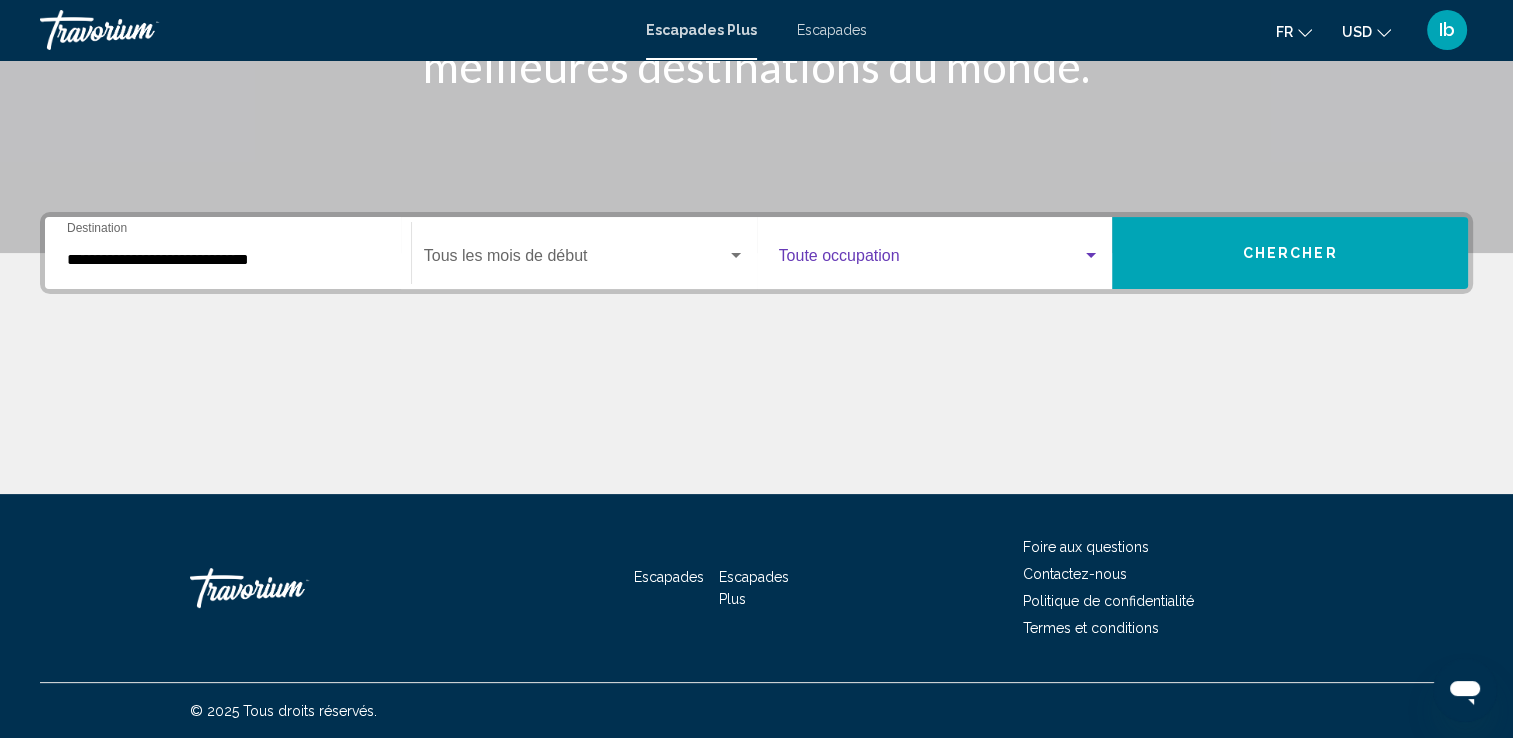 click at bounding box center (1091, 256) 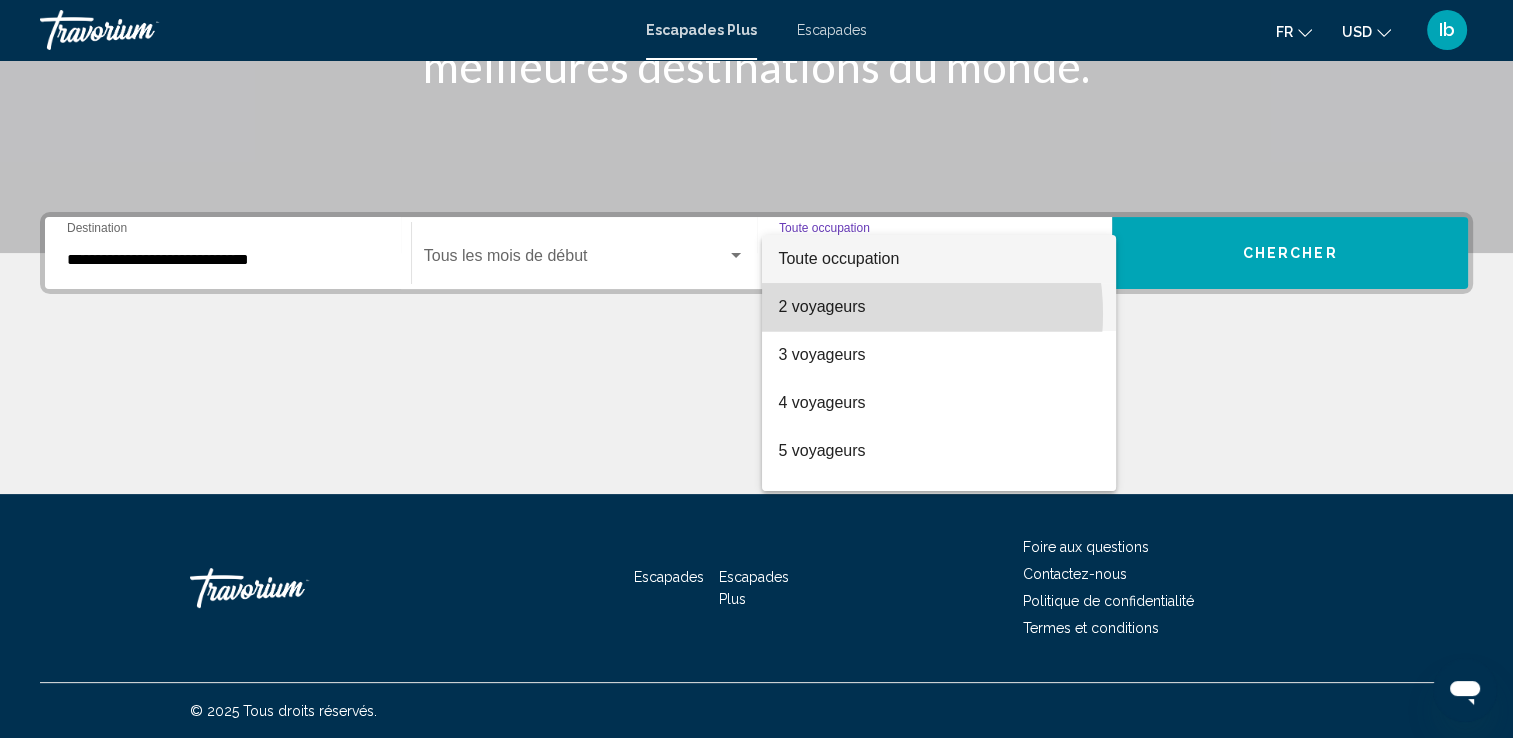click on "2 voyageurs" at bounding box center [821, 306] 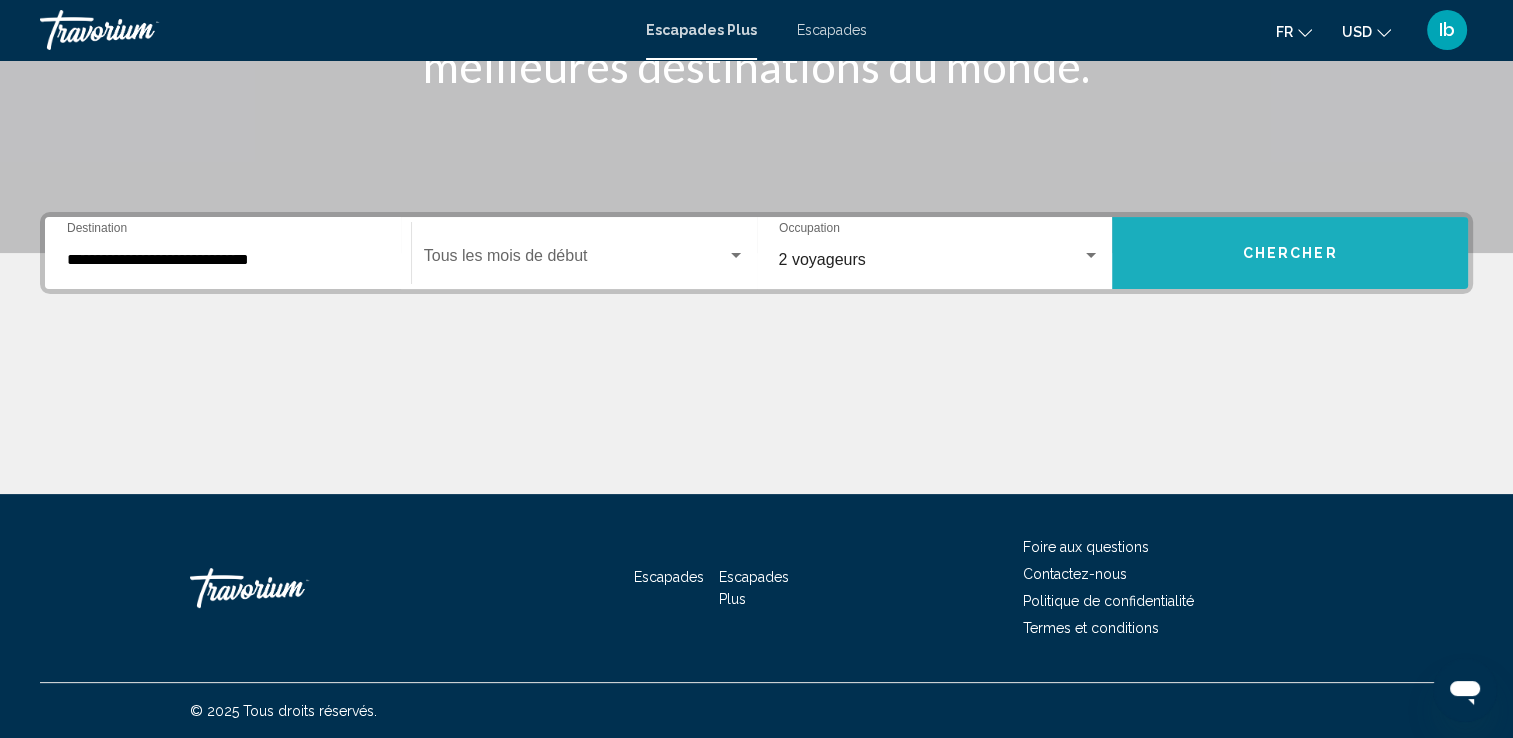 click on "Chercher" at bounding box center (1290, 253) 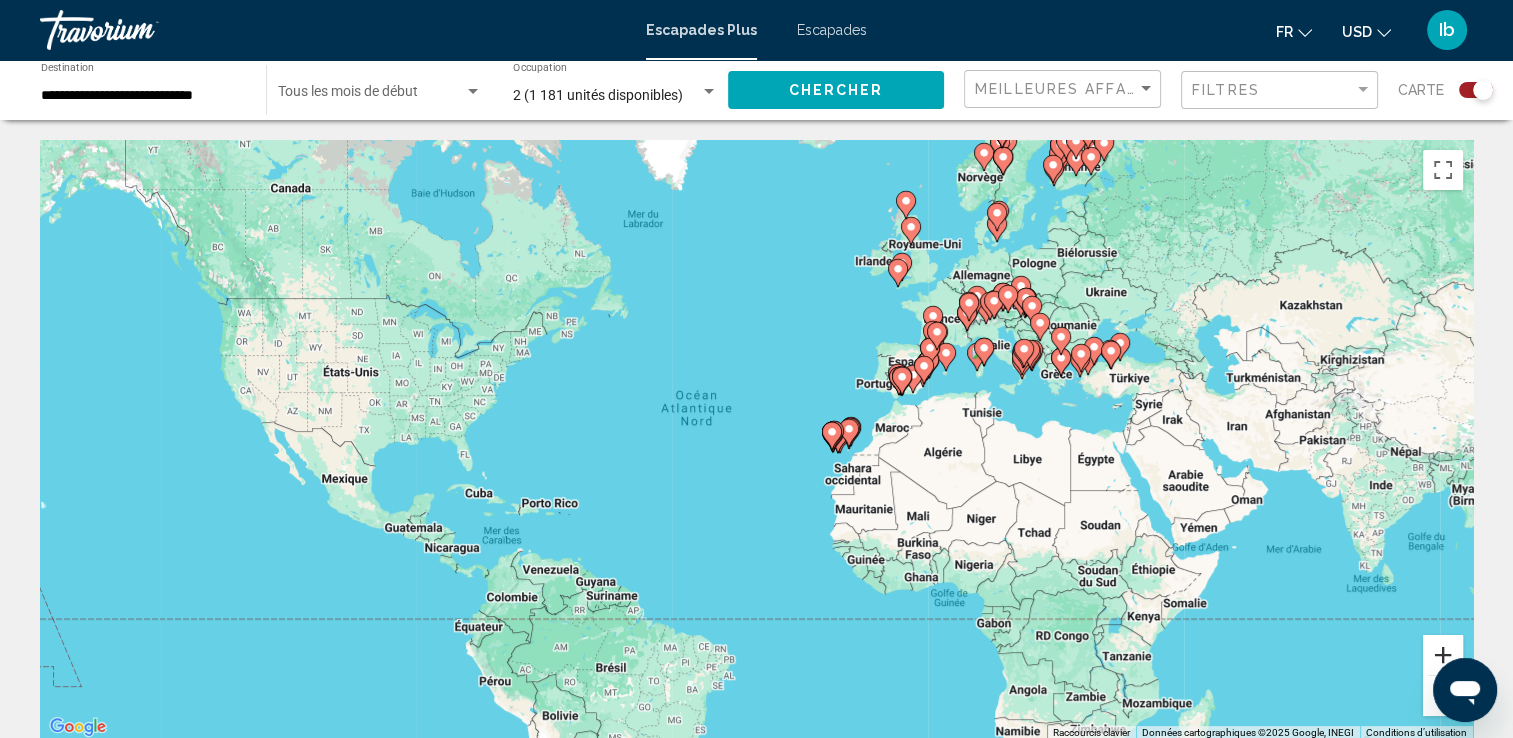 click at bounding box center (1443, 655) 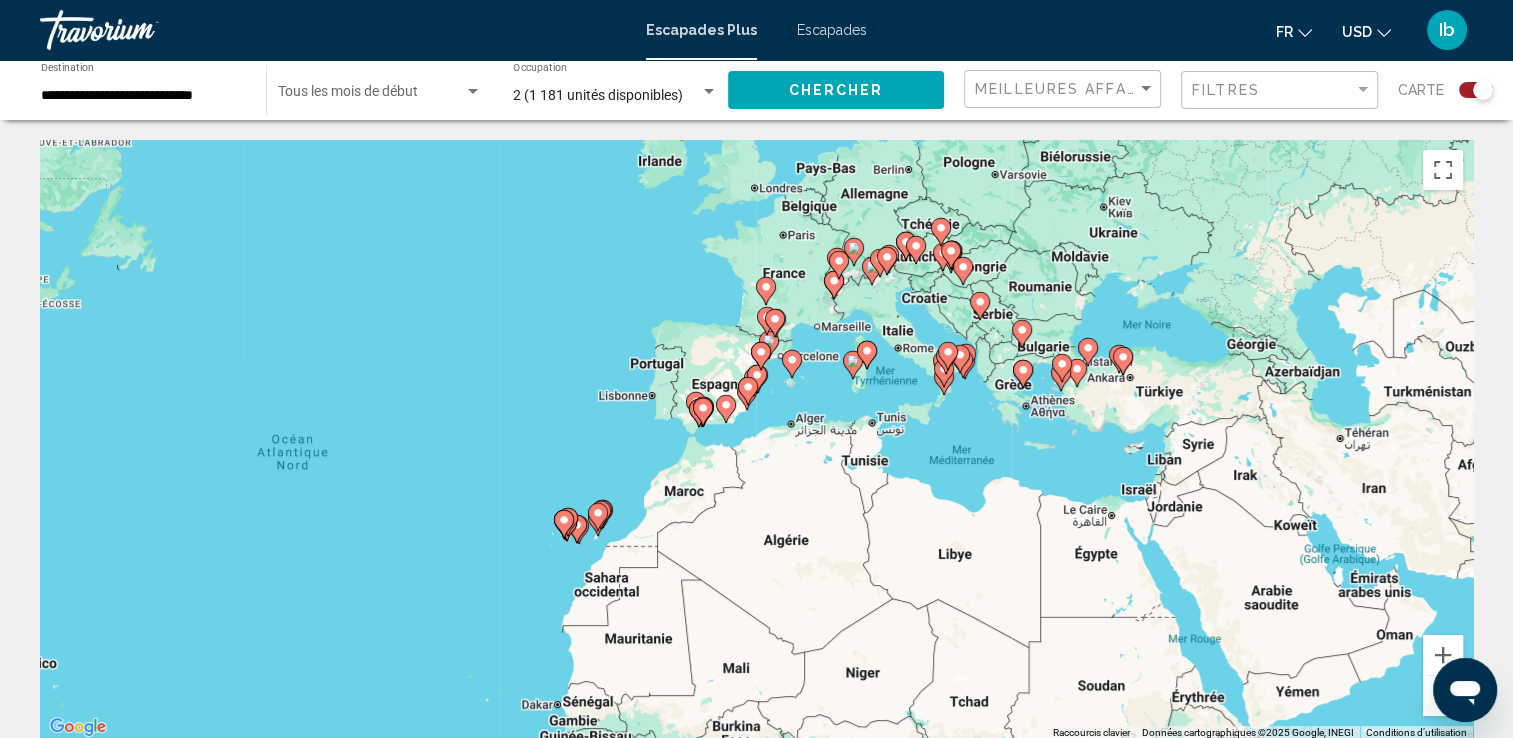 drag, startPoint x: 1326, startPoint y: 506, endPoint x: 972, endPoint y: 585, distance: 362.7079 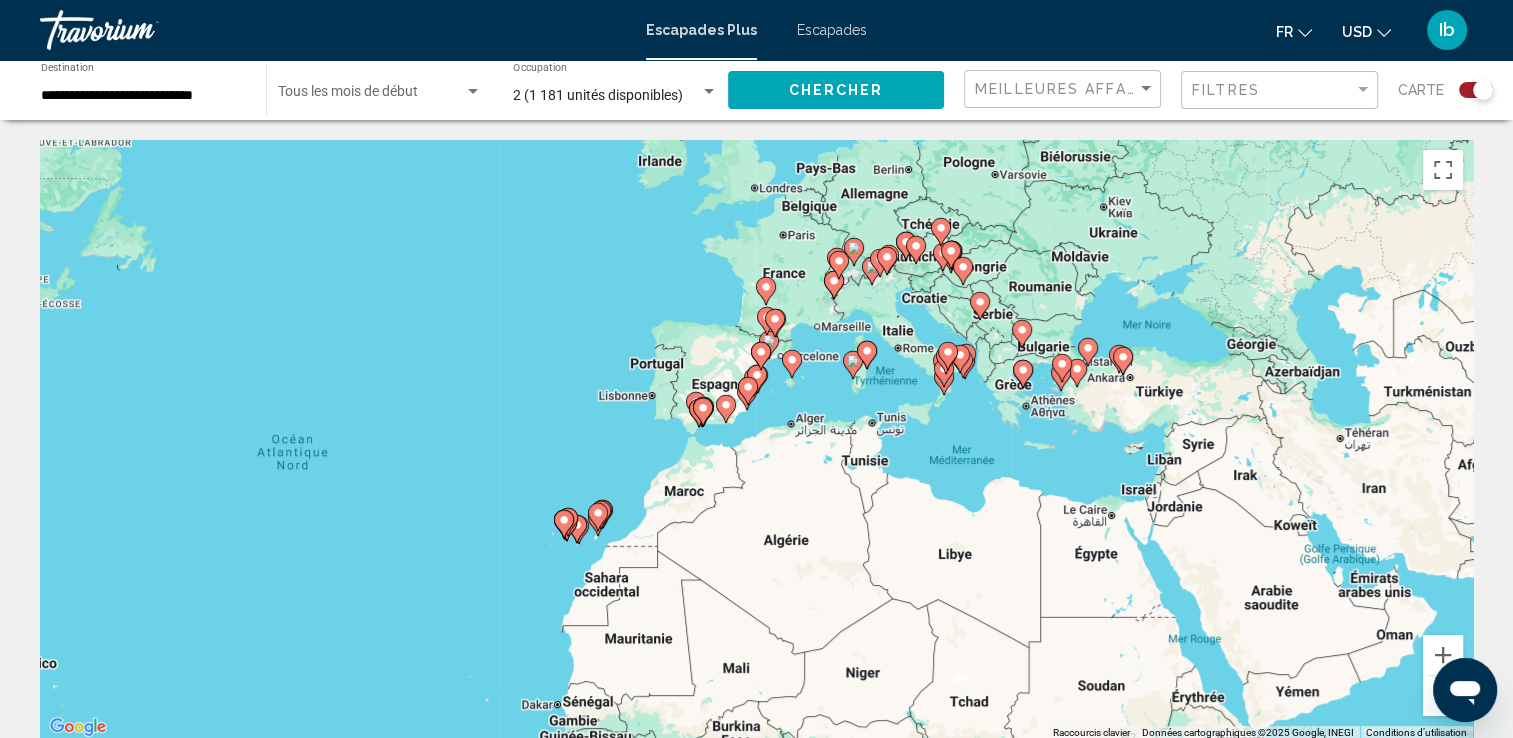 click on "Pour activer le glissement avec le clavier, appuyez sur Alt+Entrée. Une fois ce mode activé, utilisez les touches fléchées pour déplacer le repère. Pour valider le déplacement, appuyez sur Entrée. Pour annuler, appuyez sur Échap." at bounding box center (756, 440) 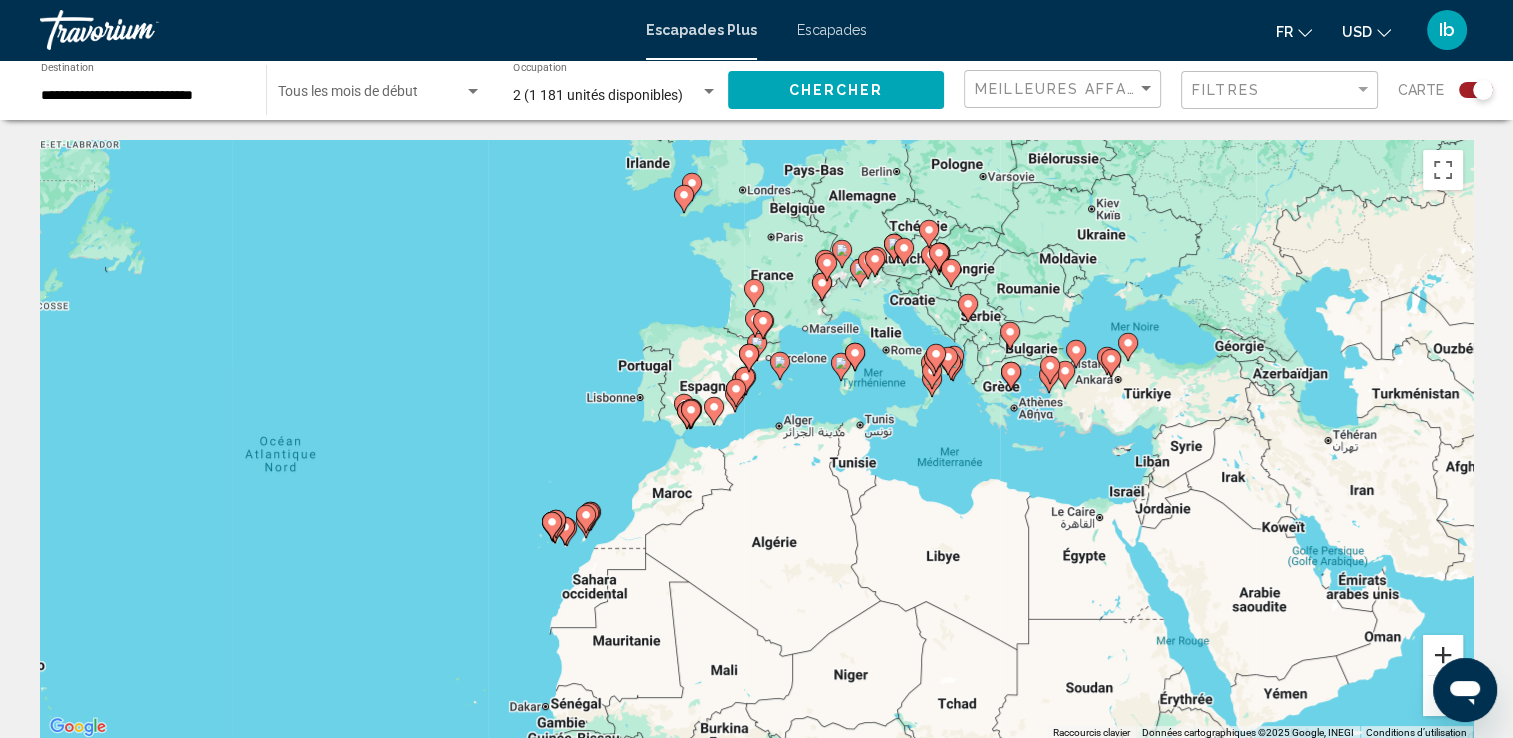 click at bounding box center [1443, 655] 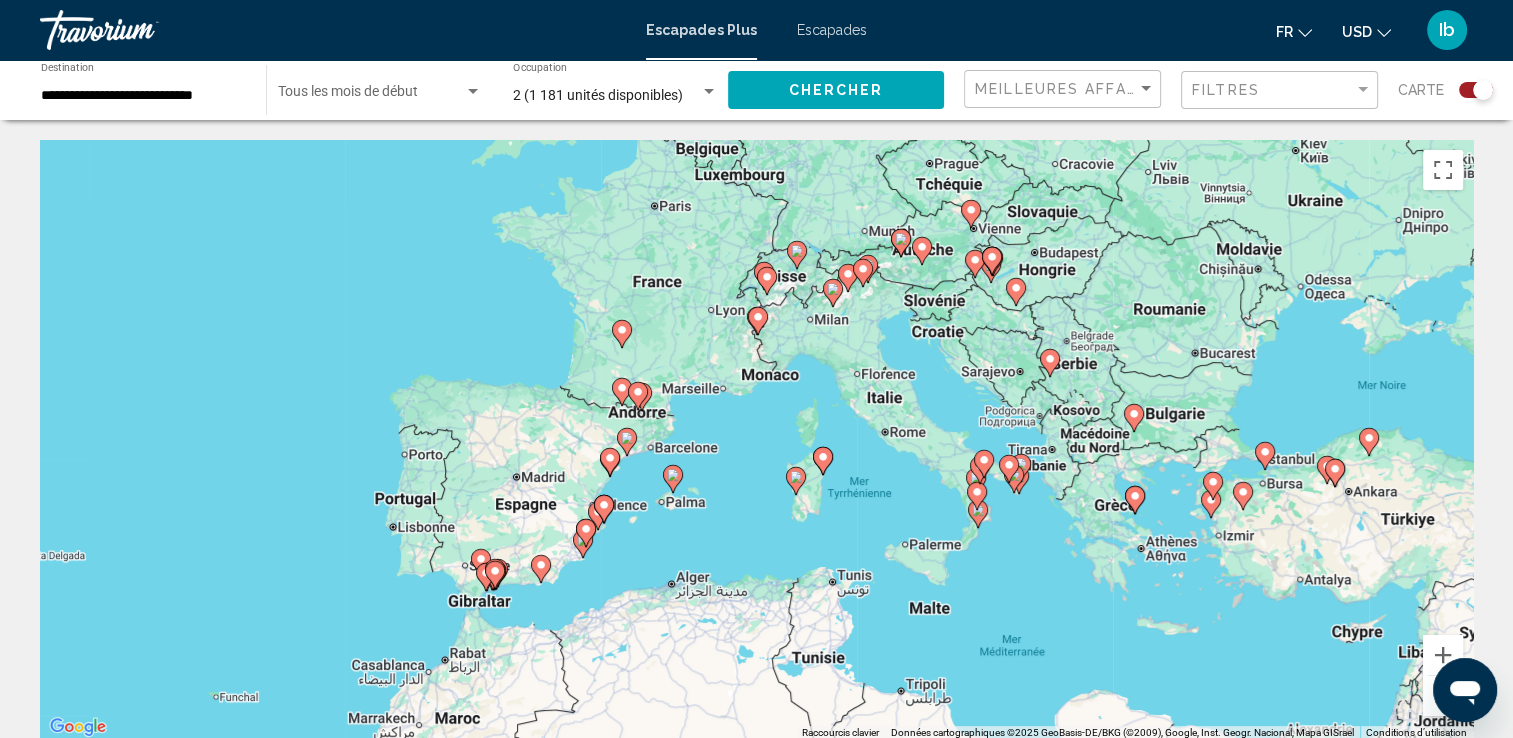 drag, startPoint x: 1168, startPoint y: 431, endPoint x: 1037, endPoint y: 606, distance: 218.6001 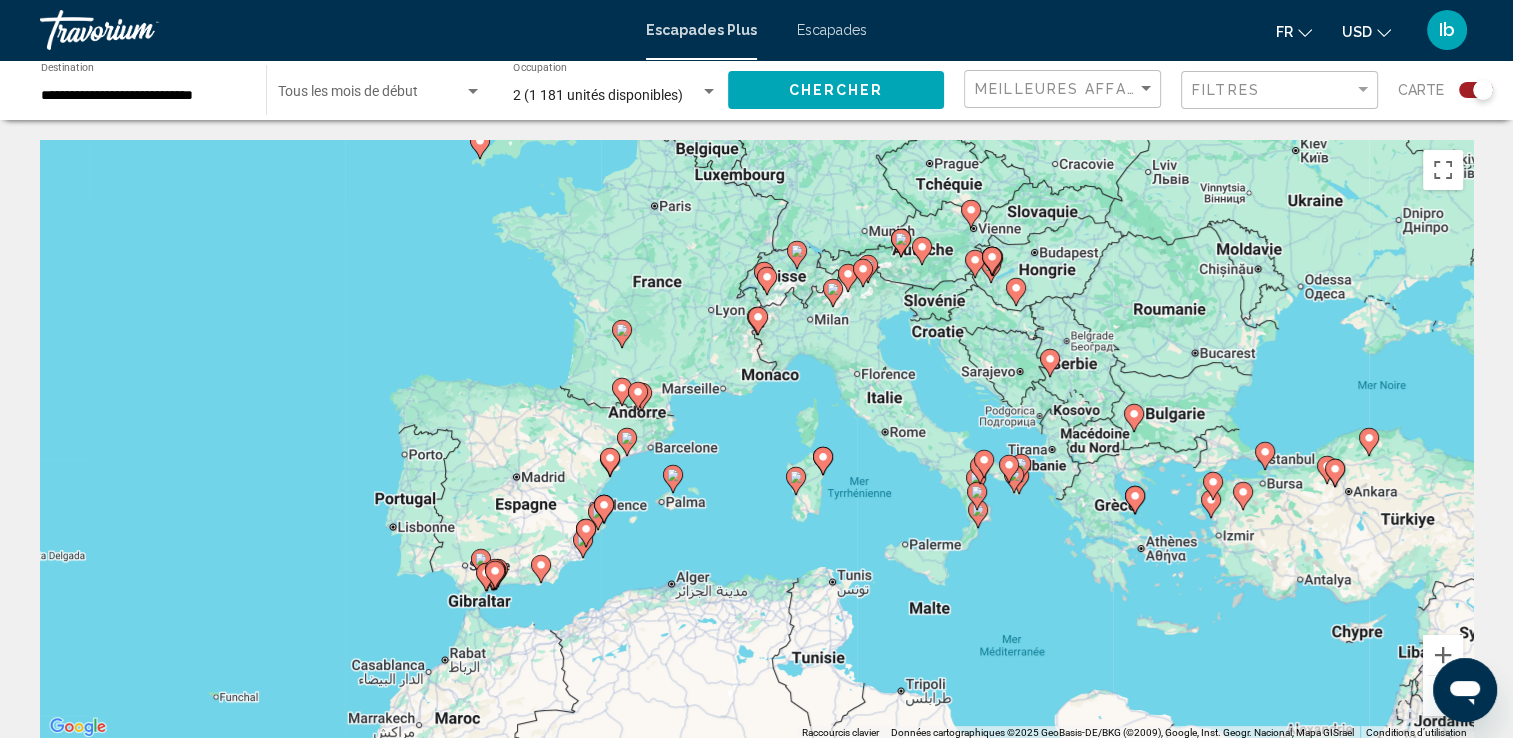 click on "Pour activer le glissement avec le clavier, appuyez sur Alt+Entrée. Une fois ce mode activé, utilisez les touches fléchées pour déplacer le repère. Pour valider le déplacement, appuyez sur Entrée. Pour annuler, appuyez sur Échap." at bounding box center [756, 440] 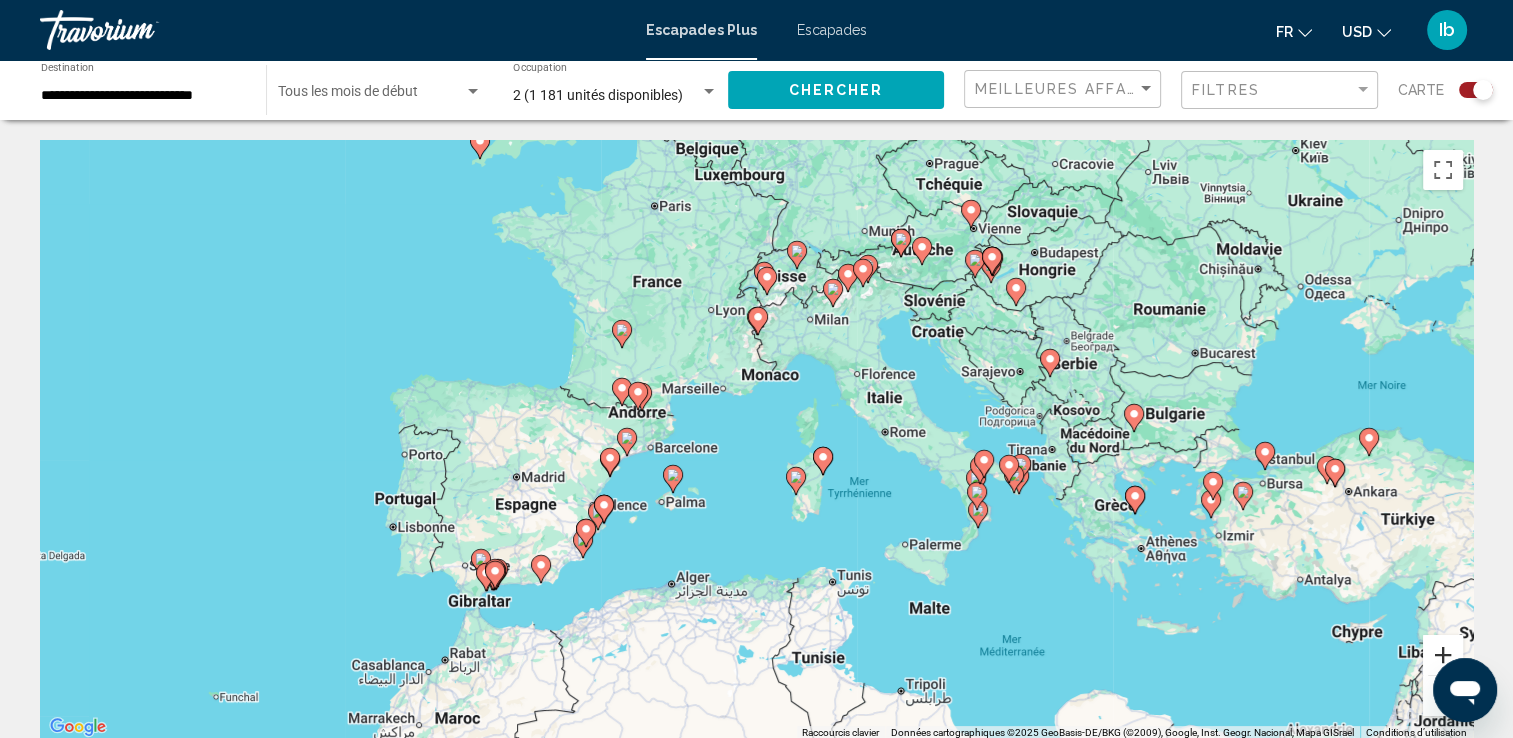 click at bounding box center (1443, 655) 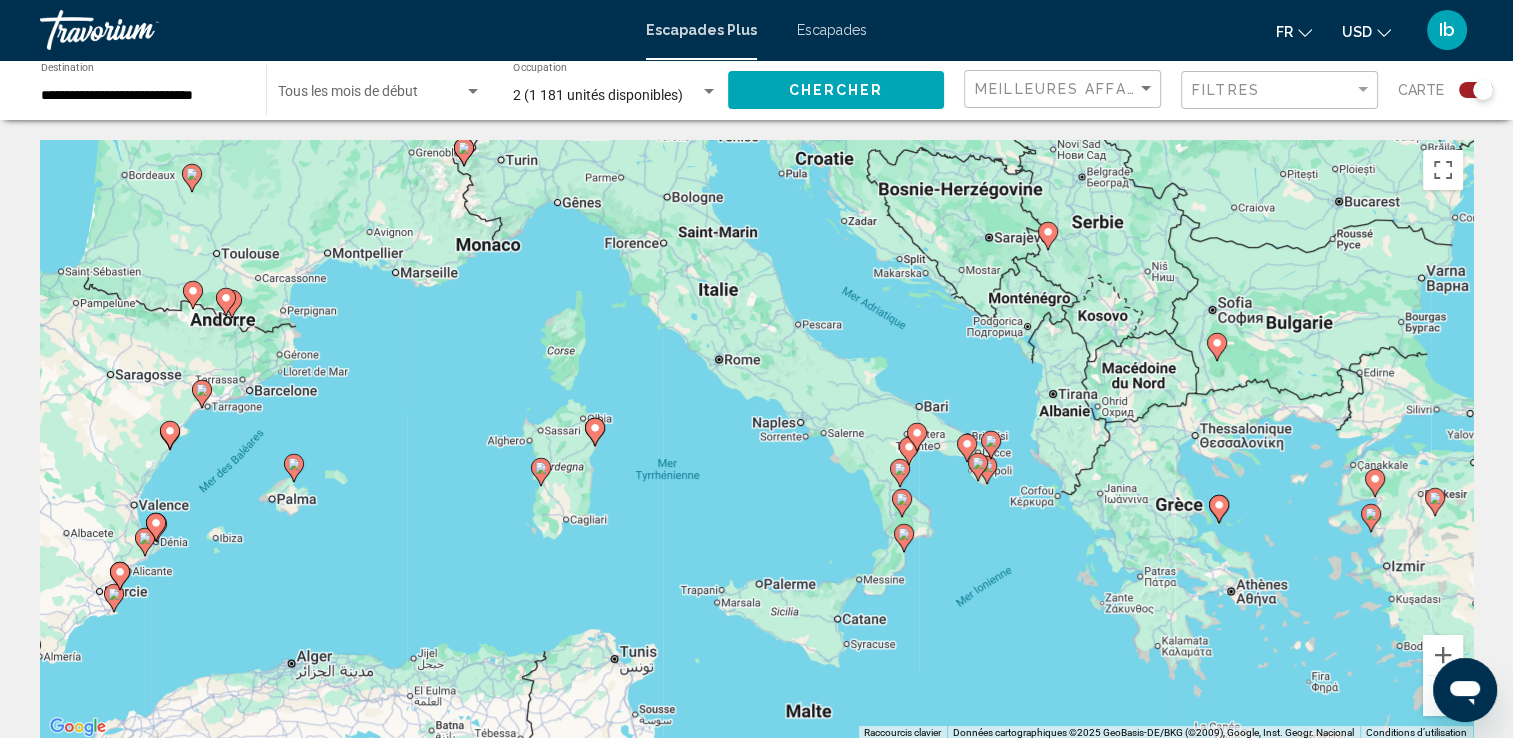 drag, startPoint x: 1065, startPoint y: 606, endPoint x: 762, endPoint y: 541, distance: 309.89352 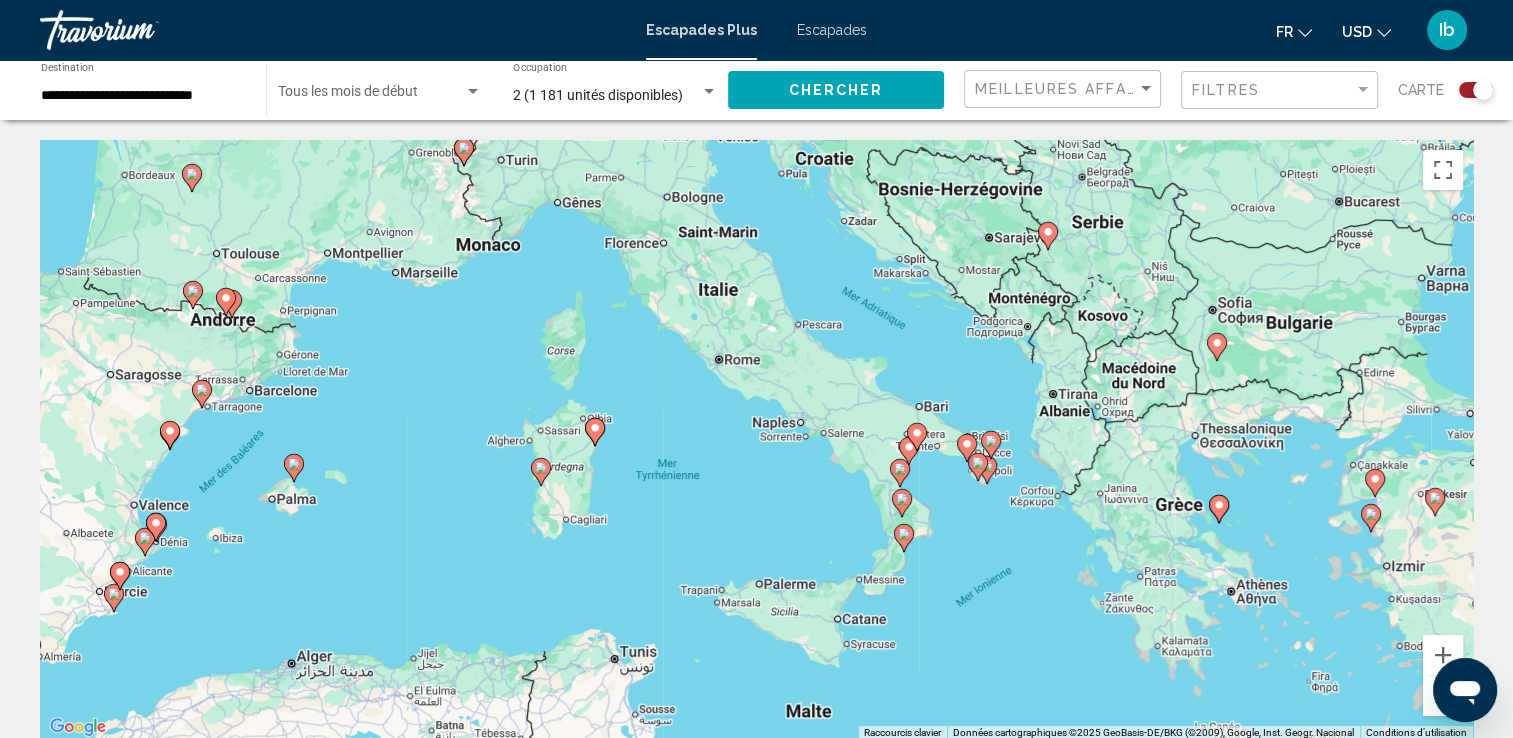 click on "Pour activer le glissement avec le clavier, appuyez sur Alt+Entrée. Une fois ce mode activé, utilisez les touches fléchées pour déplacer le repère. Pour valider le déplacement, appuyez sur Entrée. Pour annuler, appuyez sur Échap." at bounding box center [756, 440] 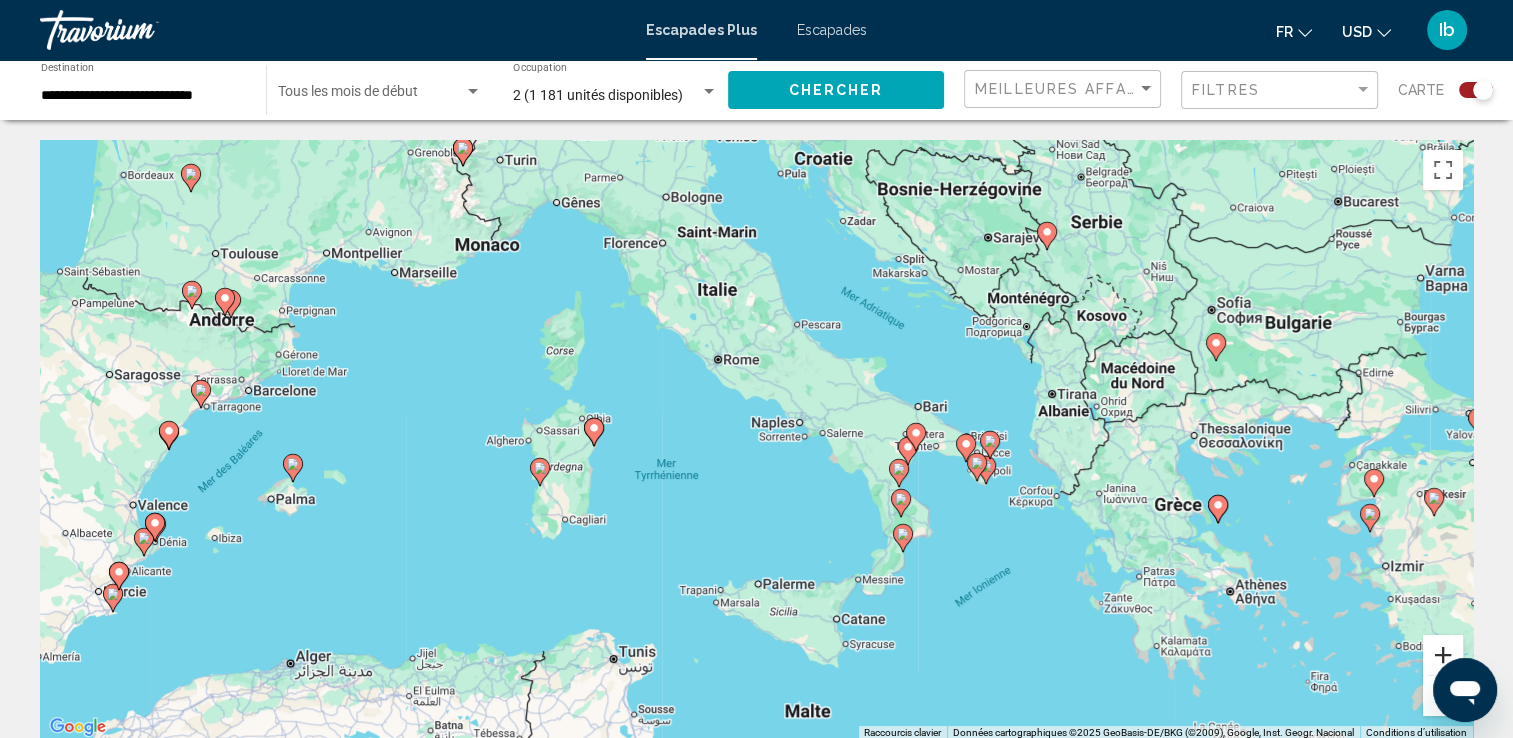 click at bounding box center [1443, 655] 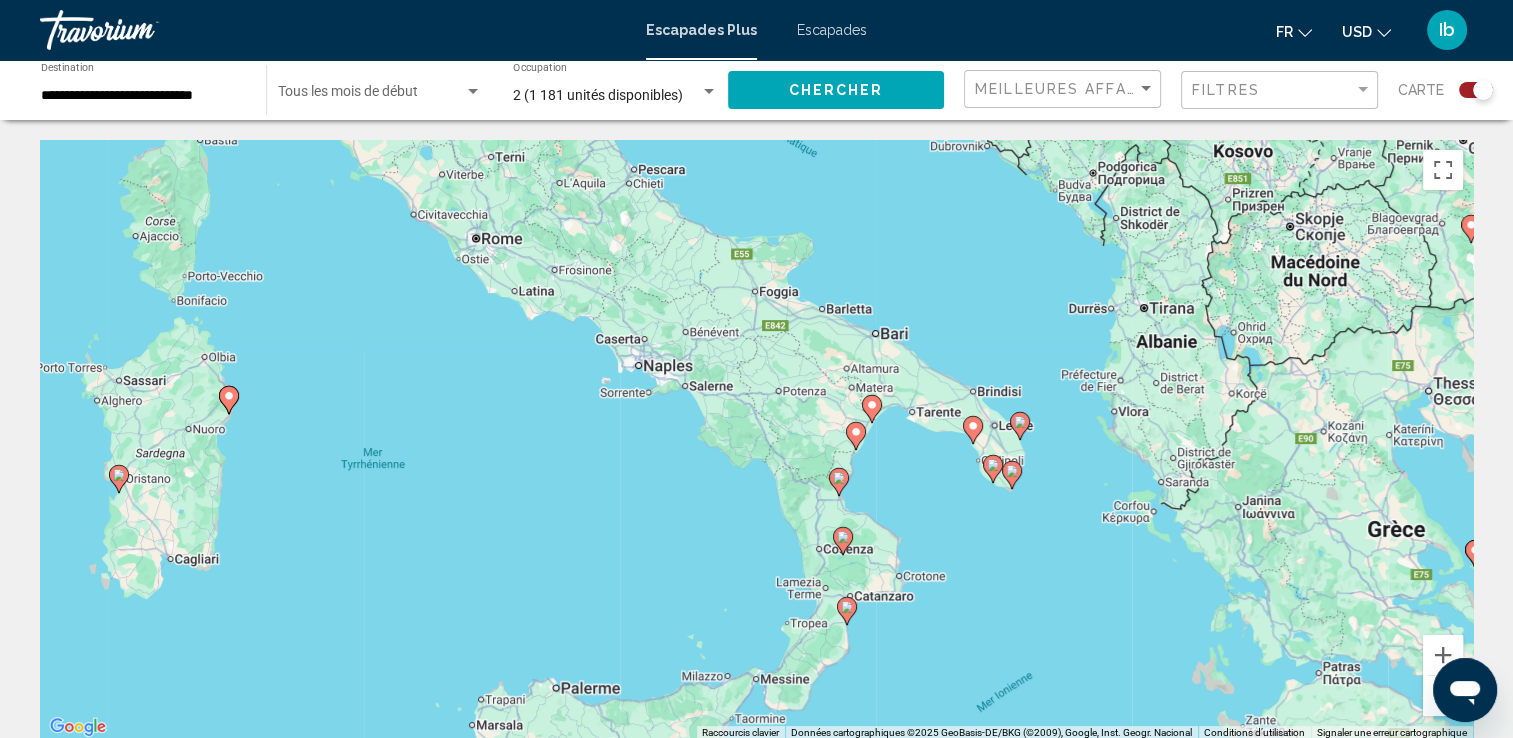 drag, startPoint x: 1276, startPoint y: 620, endPoint x: 1066, endPoint y: 578, distance: 214.15881 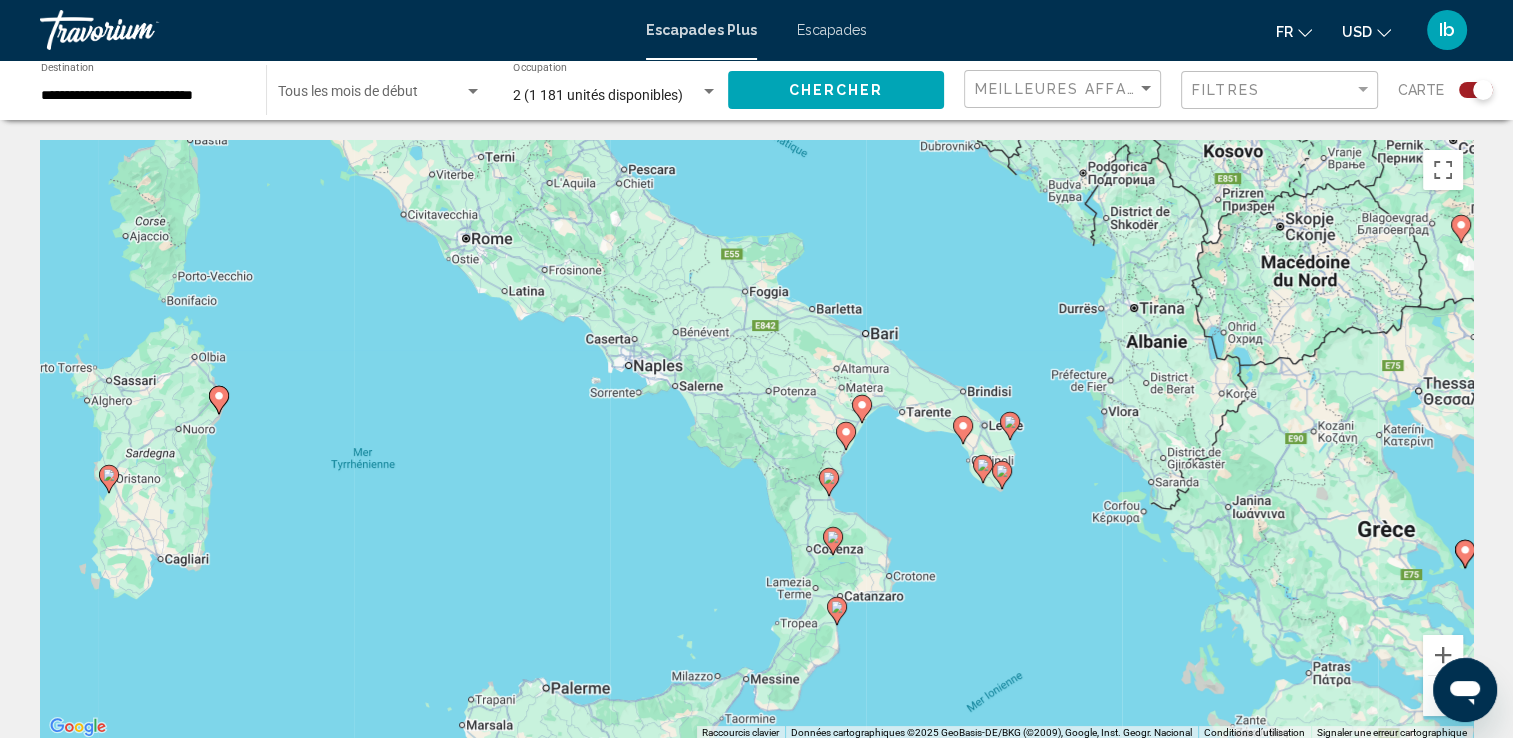 click 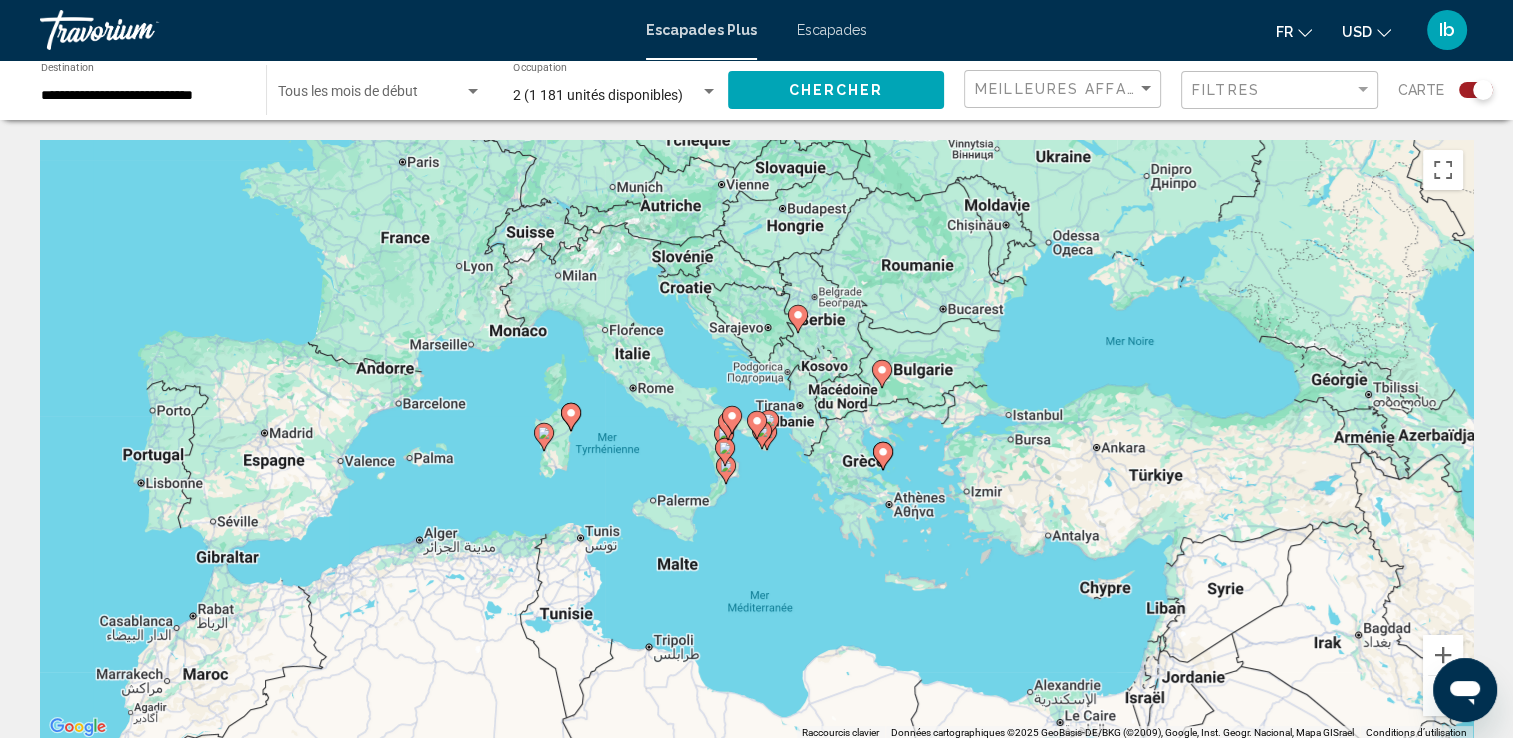 click at bounding box center (1443, 696) 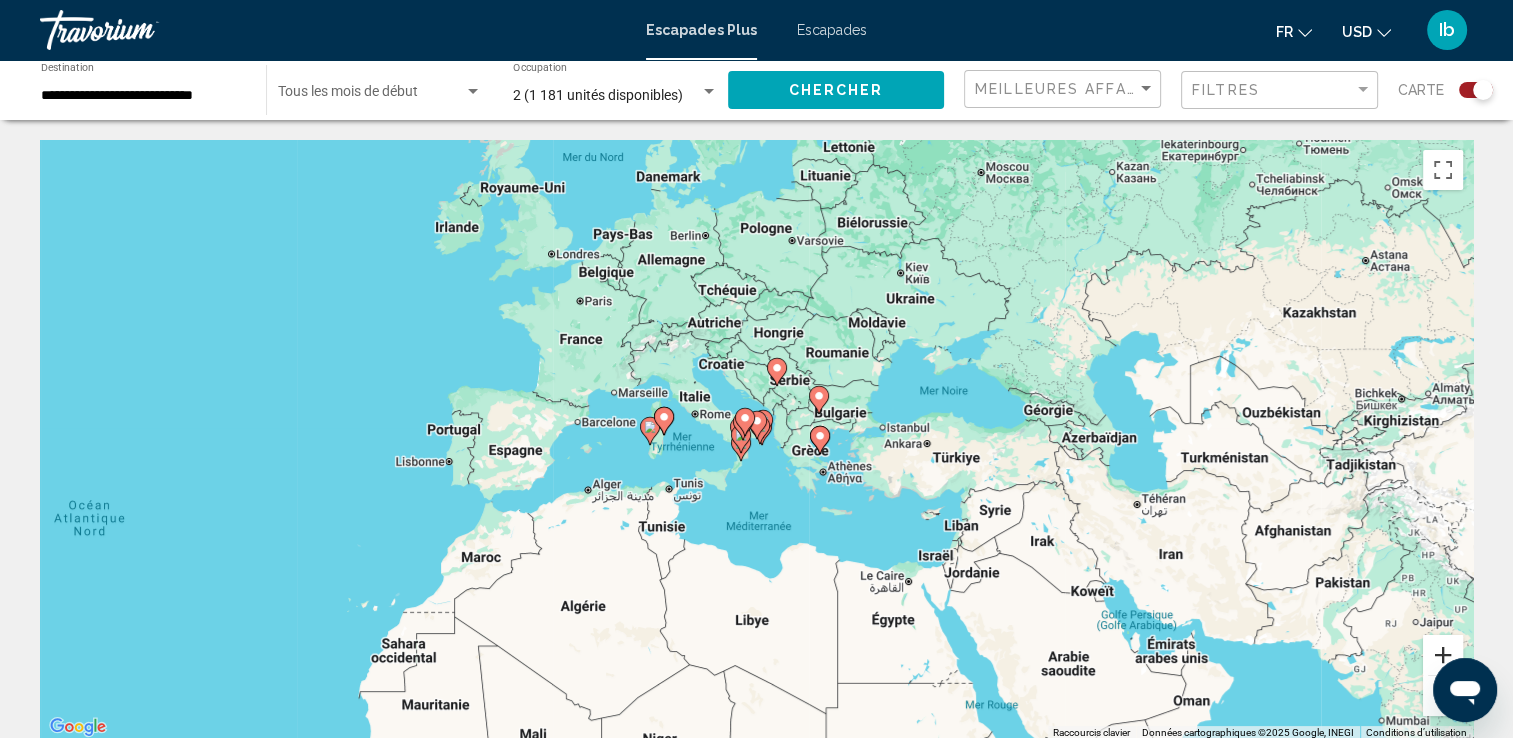 click at bounding box center (1443, 655) 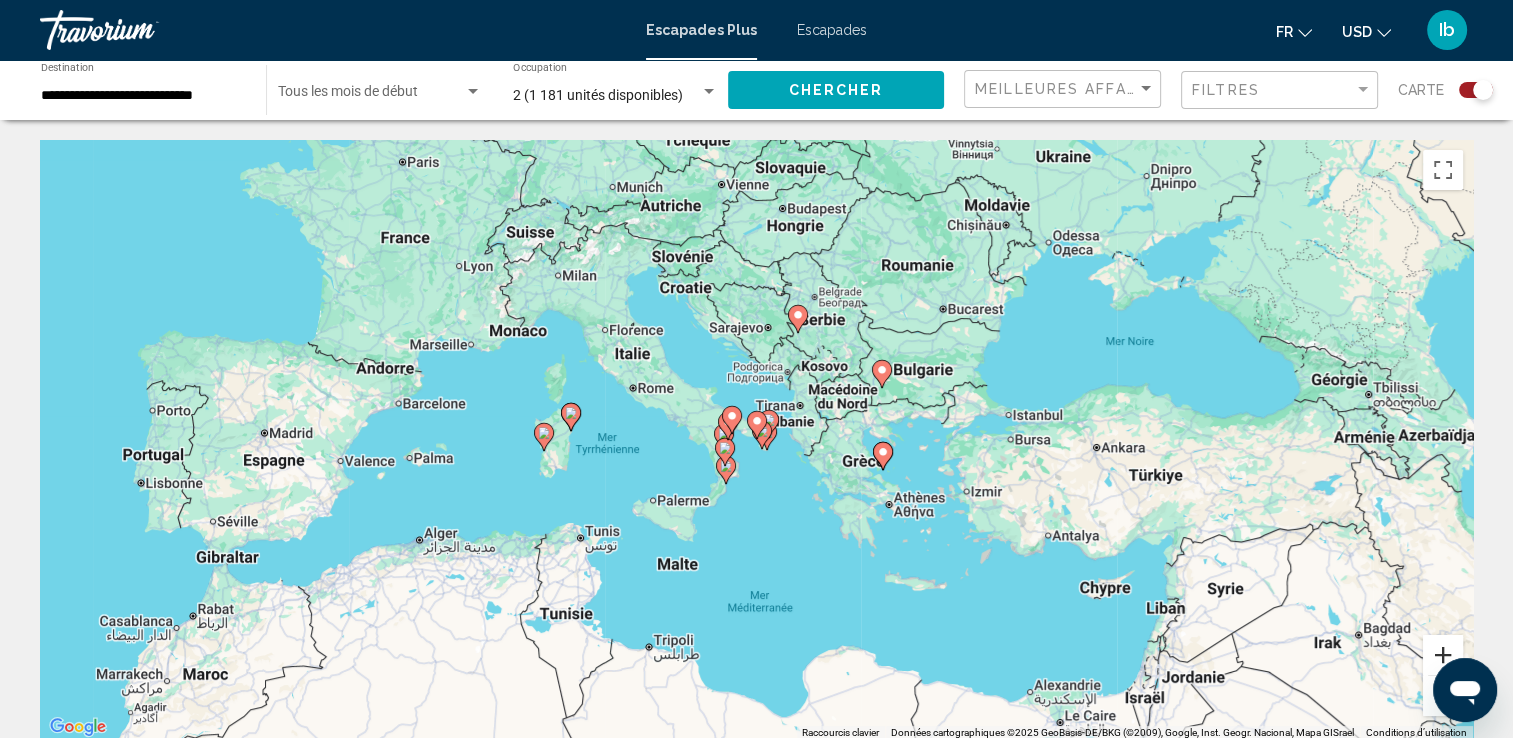 click at bounding box center (1443, 655) 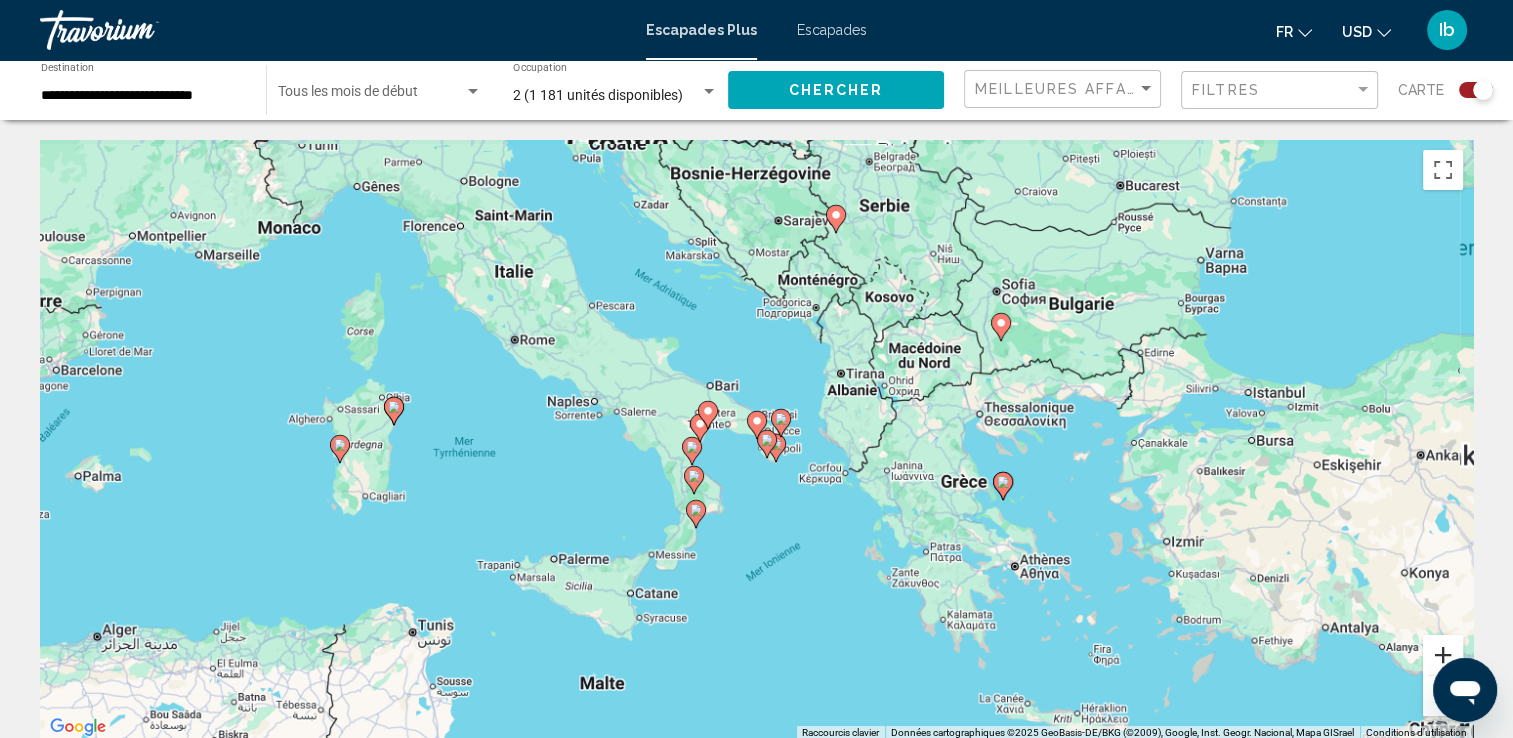 click at bounding box center (1443, 655) 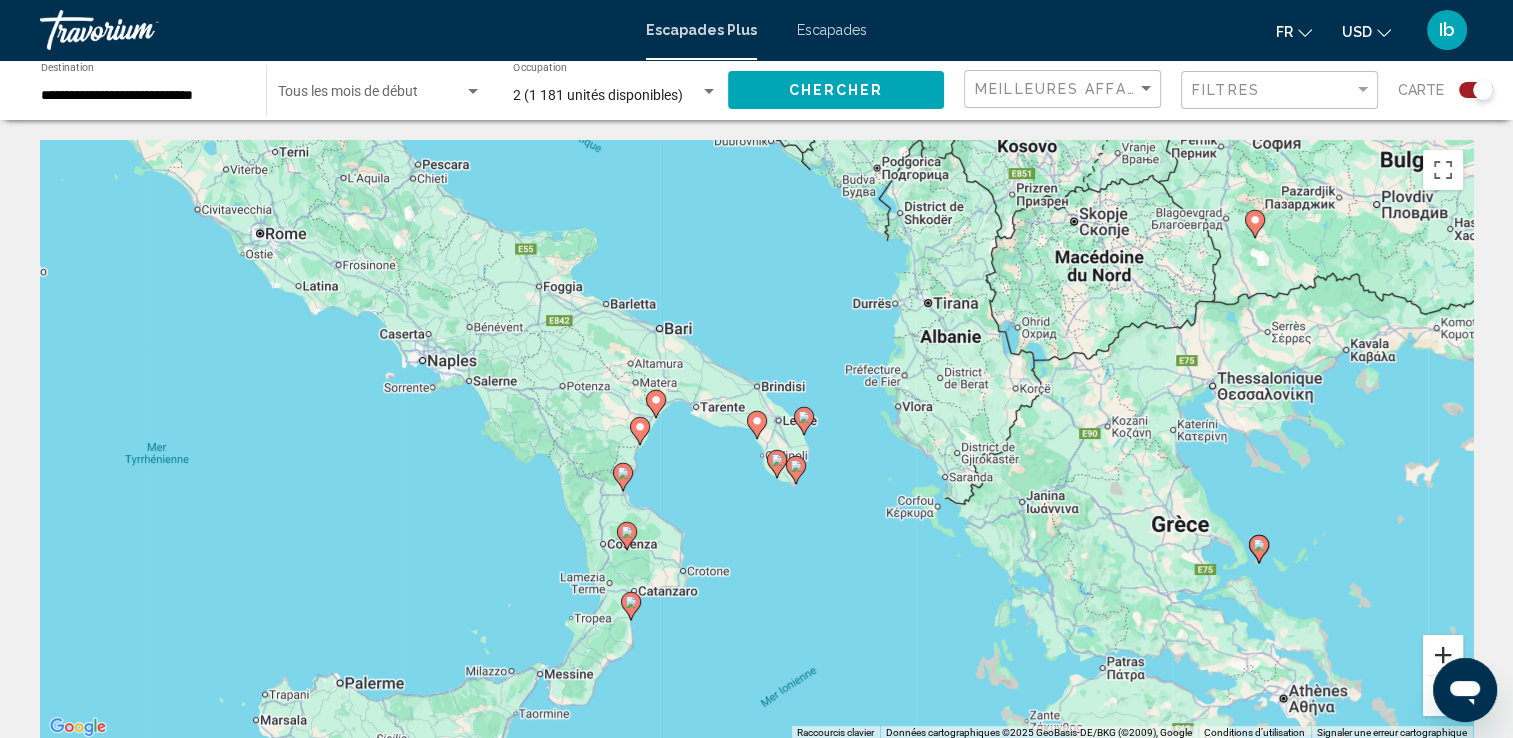 click at bounding box center (1443, 655) 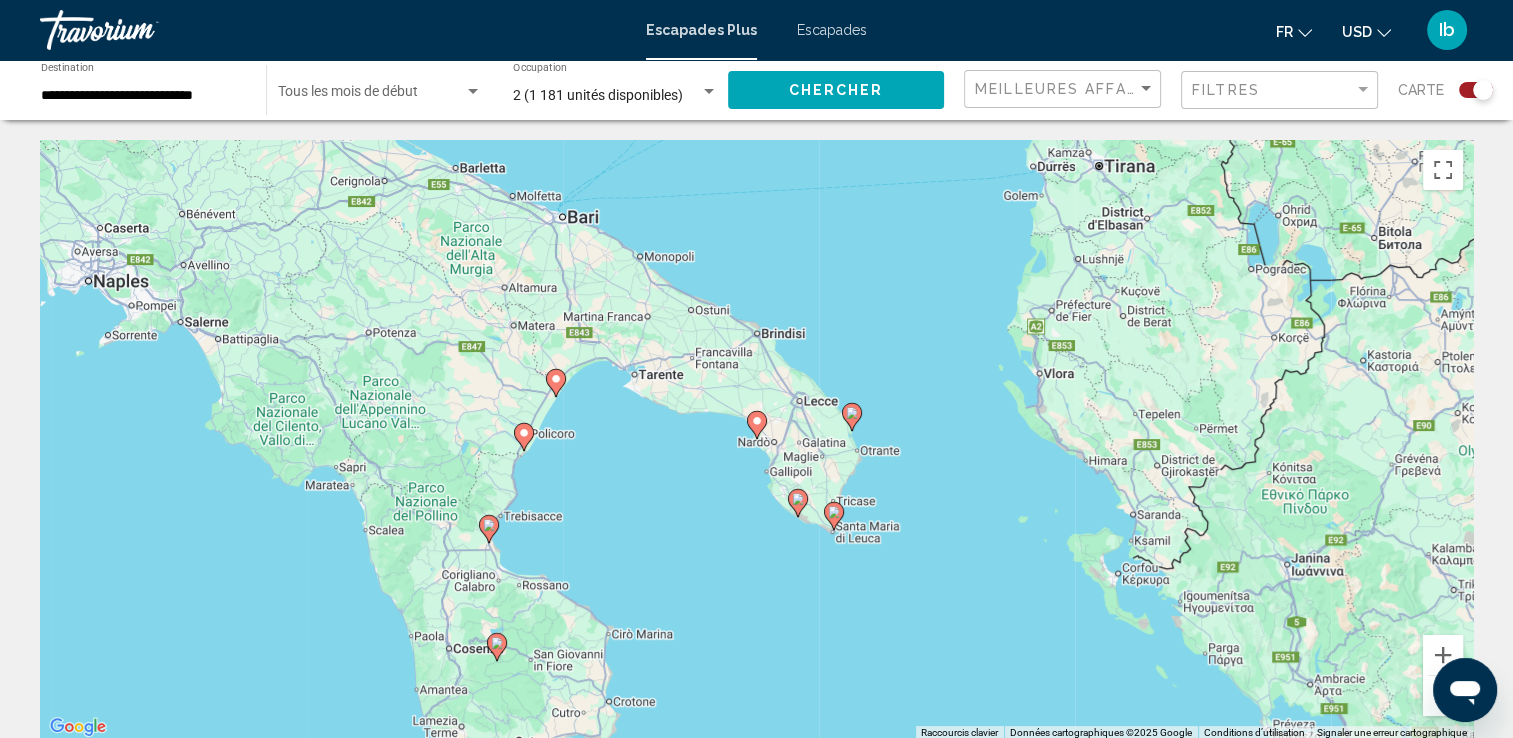 click 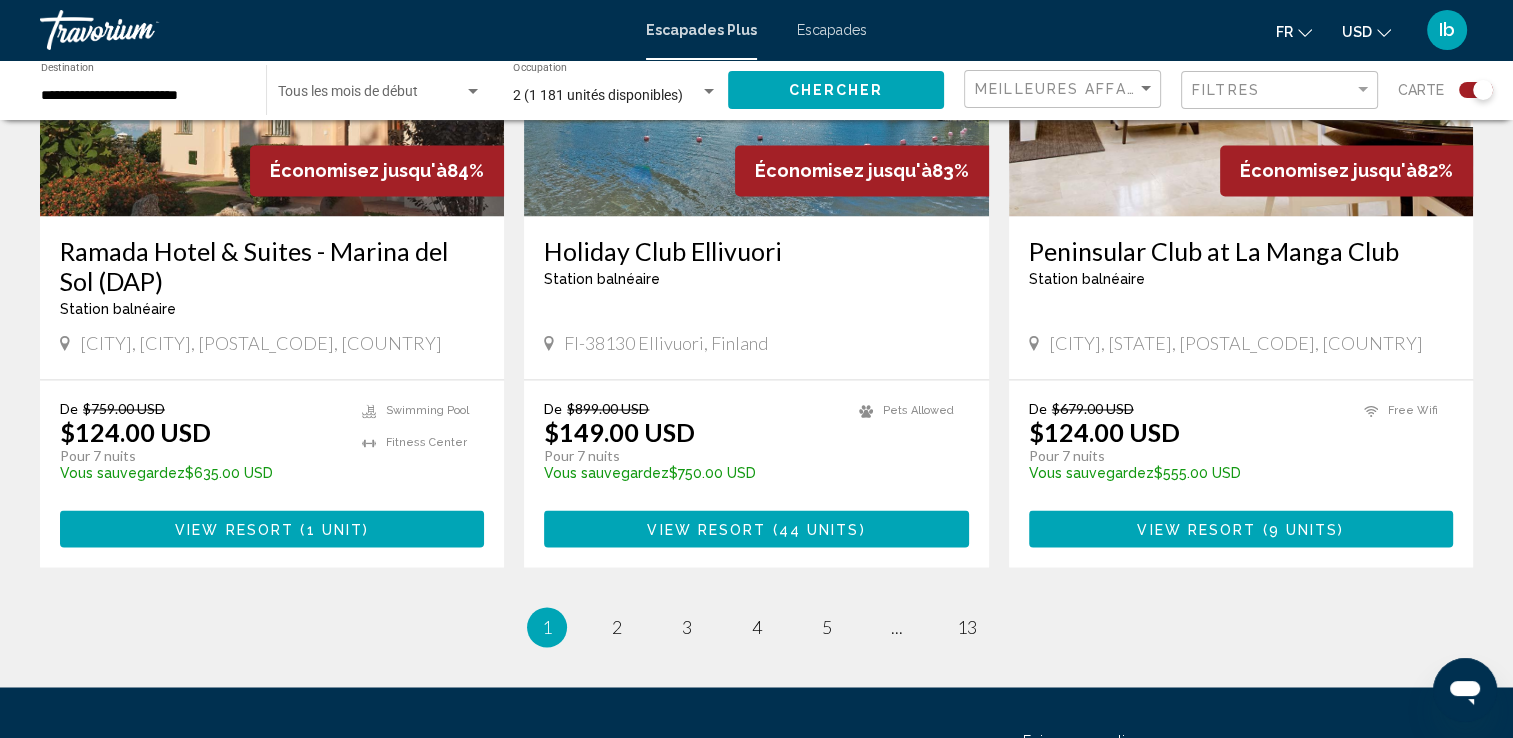 scroll, scrollTop: 3200, scrollLeft: 0, axis: vertical 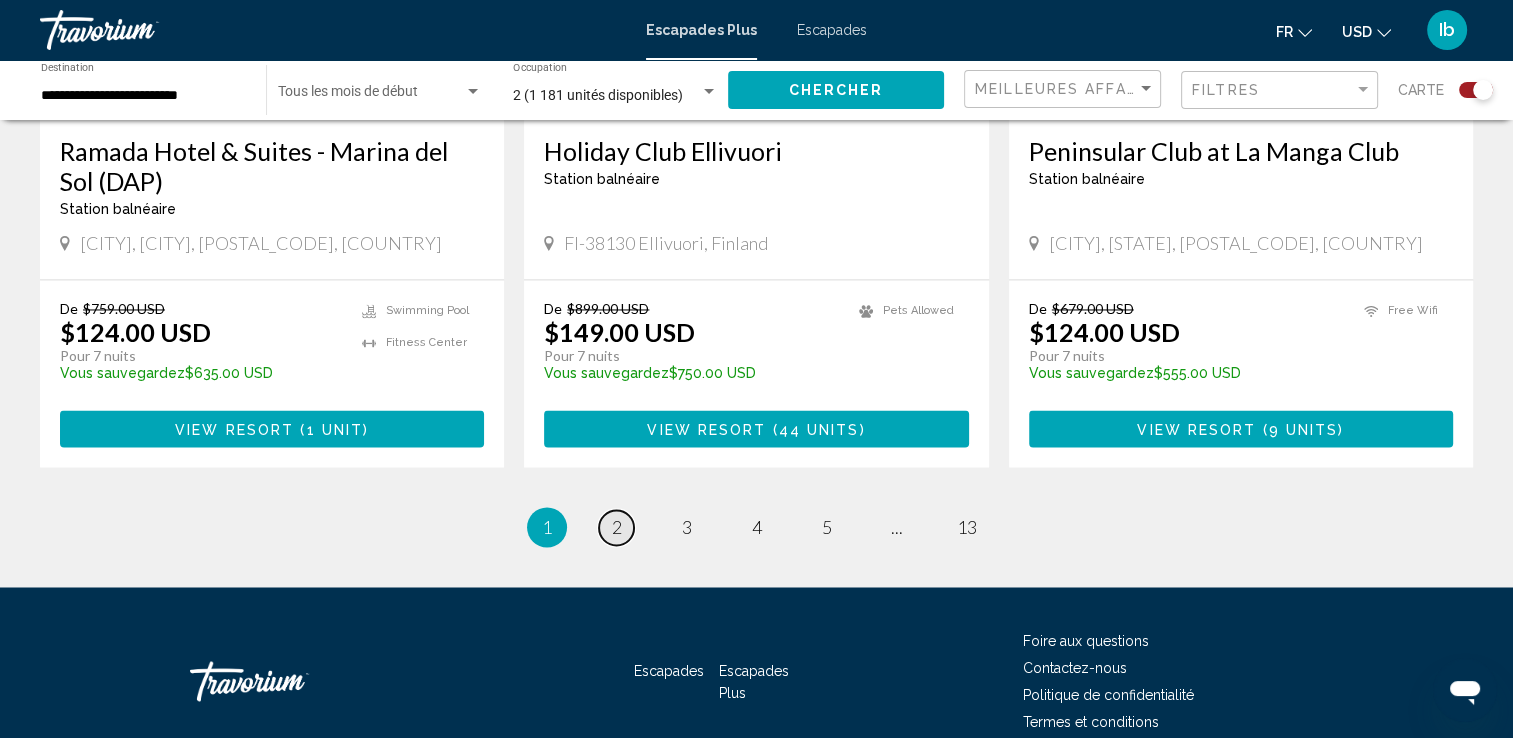 click on "2" at bounding box center [617, 527] 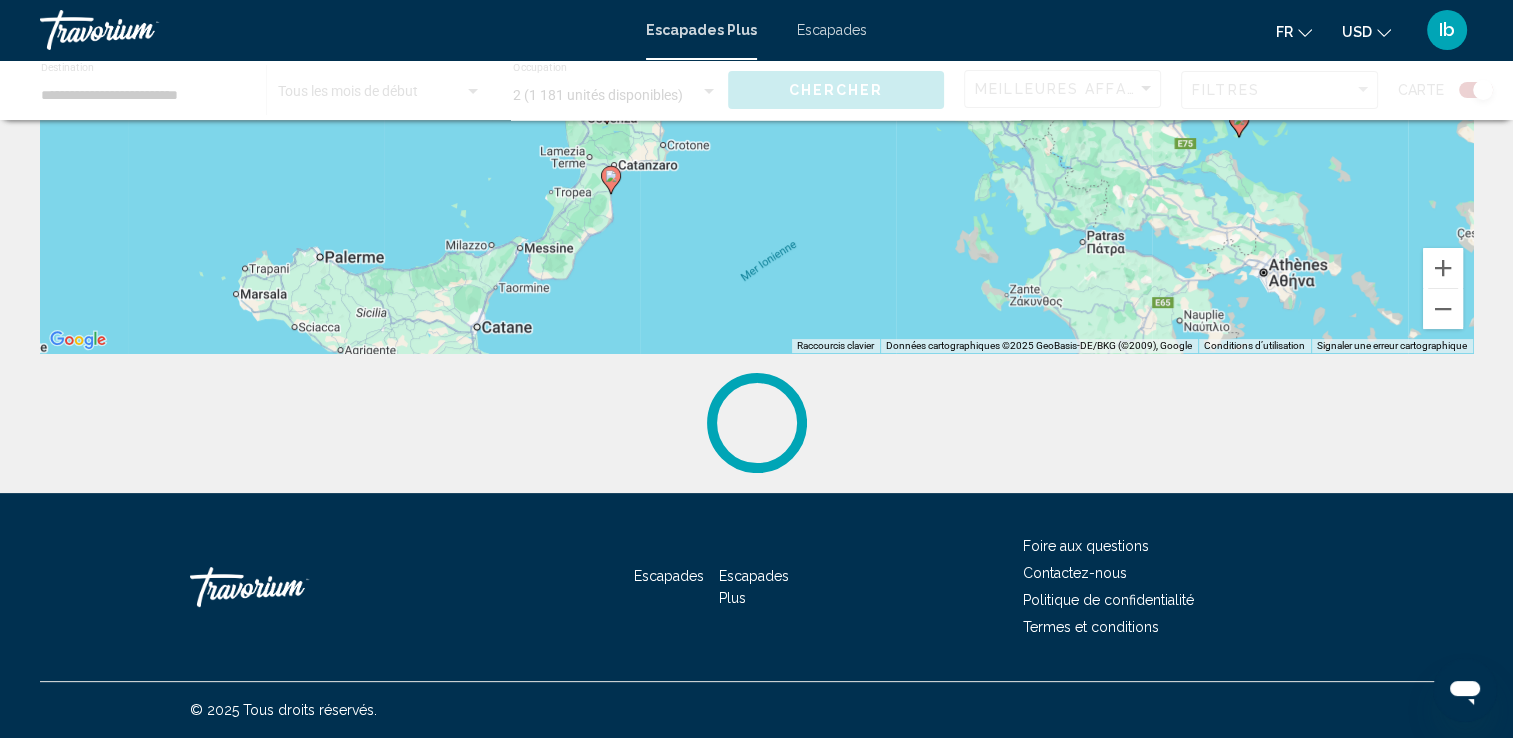 scroll, scrollTop: 0, scrollLeft: 0, axis: both 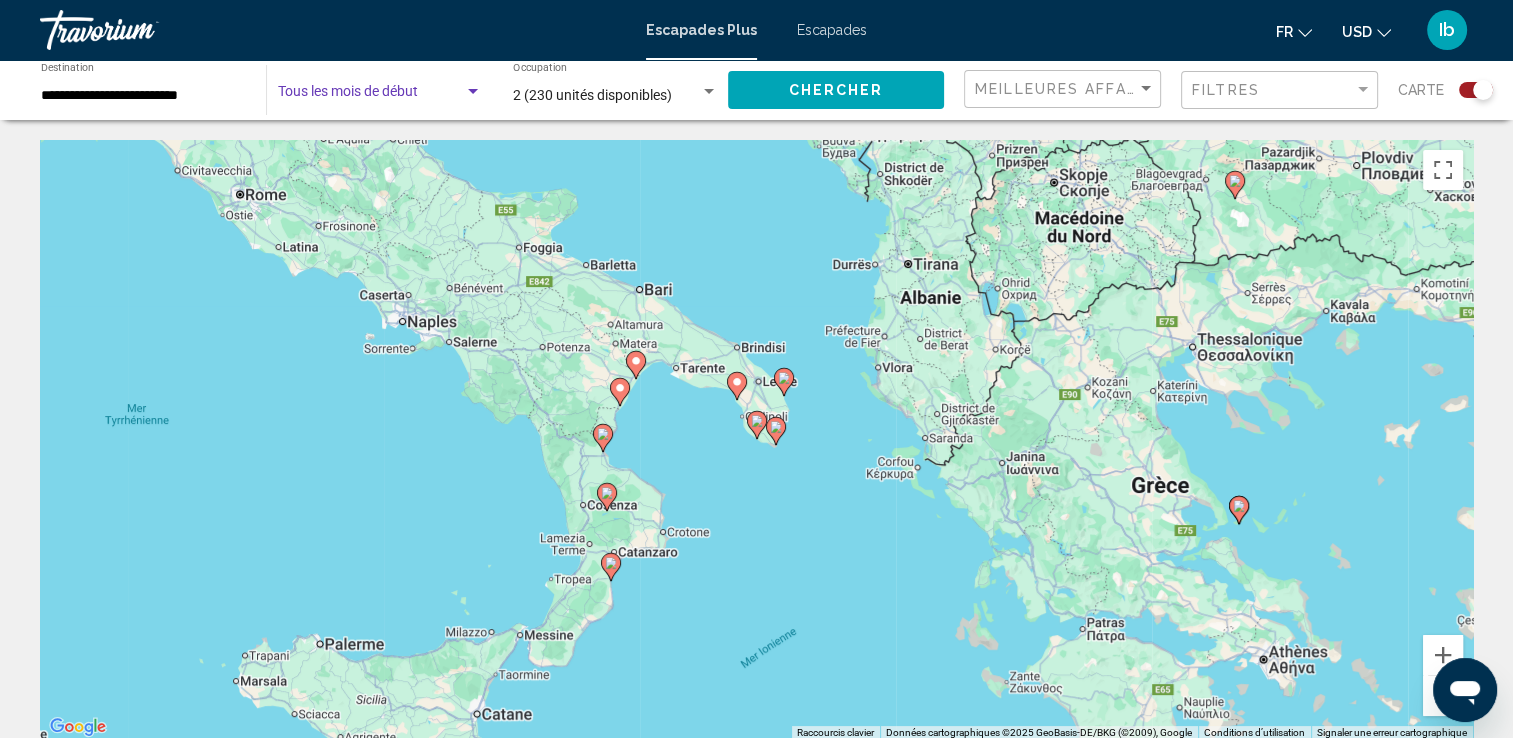 click at bounding box center (473, 92) 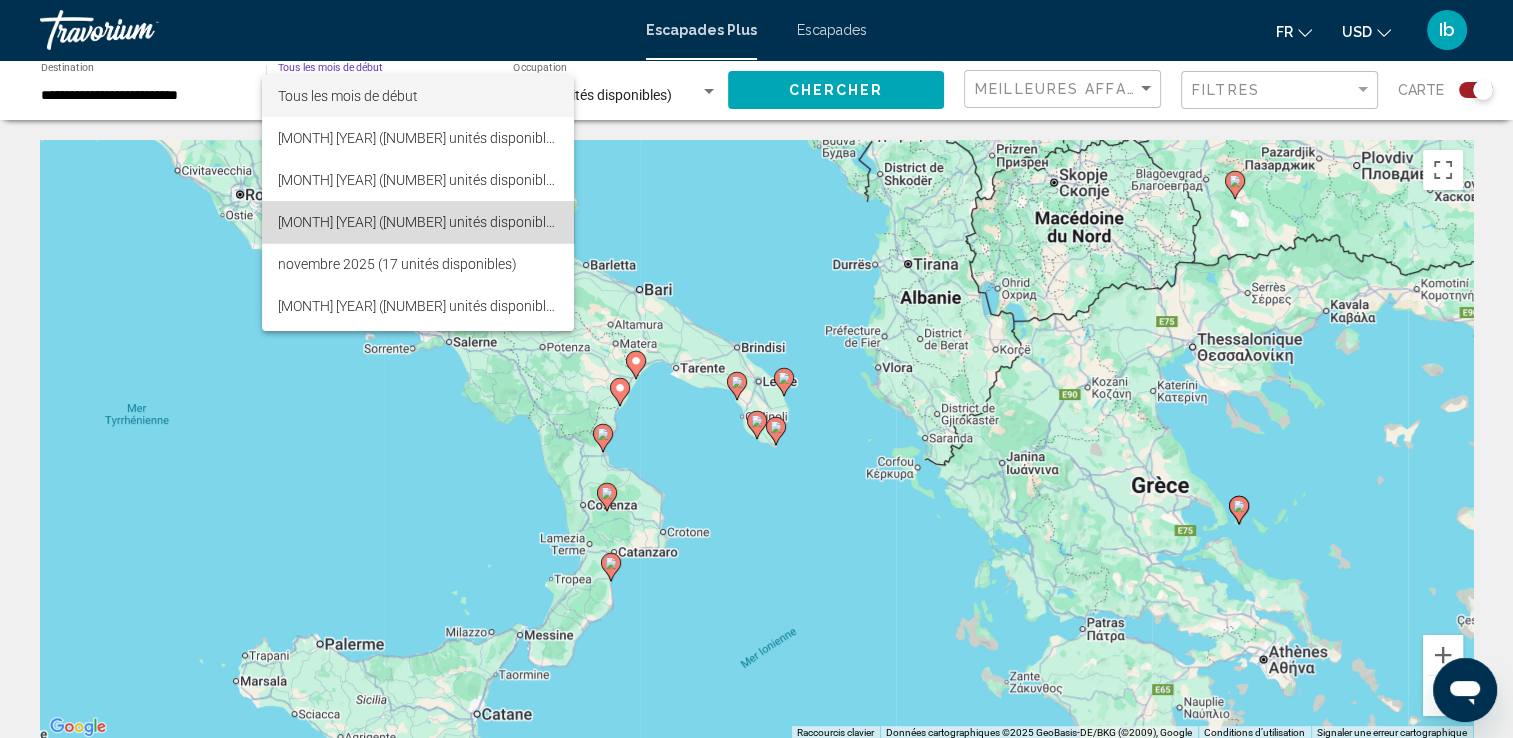 click on "octobre 2025 (91 unités disponibles)" at bounding box center (421, 222) 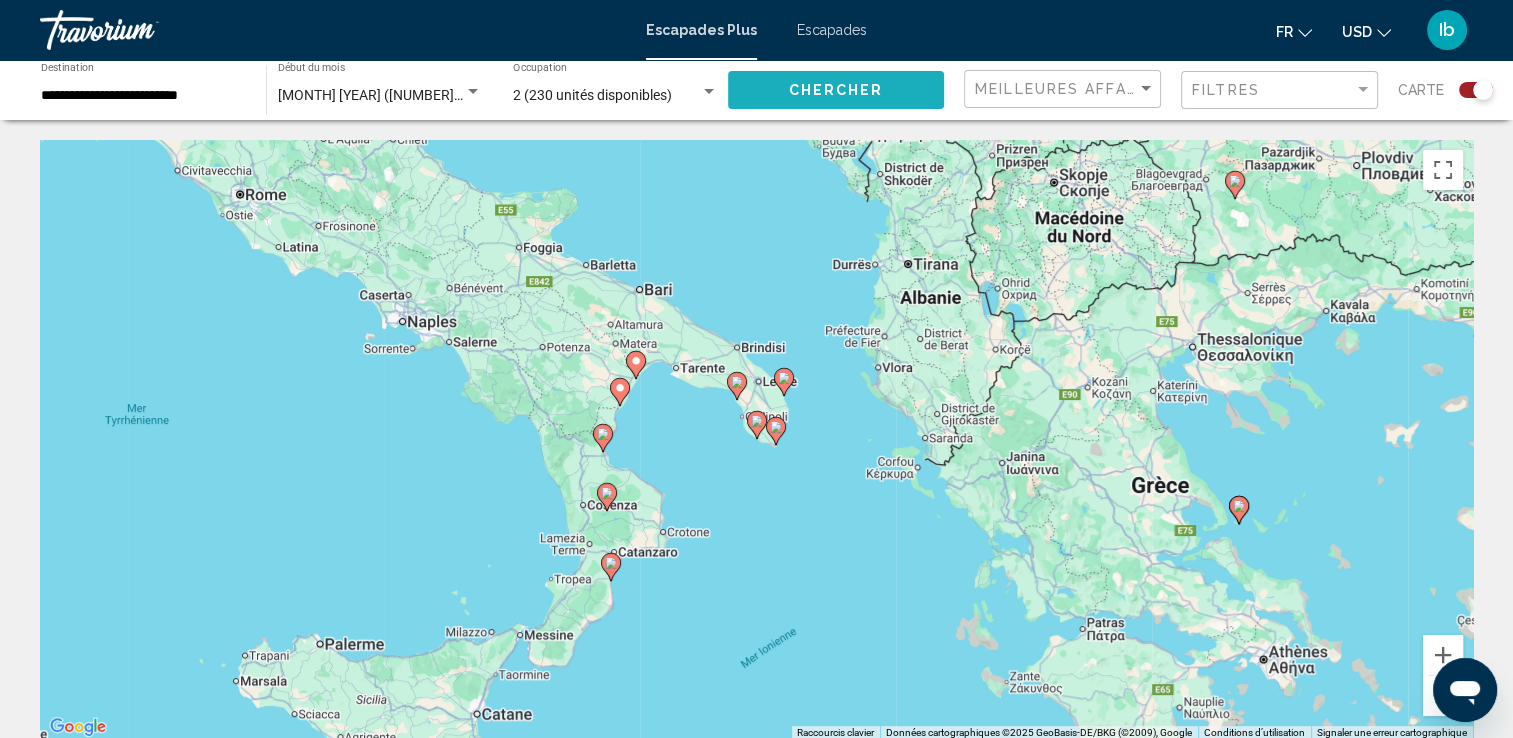click on "Chercher" 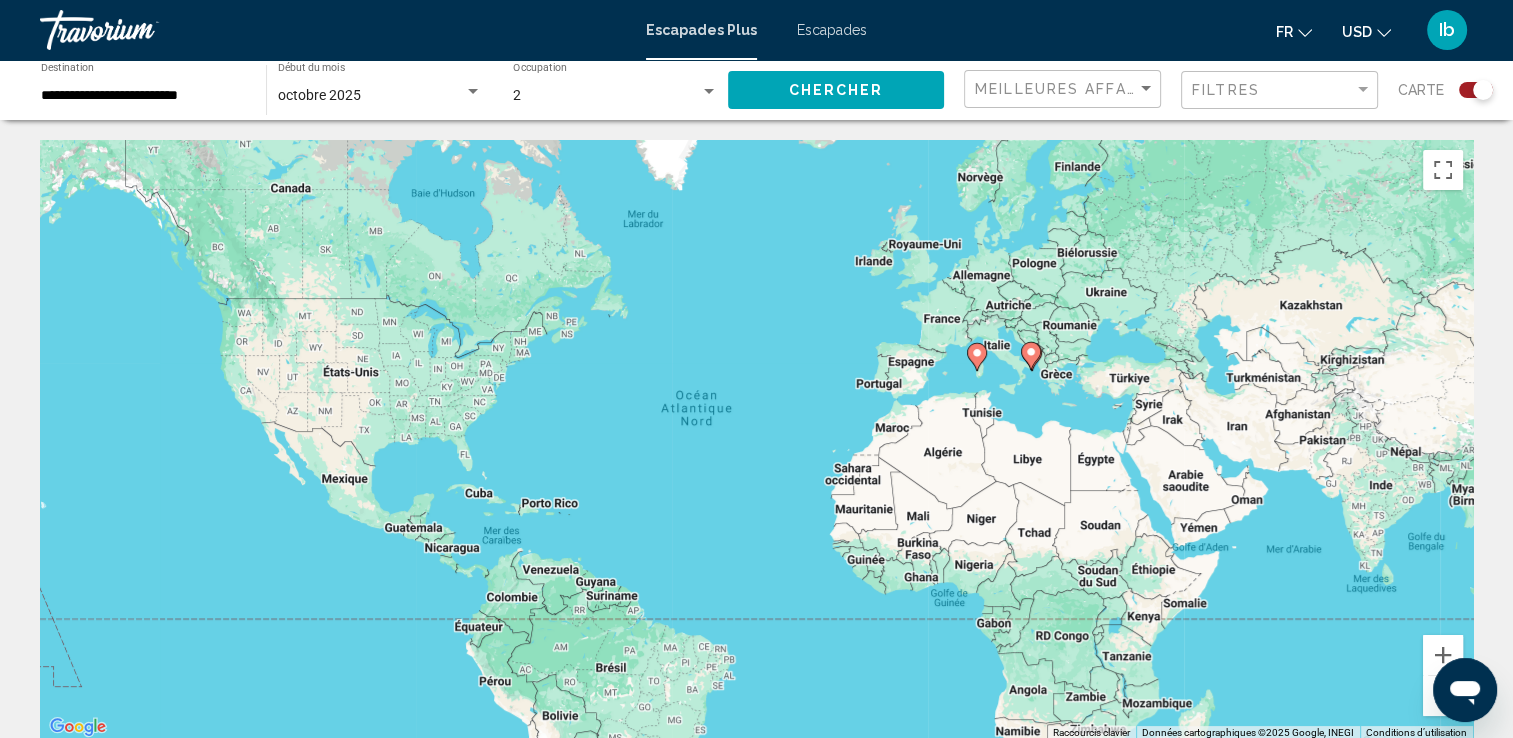 click 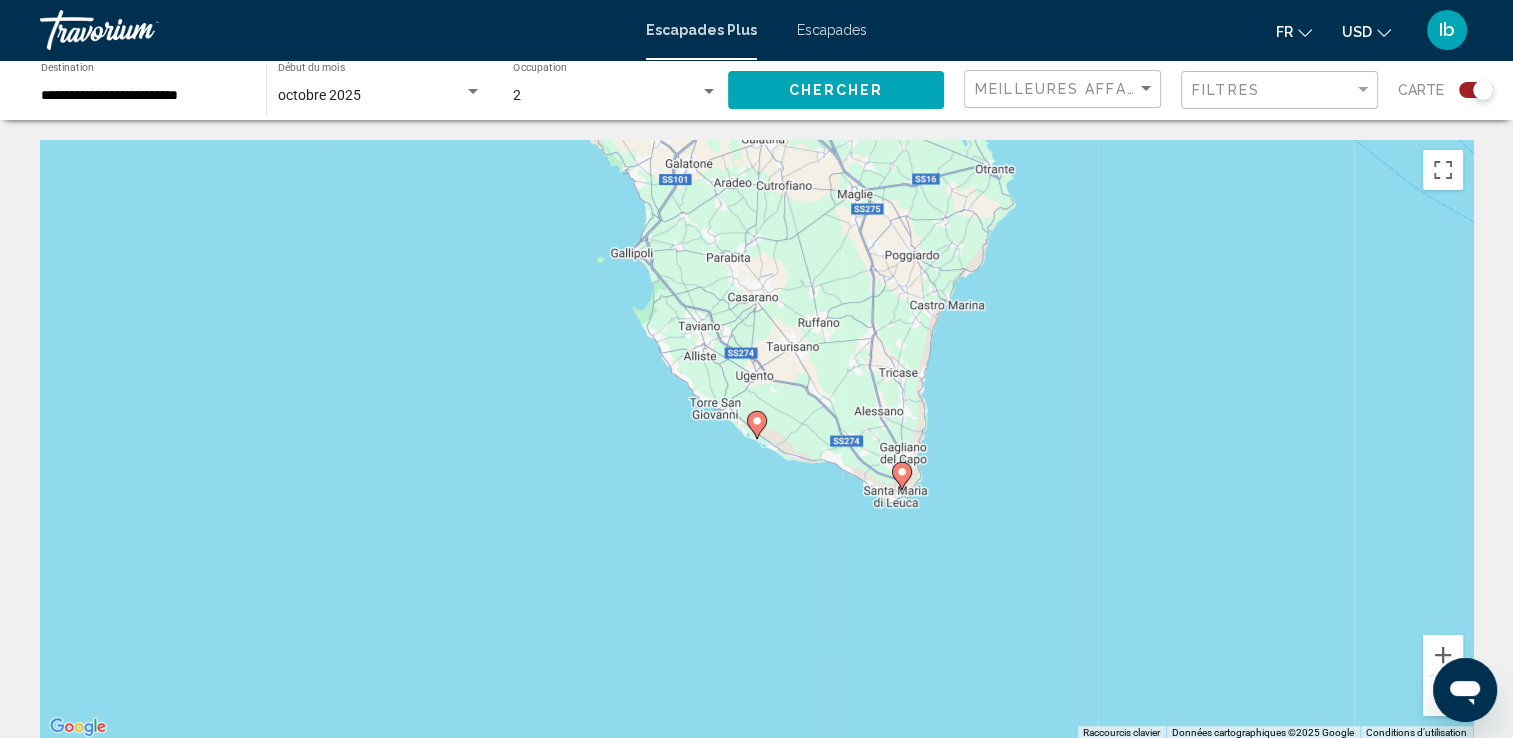 click 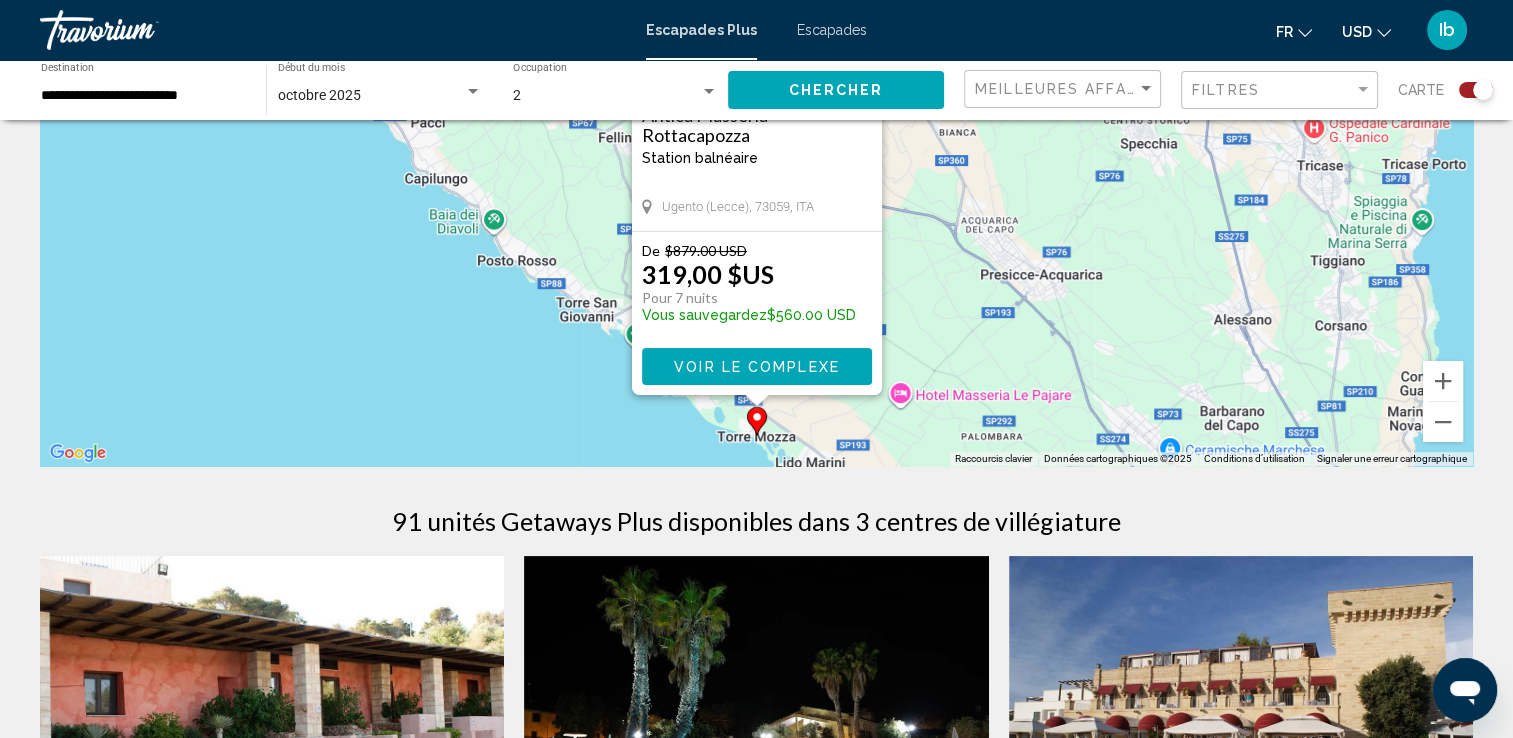 scroll, scrollTop: 300, scrollLeft: 0, axis: vertical 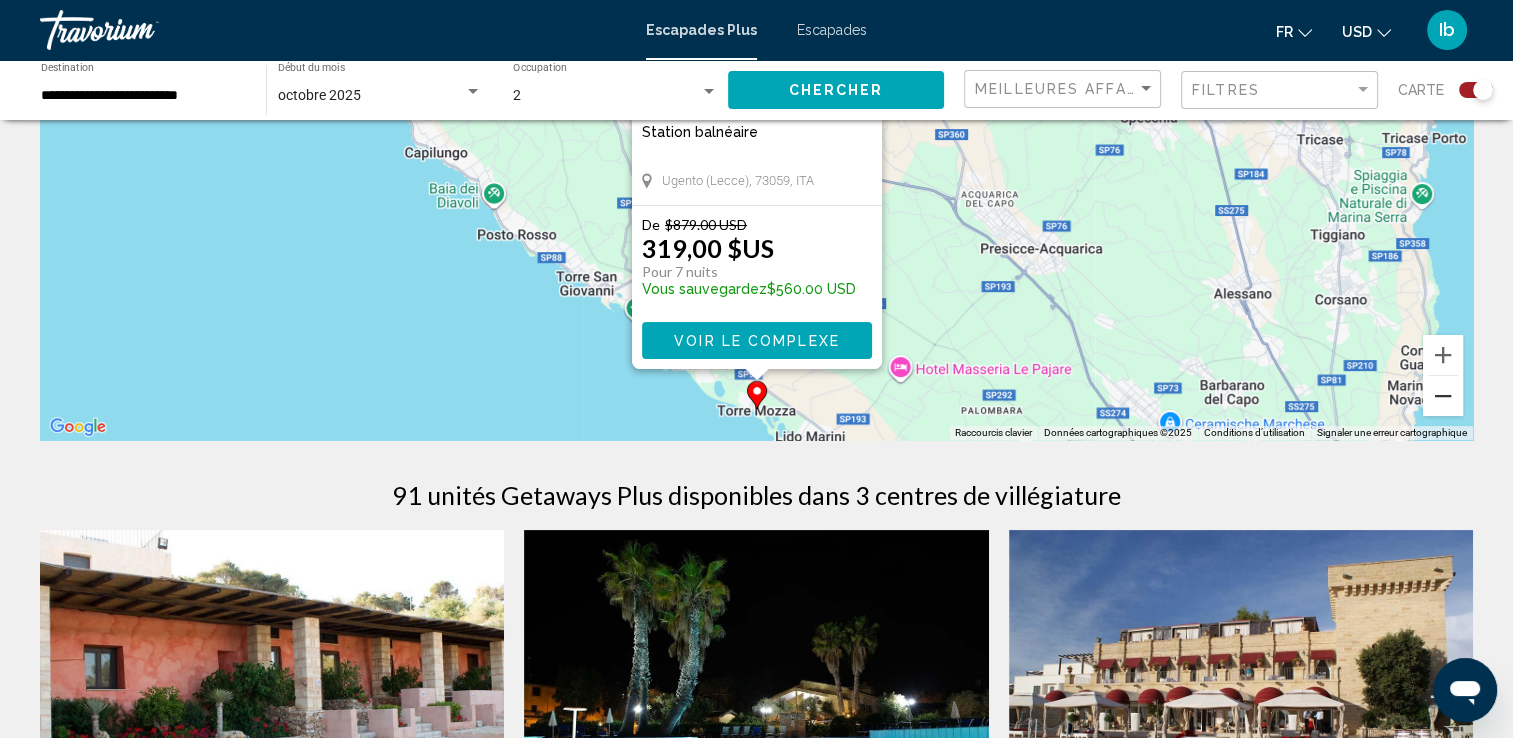 click at bounding box center (1443, 396) 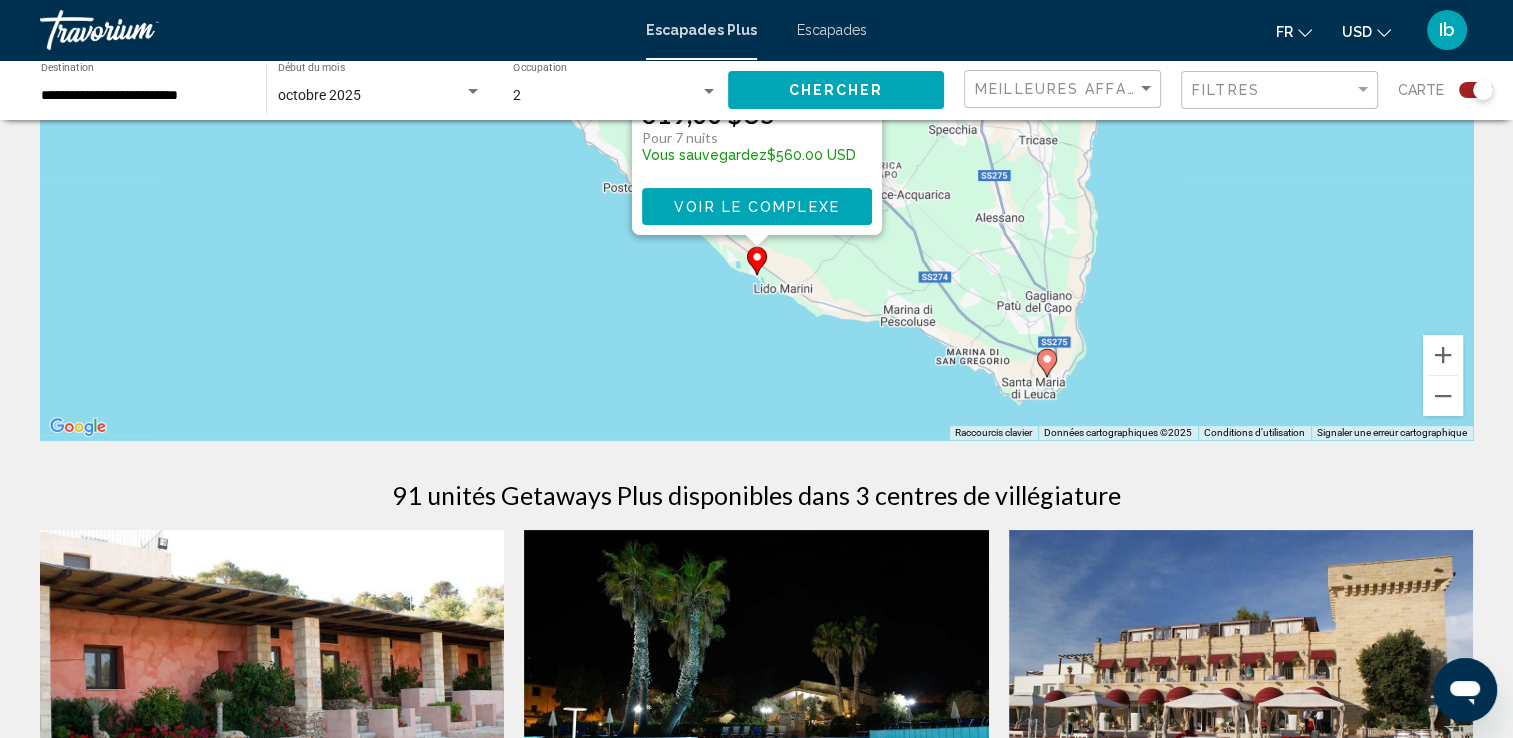 click 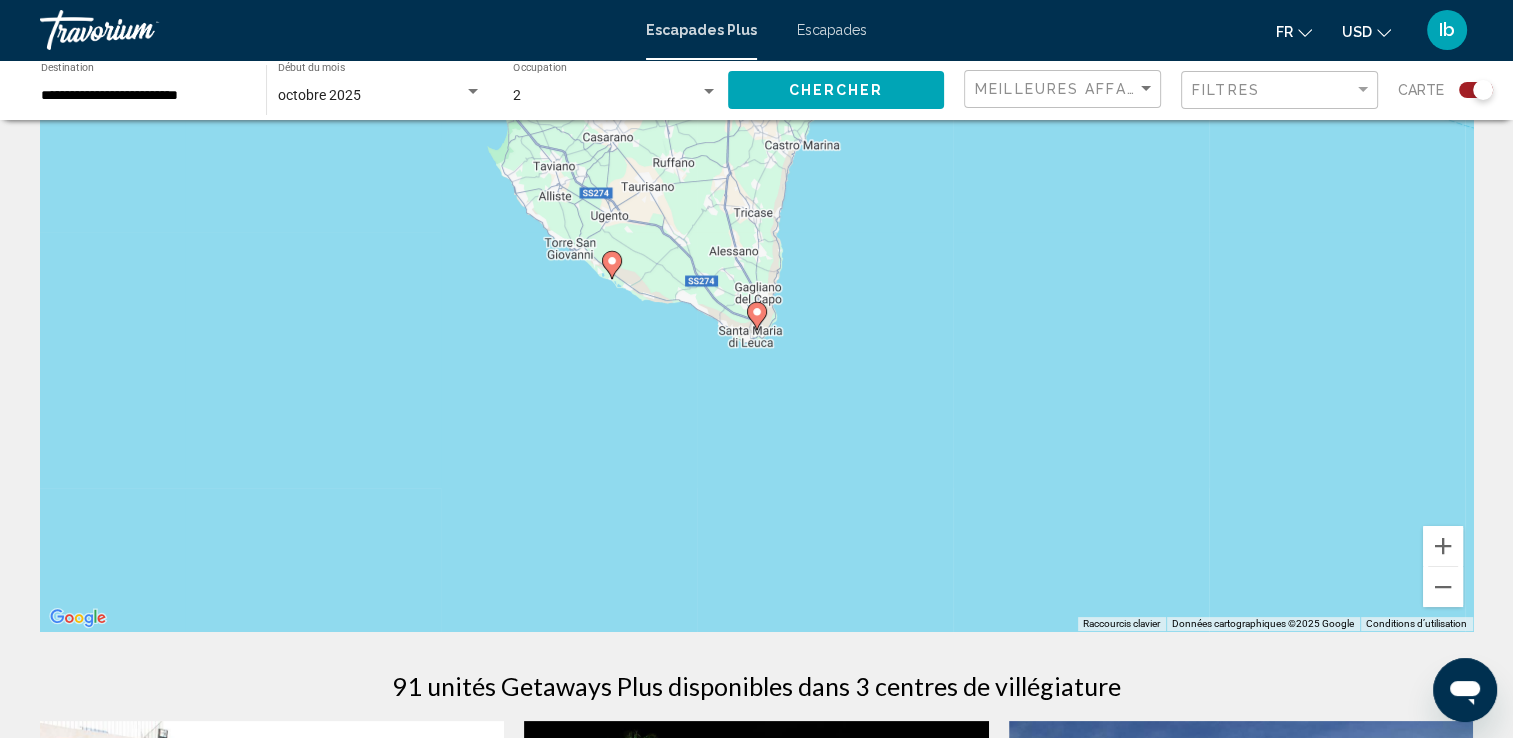 scroll, scrollTop: 100, scrollLeft: 0, axis: vertical 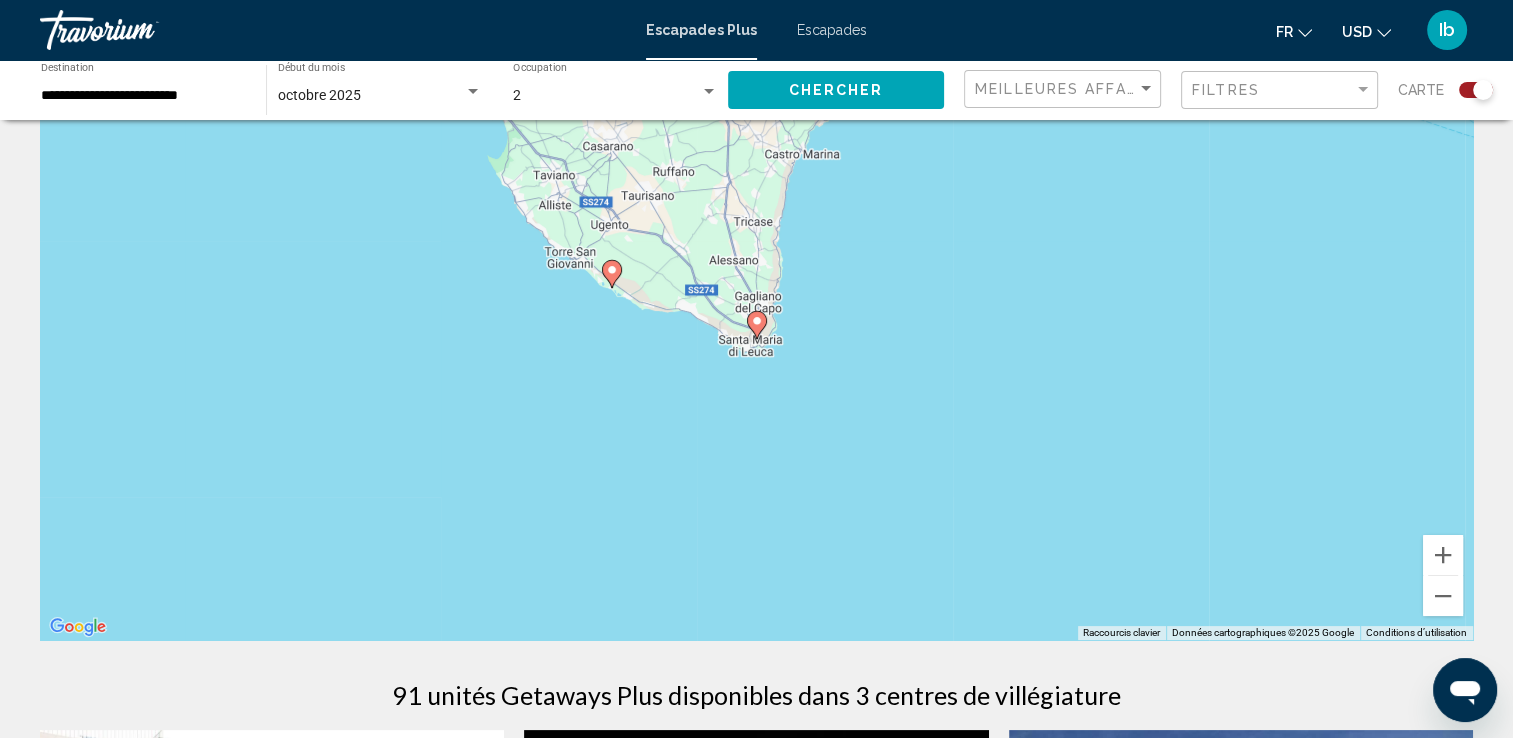 click 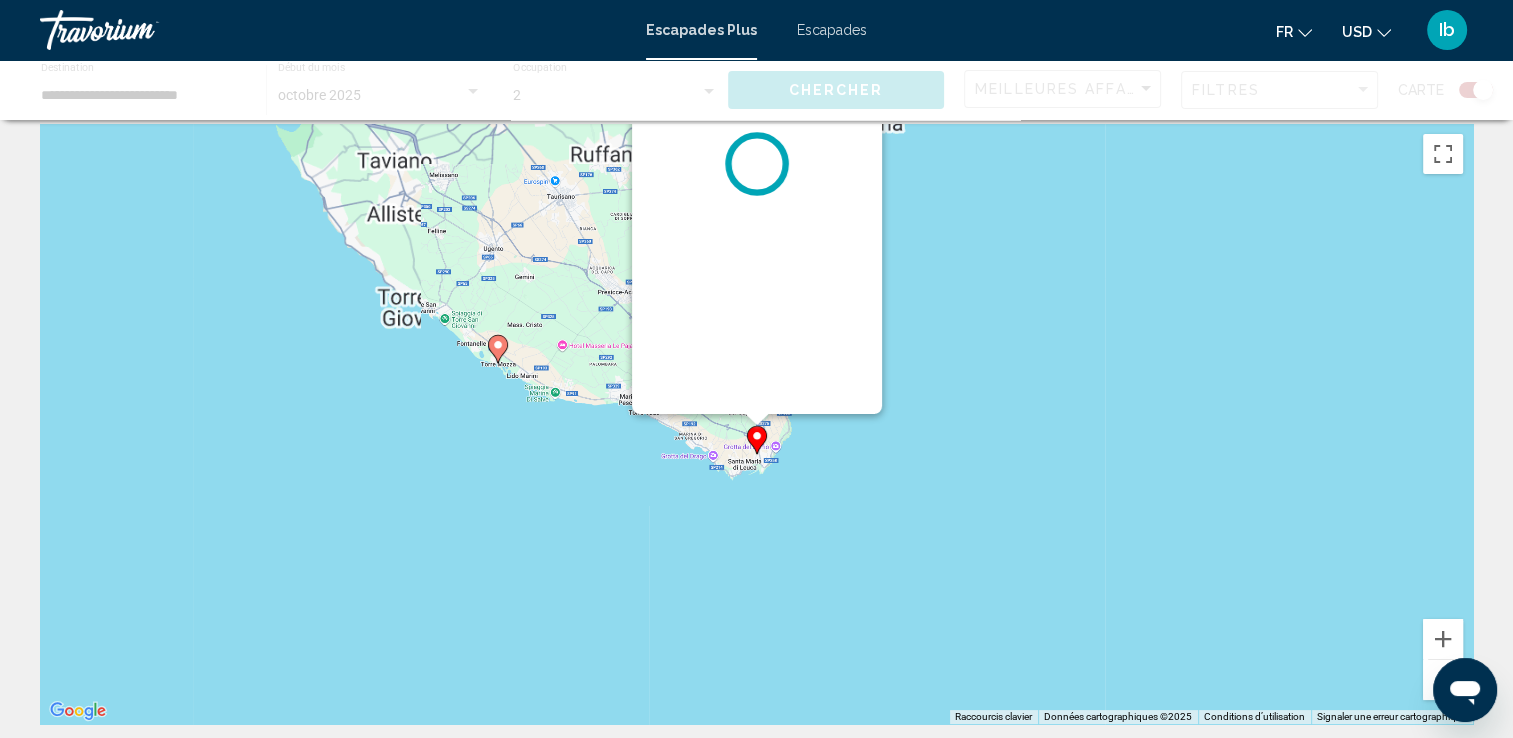 scroll, scrollTop: 0, scrollLeft: 0, axis: both 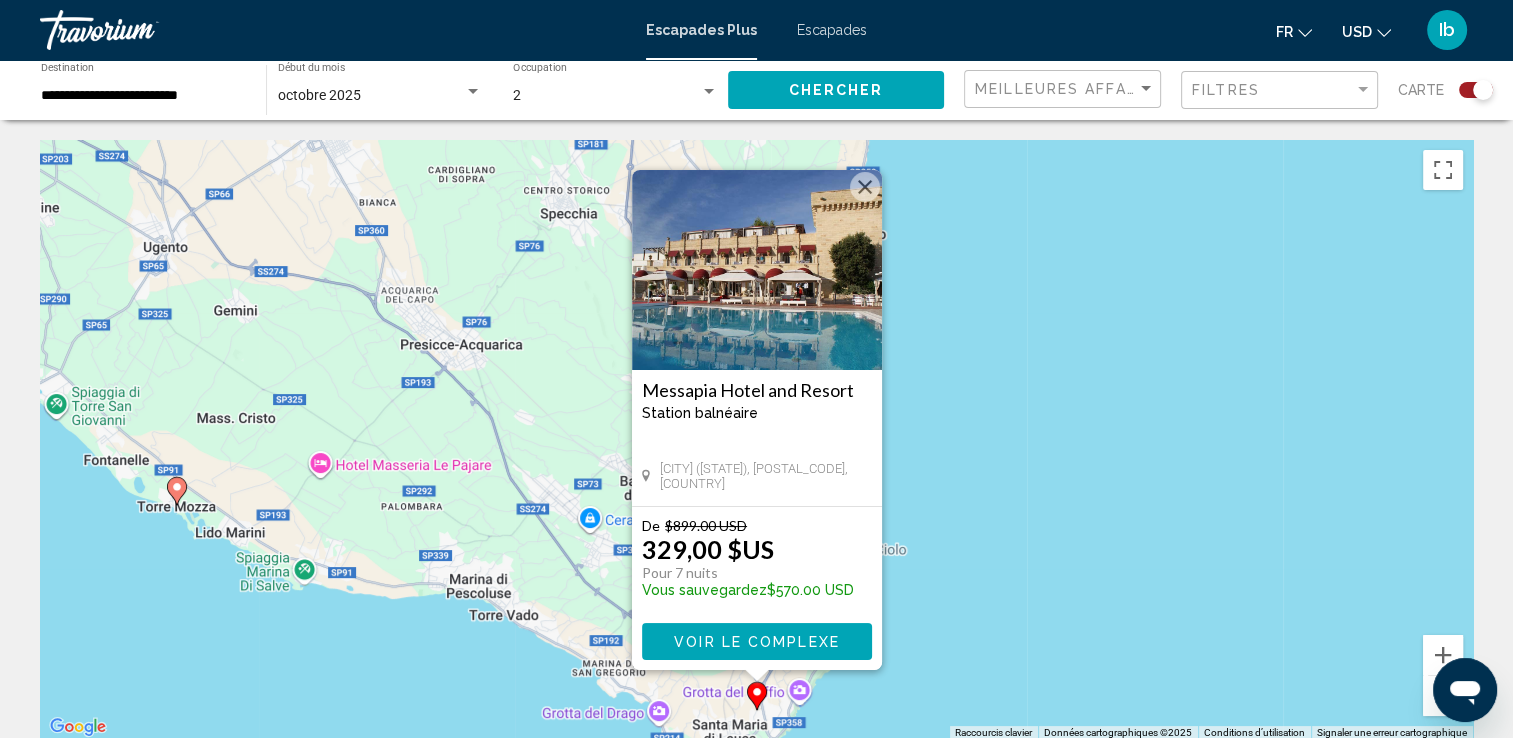 click on "Pour activer le glissement avec le clavier, appuyez sur Alt+Entrée. Une fois ce mode activé, utilisez les touches fléchées pour déplacer le repère. Pour valider le déplacement, appuyez sur Entrée. Pour annuler, appuyez sur Échap.  Messapia Hotel and Resort  Station balnéaire  -  Ceci est une station d'adultes seulement
Marina di Leuca (Lecce), 73030, ITA  De $899.00 USD 329,00 $US  Pour 7 nuits Vous sauvegardez  $570.00 USD  Voir le complexe" at bounding box center (756, 440) 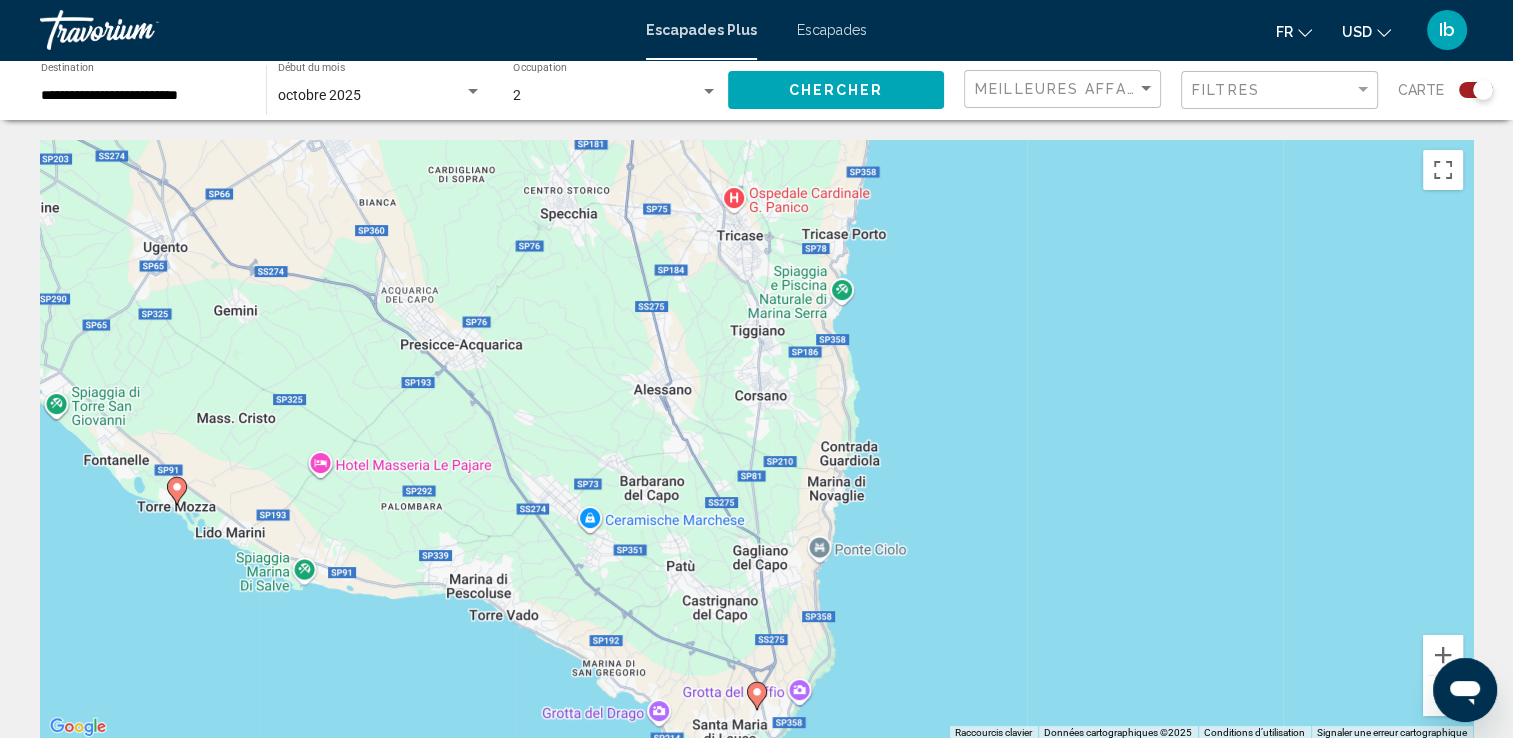 click at bounding box center [1443, 696] 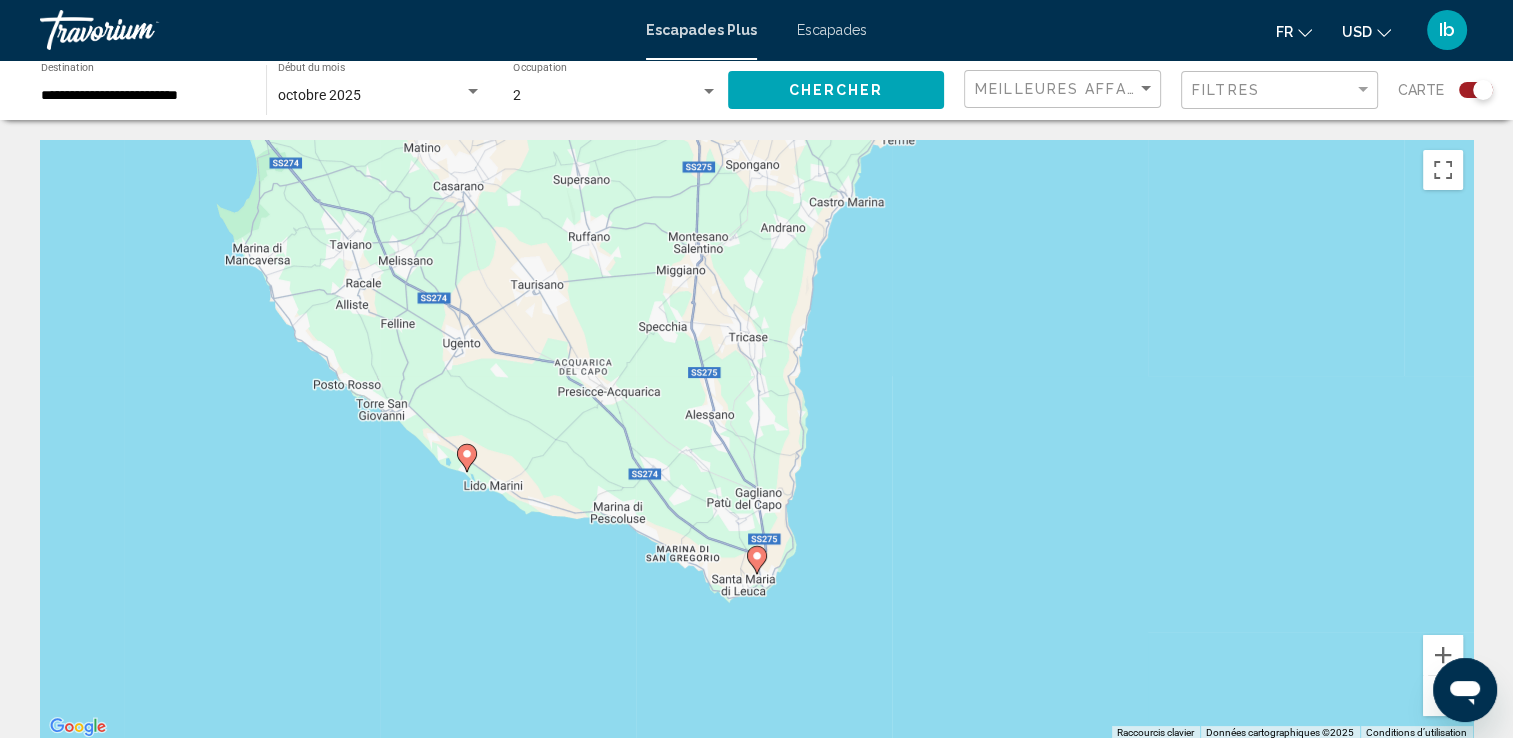 click at bounding box center [1443, 696] 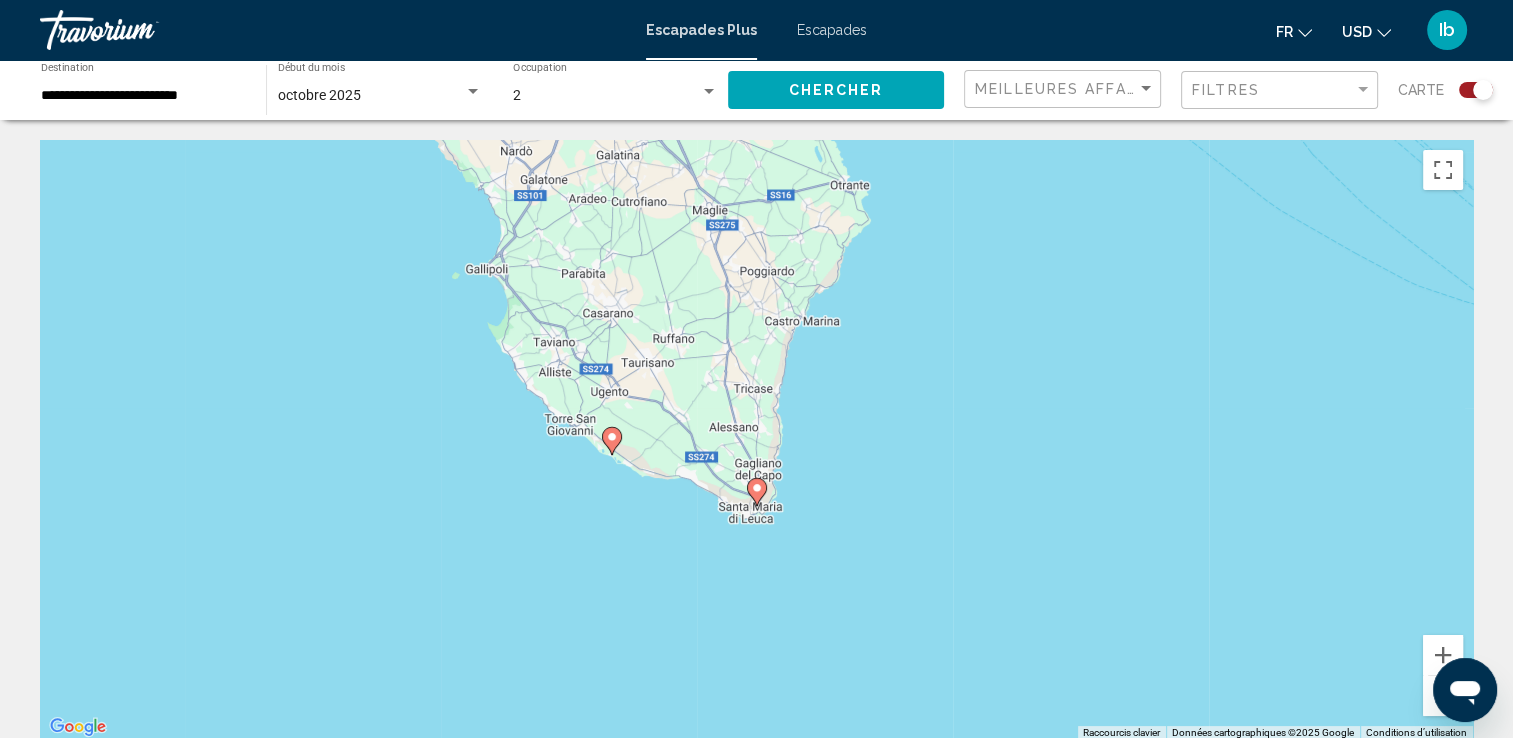 click at bounding box center [1443, 696] 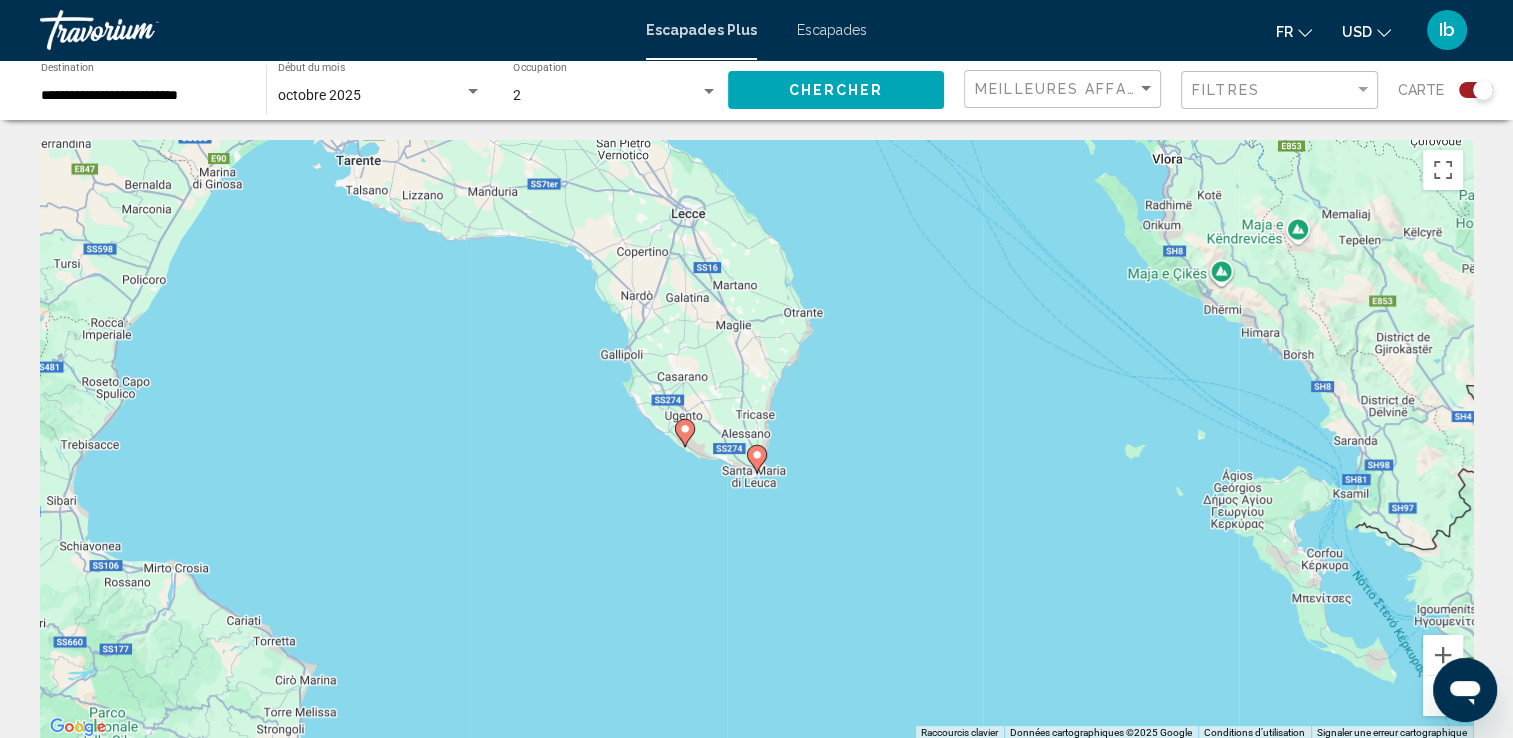click at bounding box center (1443, 696) 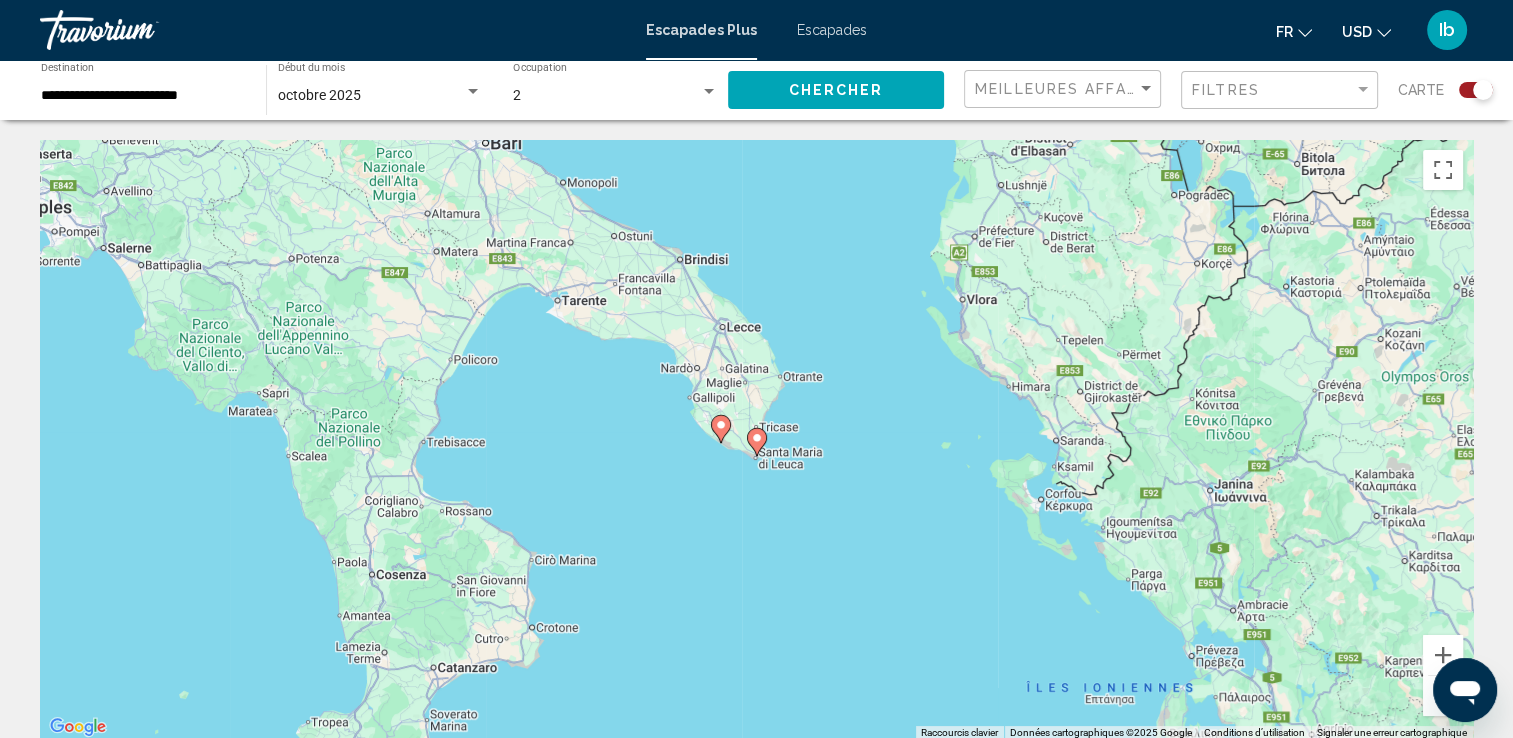 click at bounding box center [1443, 696] 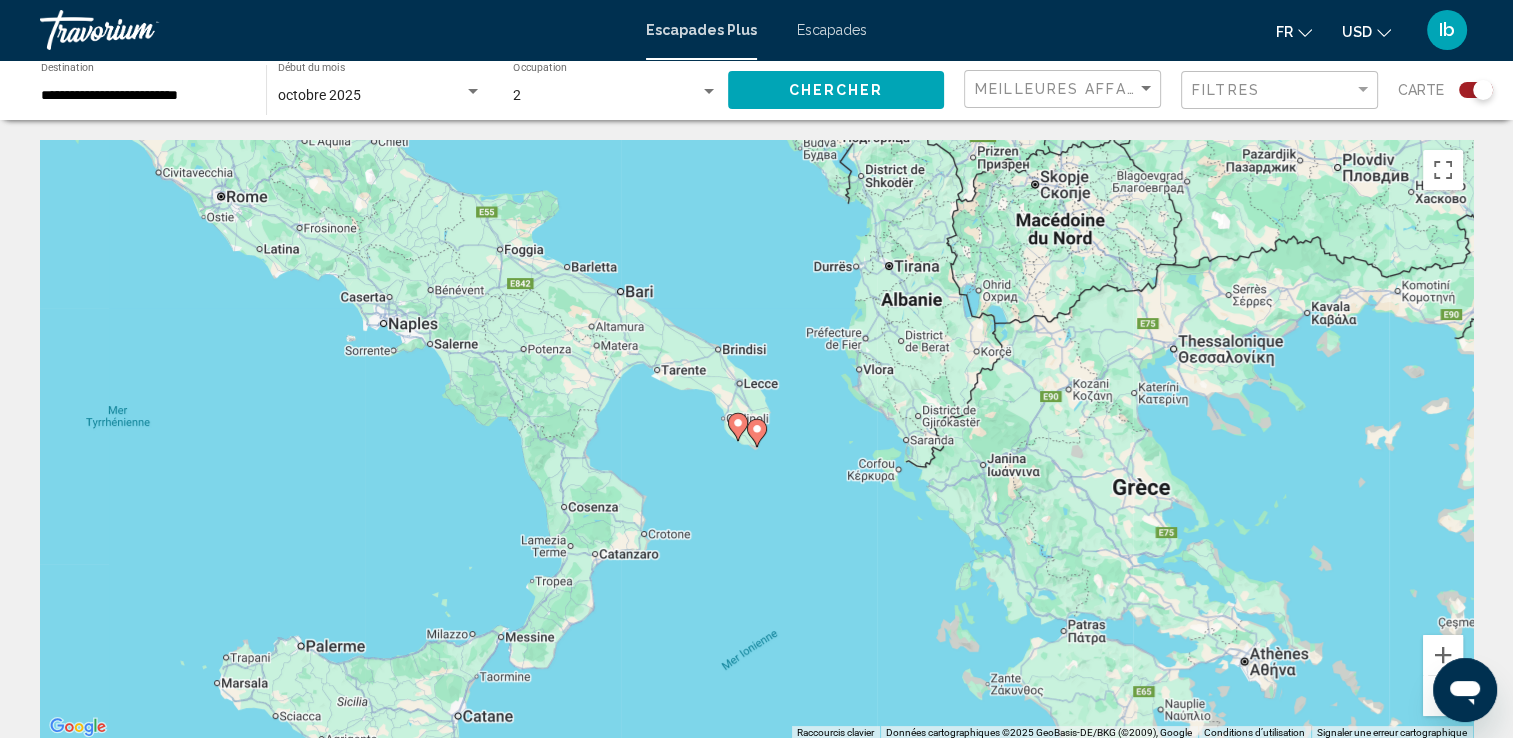 click at bounding box center [1443, 696] 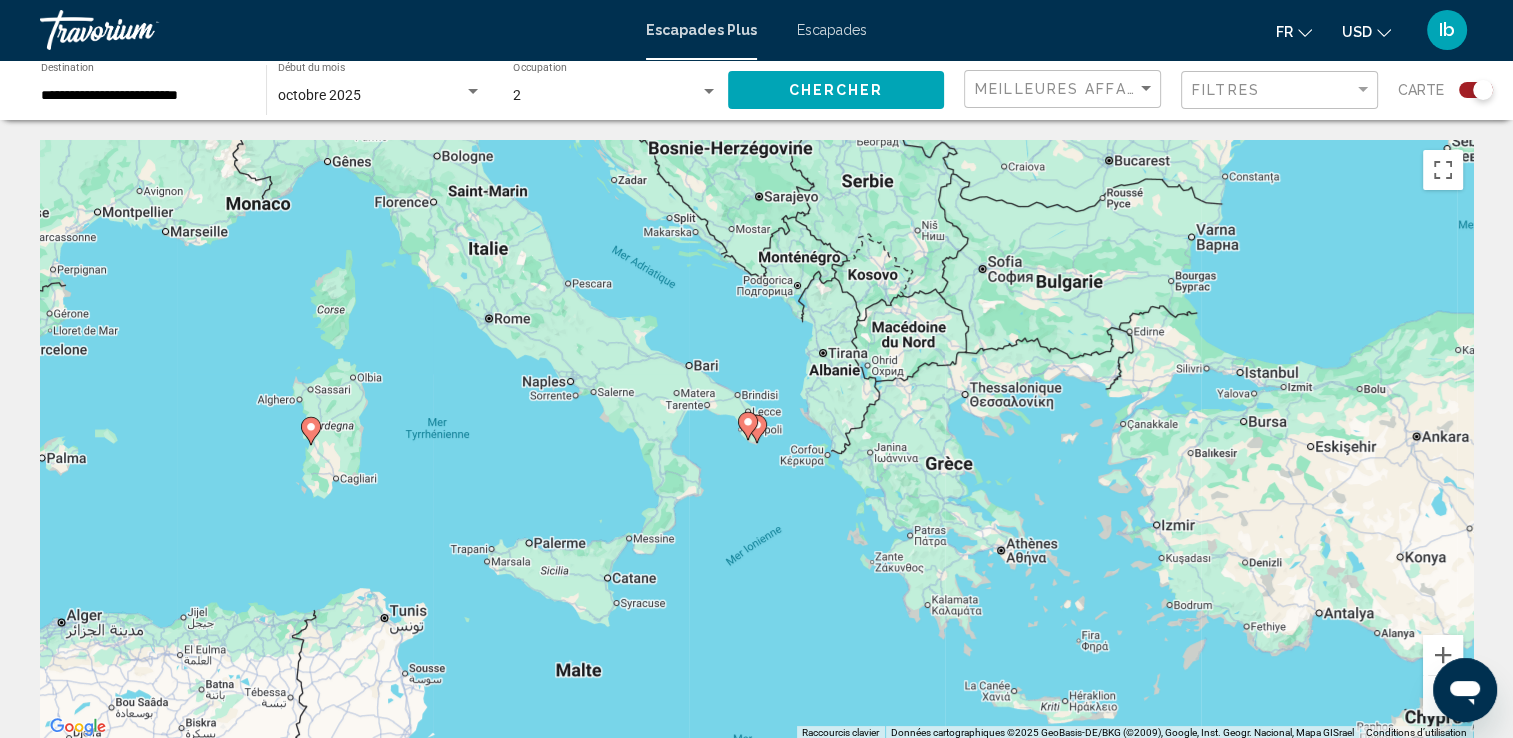 click on "Pour activer le glissement avec le clavier, appuyez sur Alt+Entrée. Une fois ce mode activé, utilisez les touches fléchées pour déplacer le repère. Pour valider le déplacement, appuyez sur Entrée. Pour annuler, appuyez sur Échap." at bounding box center [756, 440] 